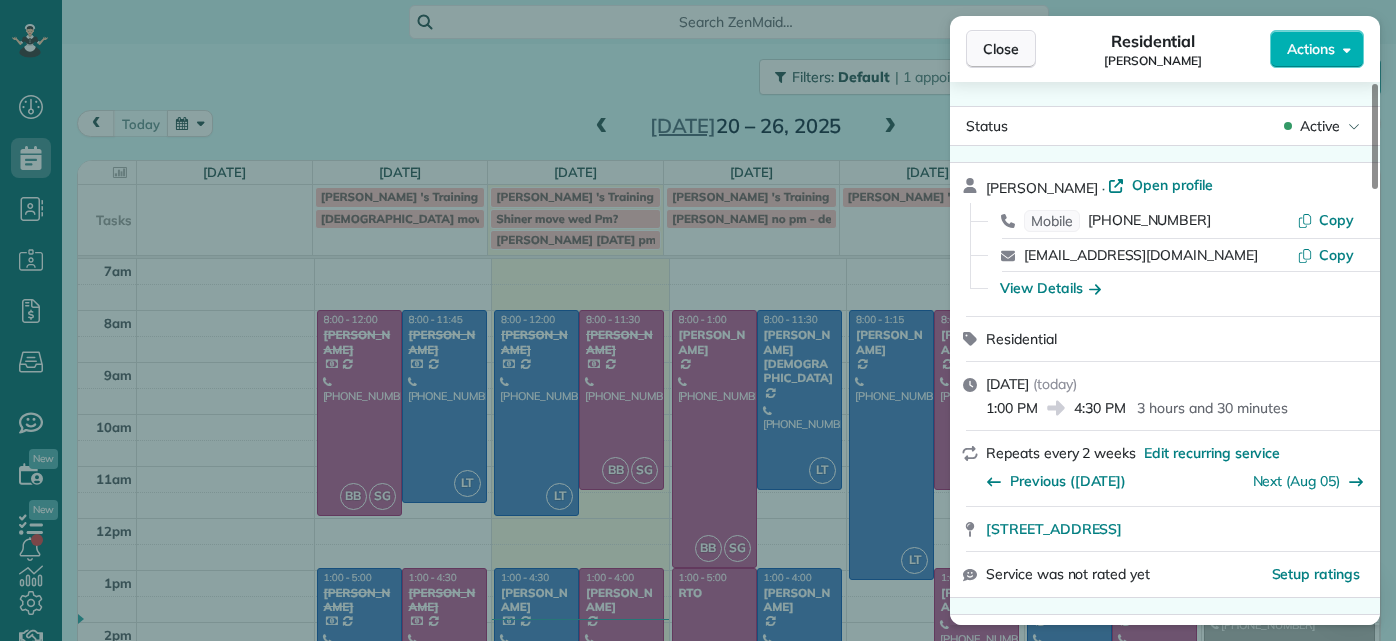 scroll, scrollTop: 0, scrollLeft: 0, axis: both 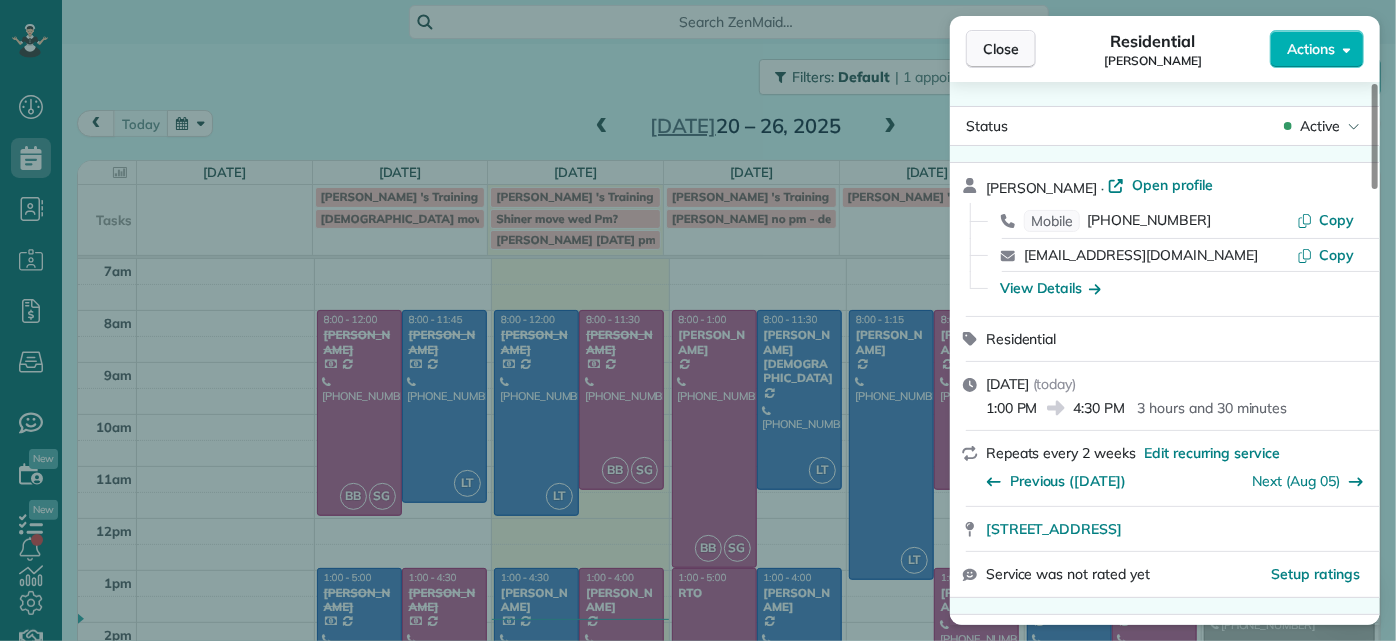 click on "Close" at bounding box center [1001, 49] 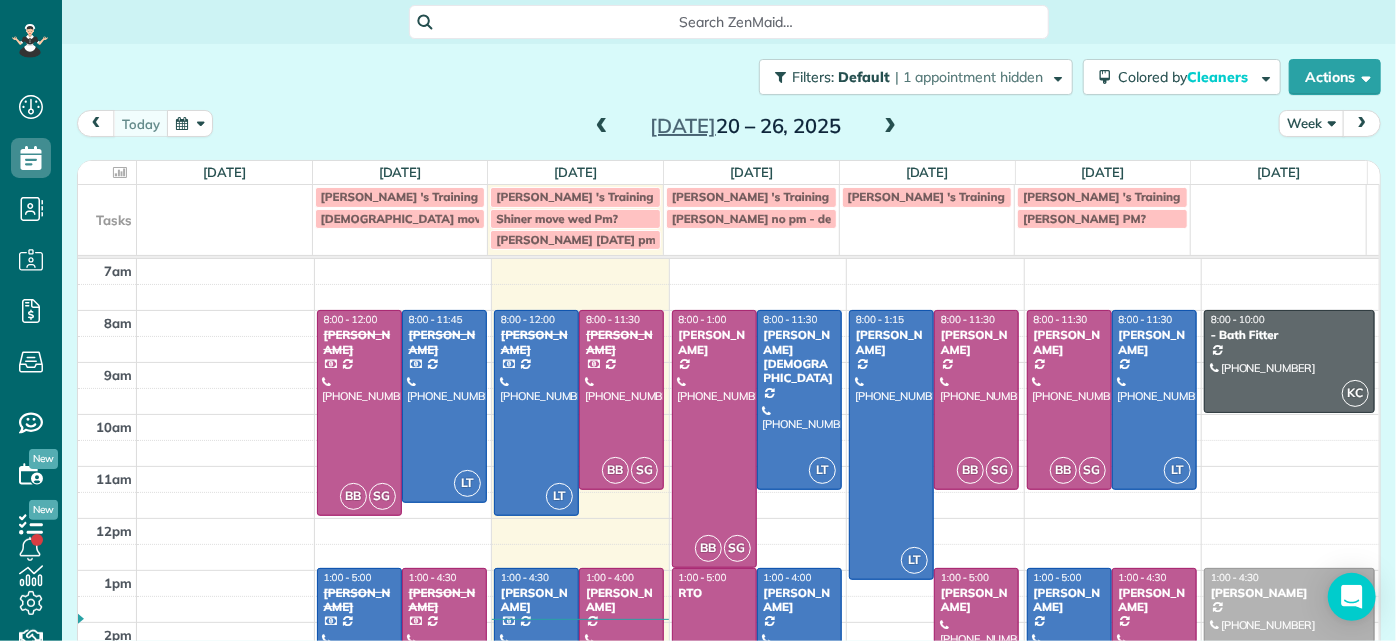 scroll, scrollTop: 641, scrollLeft: 62, axis: both 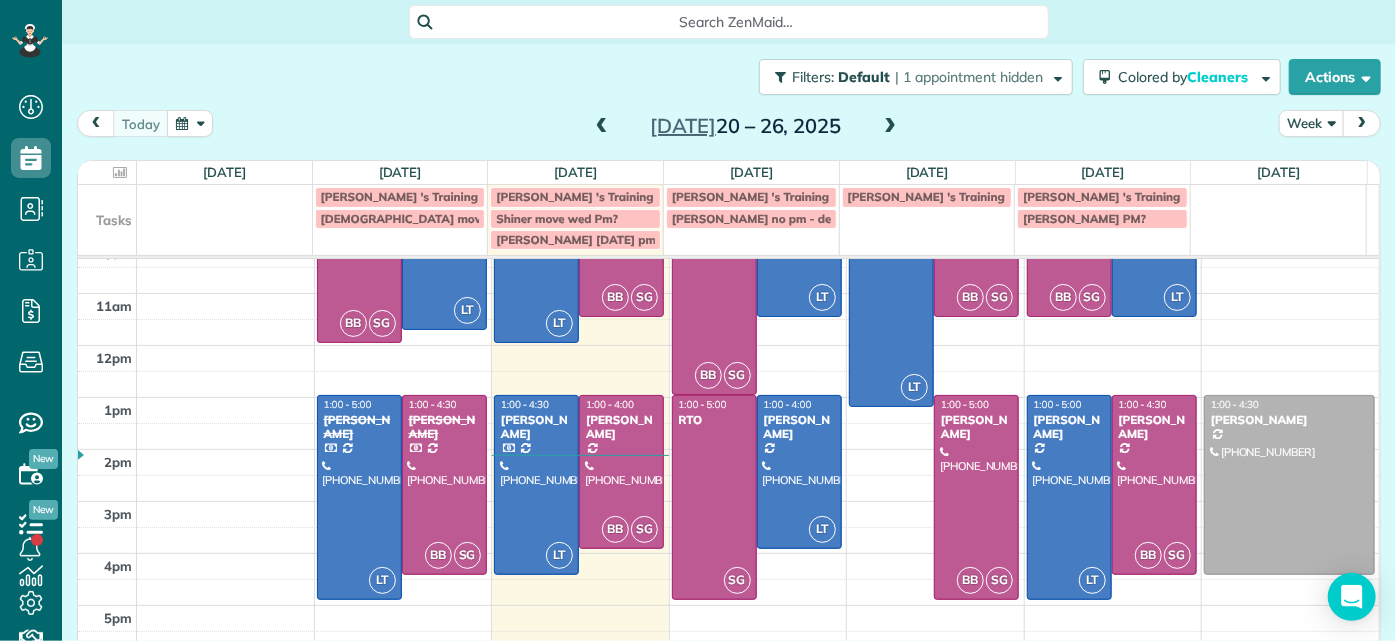 click on "Search ZenMaid…" at bounding box center (729, 22) 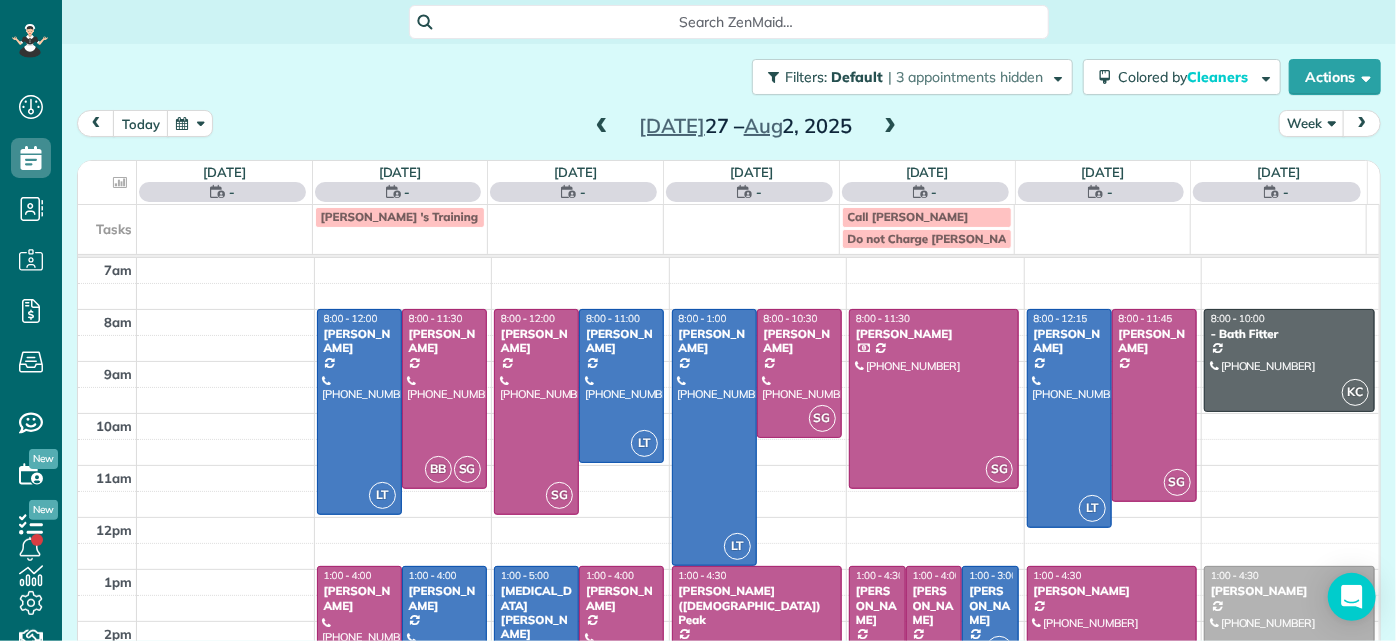 click at bounding box center (890, 127) 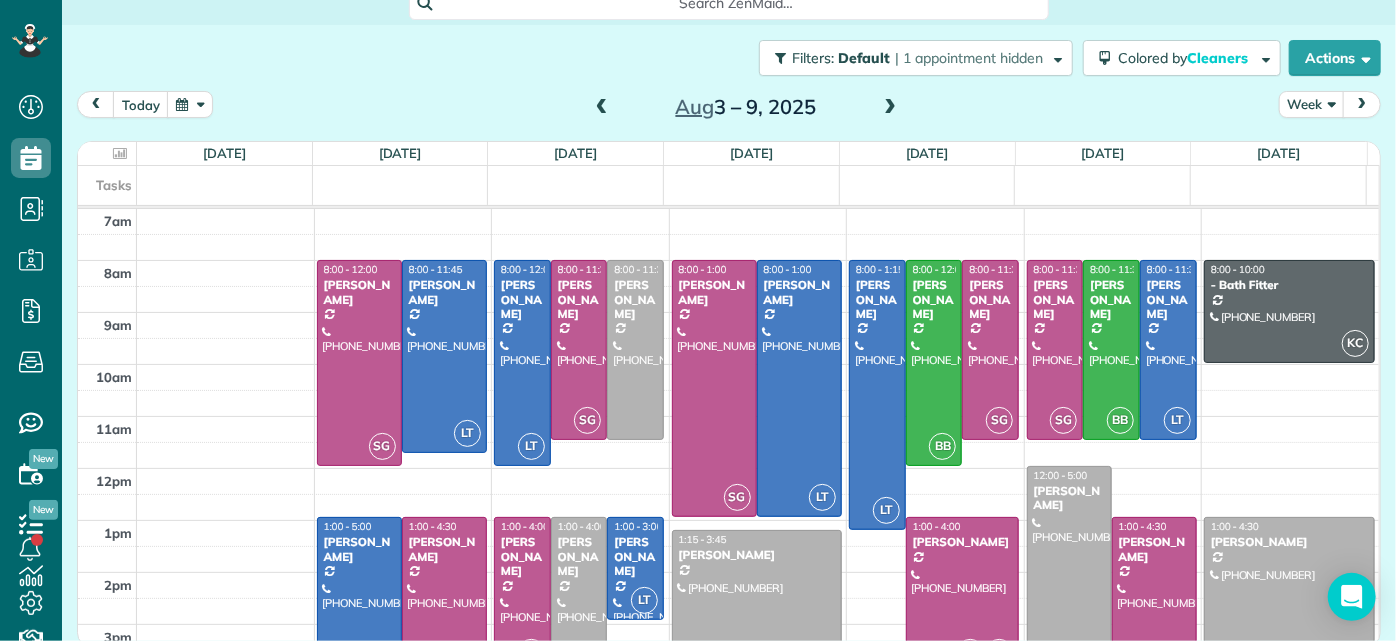 scroll, scrollTop: 25, scrollLeft: 0, axis: vertical 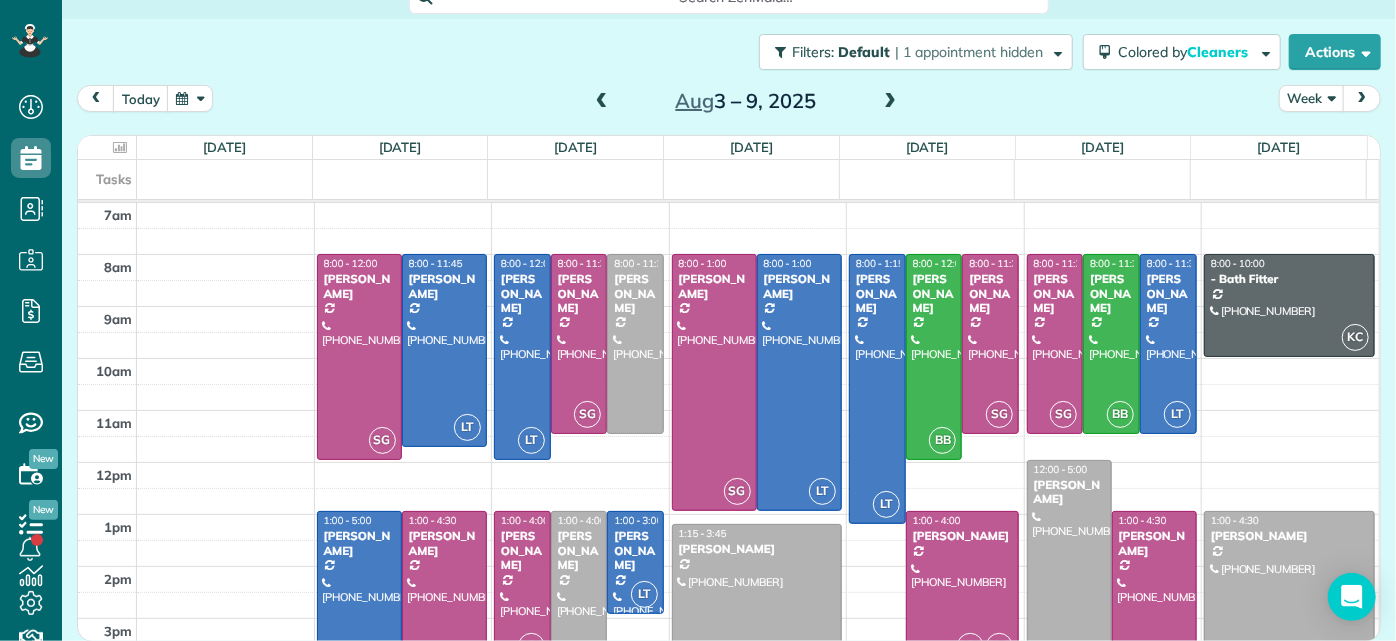 click at bounding box center [890, 102] 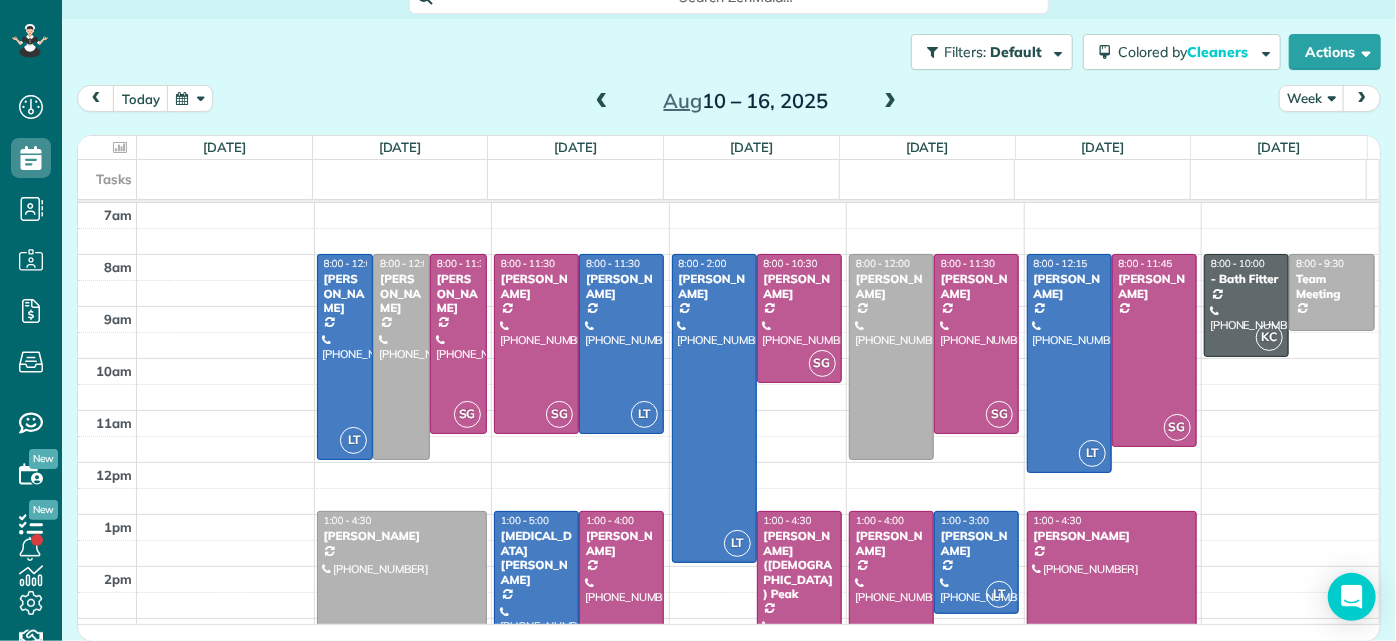 click at bounding box center [602, 102] 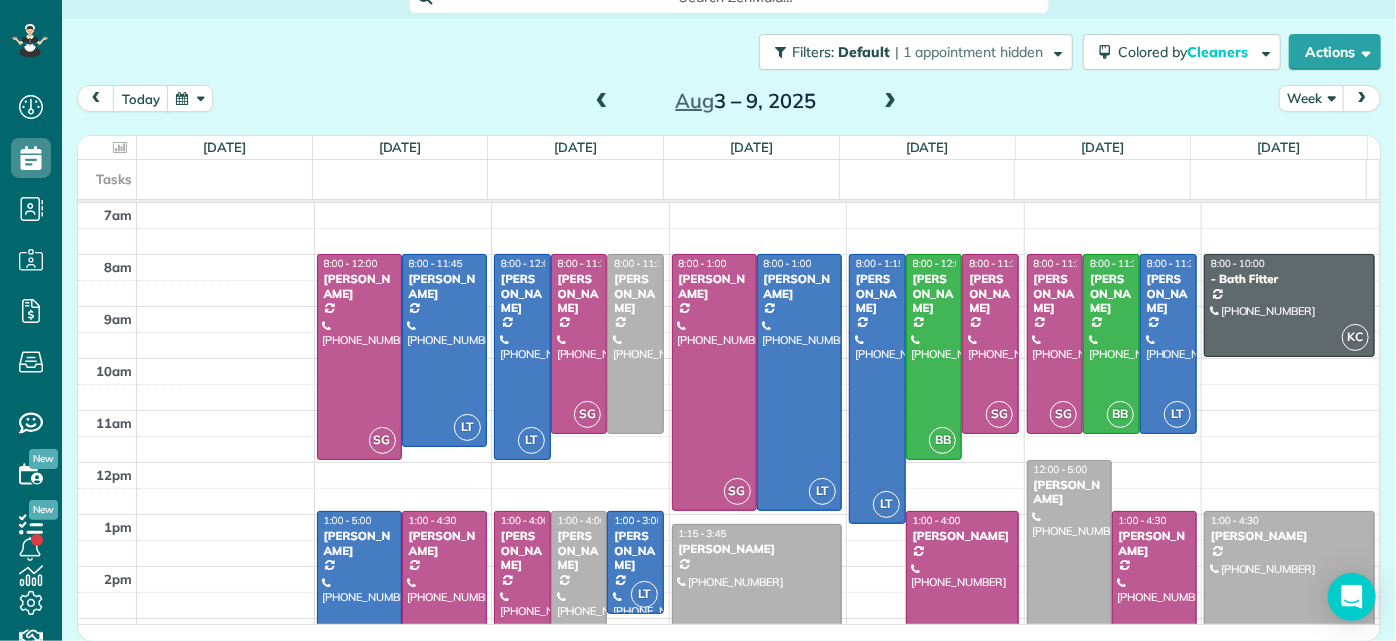 click at bounding box center (890, 102) 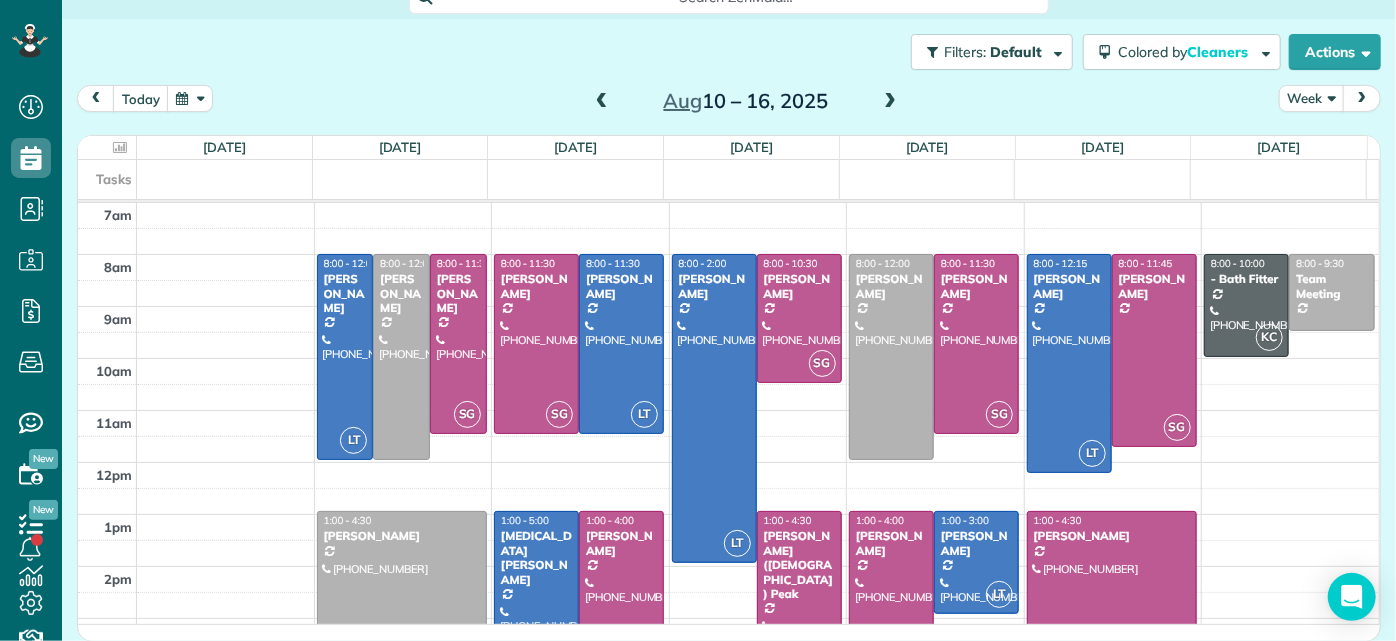 click on "Aug  10 – 16, 2025" at bounding box center [746, 101] 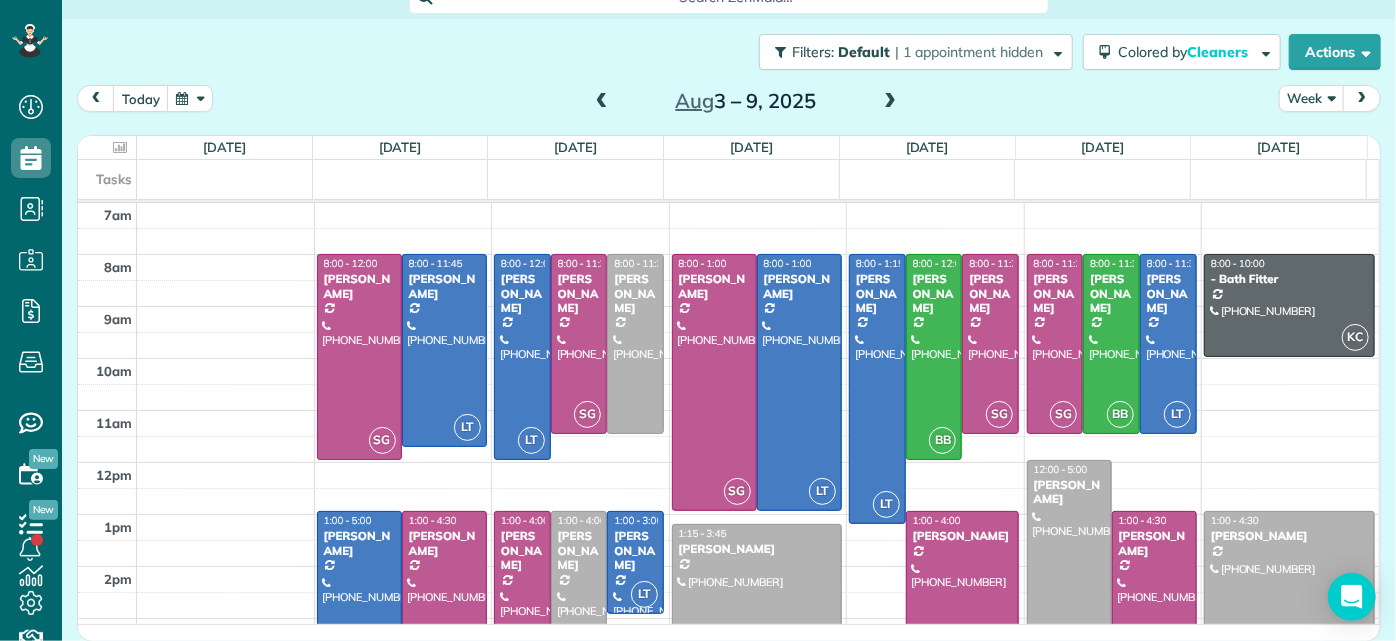click at bounding box center (890, 102) 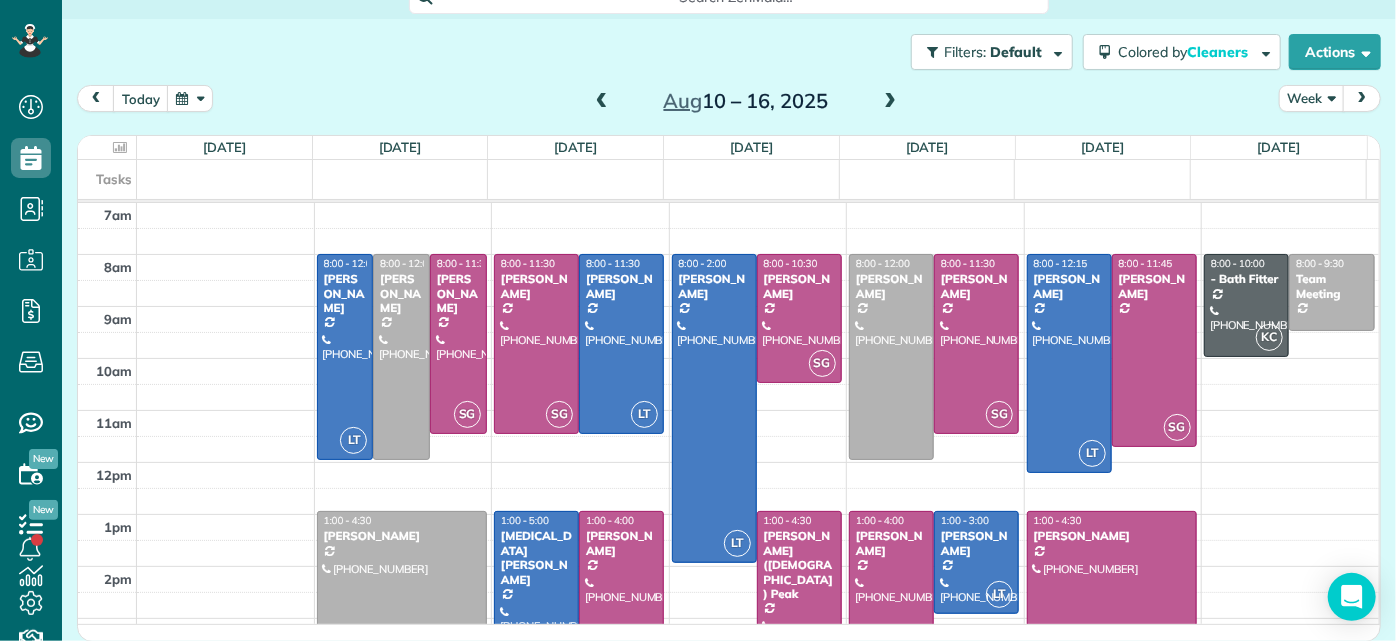 click at bounding box center [890, 102] 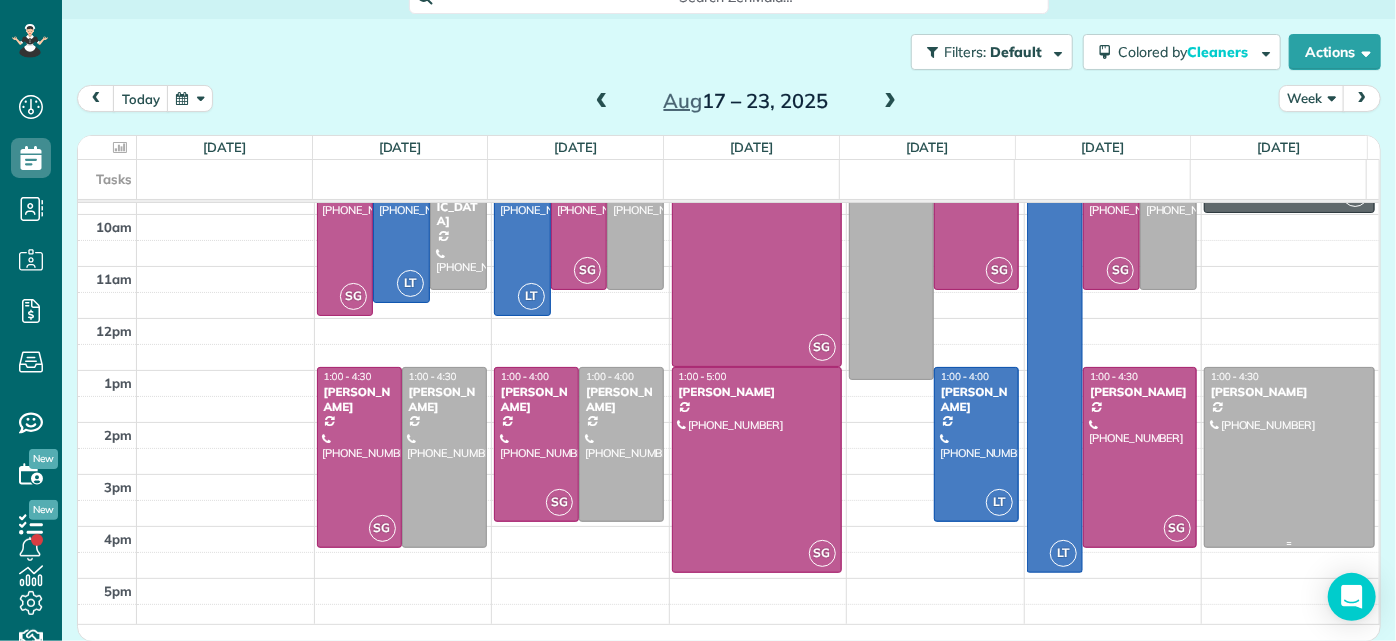scroll, scrollTop: 0, scrollLeft: 0, axis: both 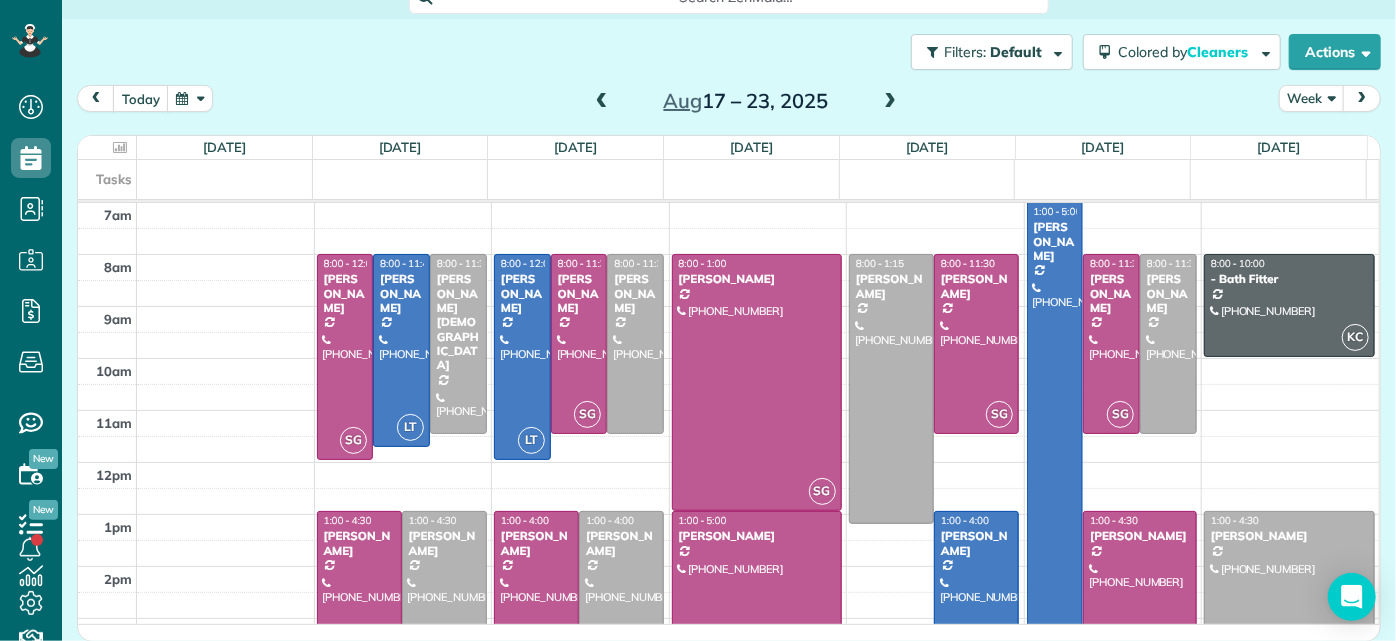 click at bounding box center (1055, 459) 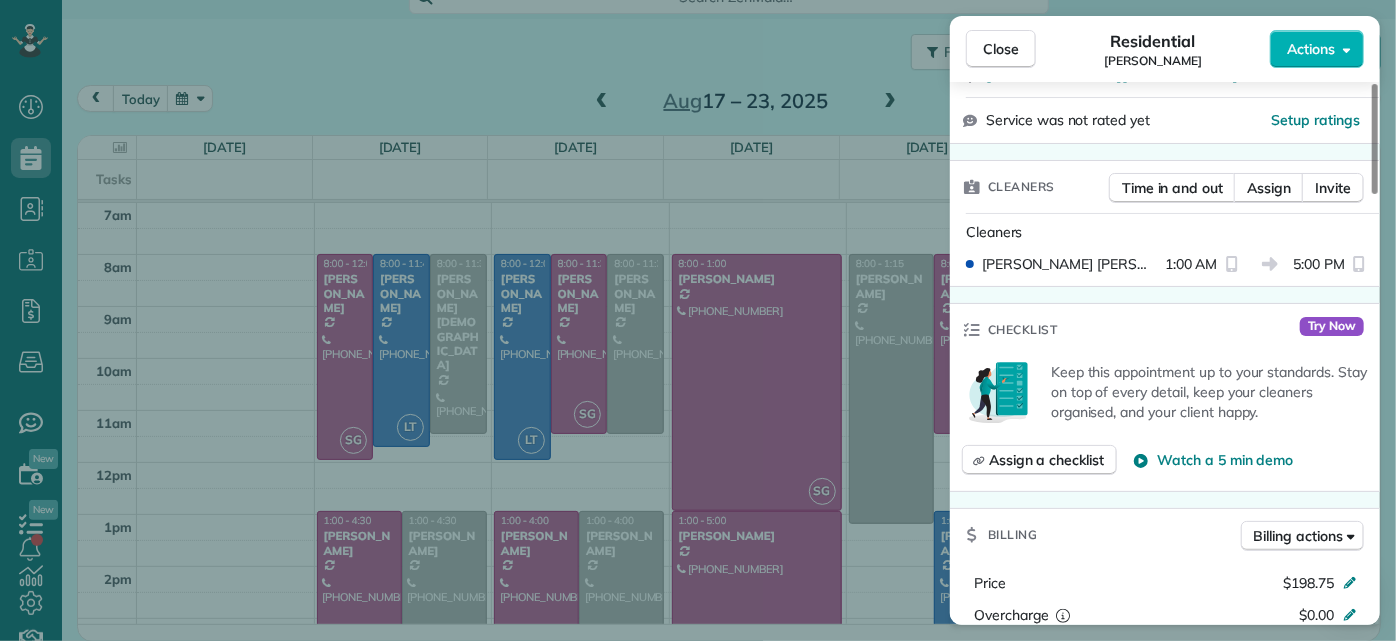 scroll, scrollTop: 818, scrollLeft: 0, axis: vertical 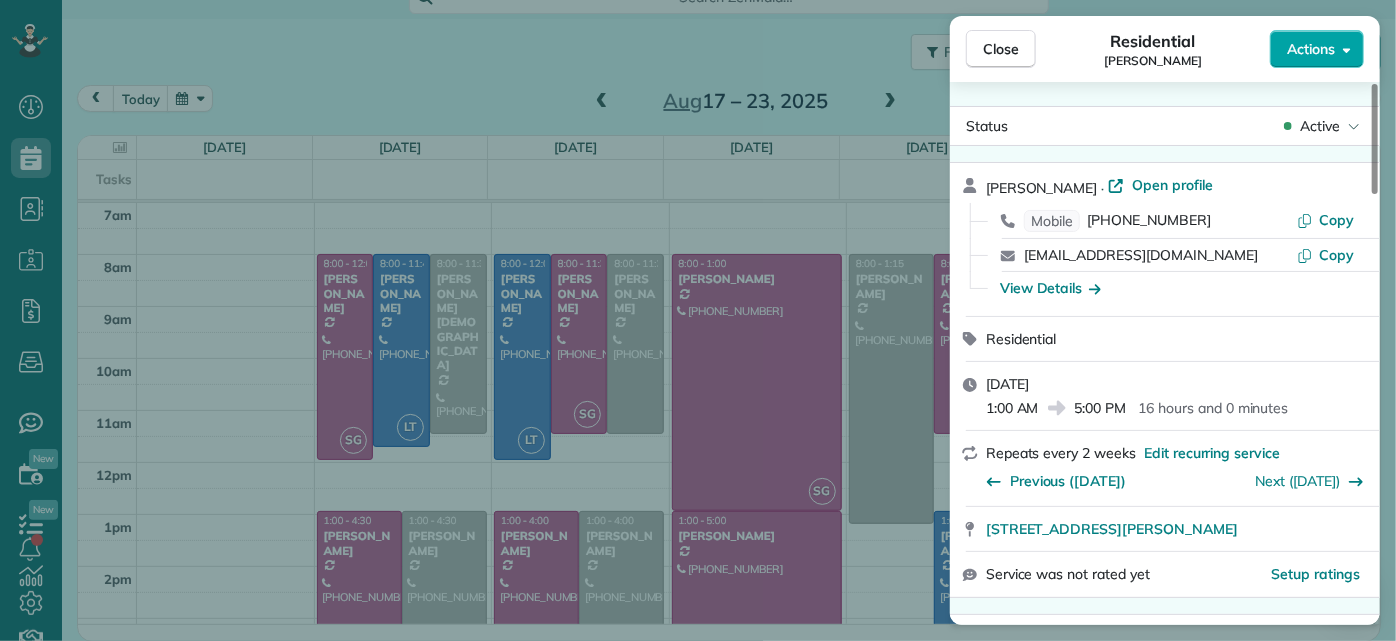 click on "Actions" at bounding box center [1317, 49] 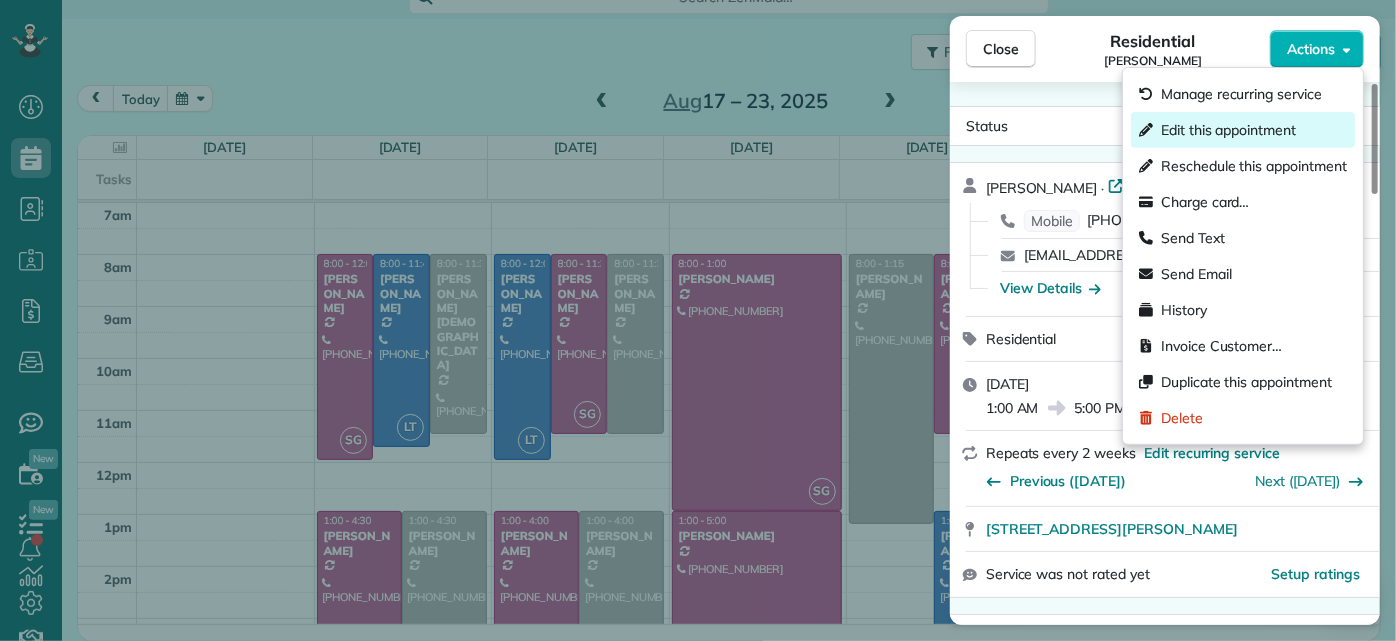 click on "Edit this appointment" at bounding box center [1228, 130] 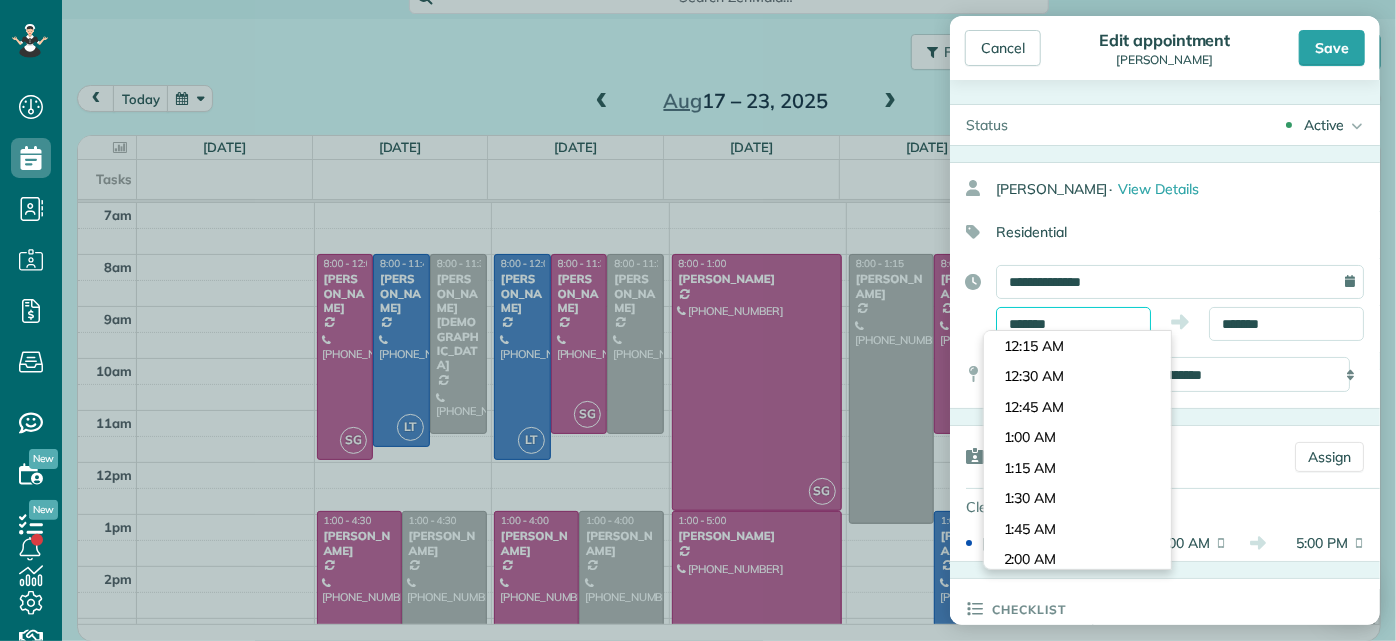 click on "*******" at bounding box center (1073, 324) 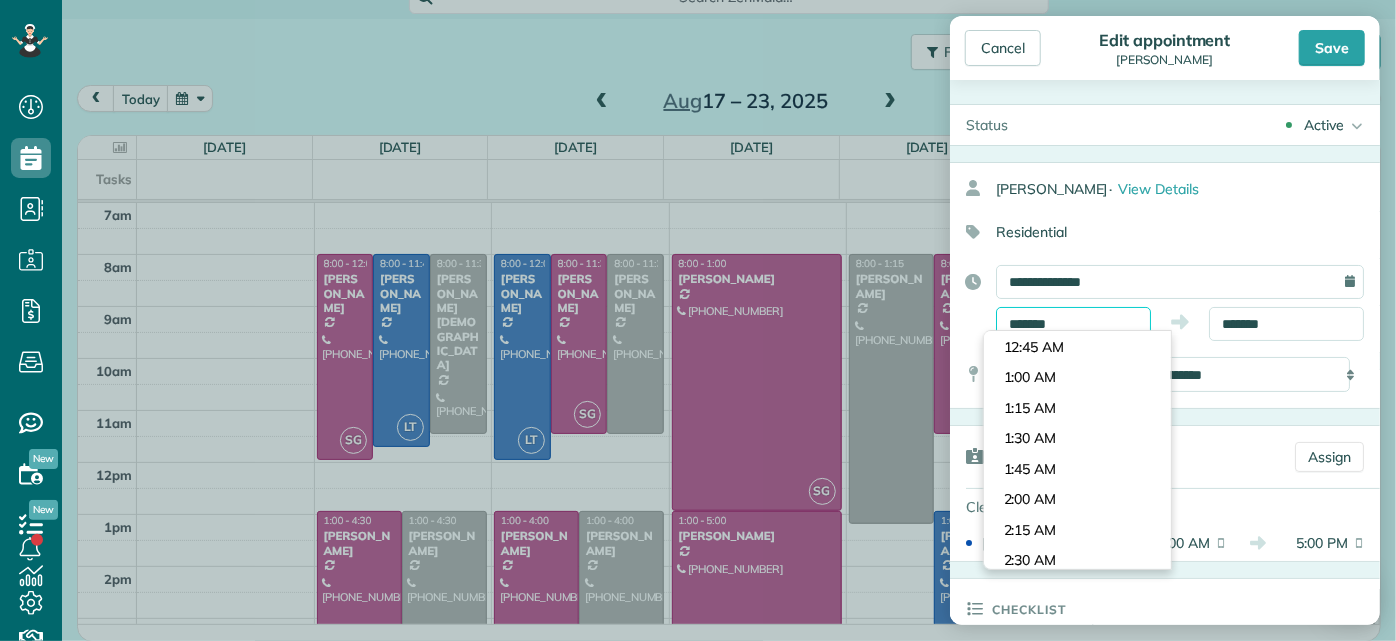 scroll, scrollTop: 1525, scrollLeft: 0, axis: vertical 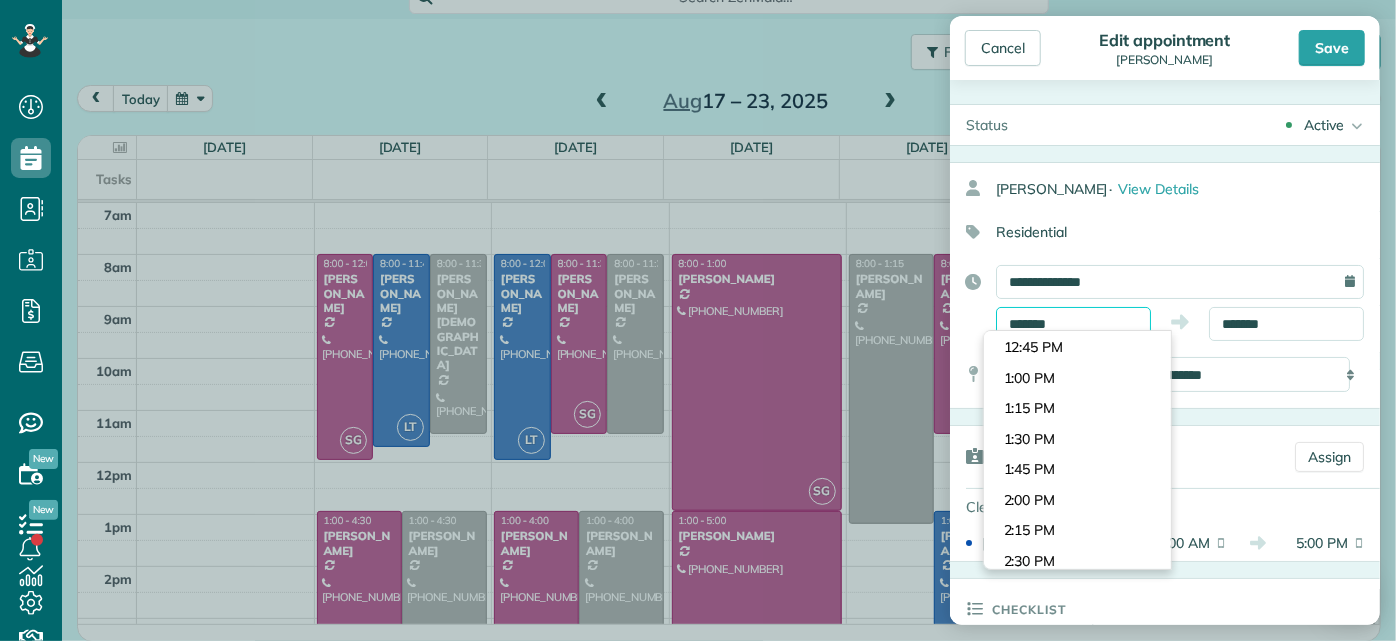 click on "*******" at bounding box center [1073, 324] 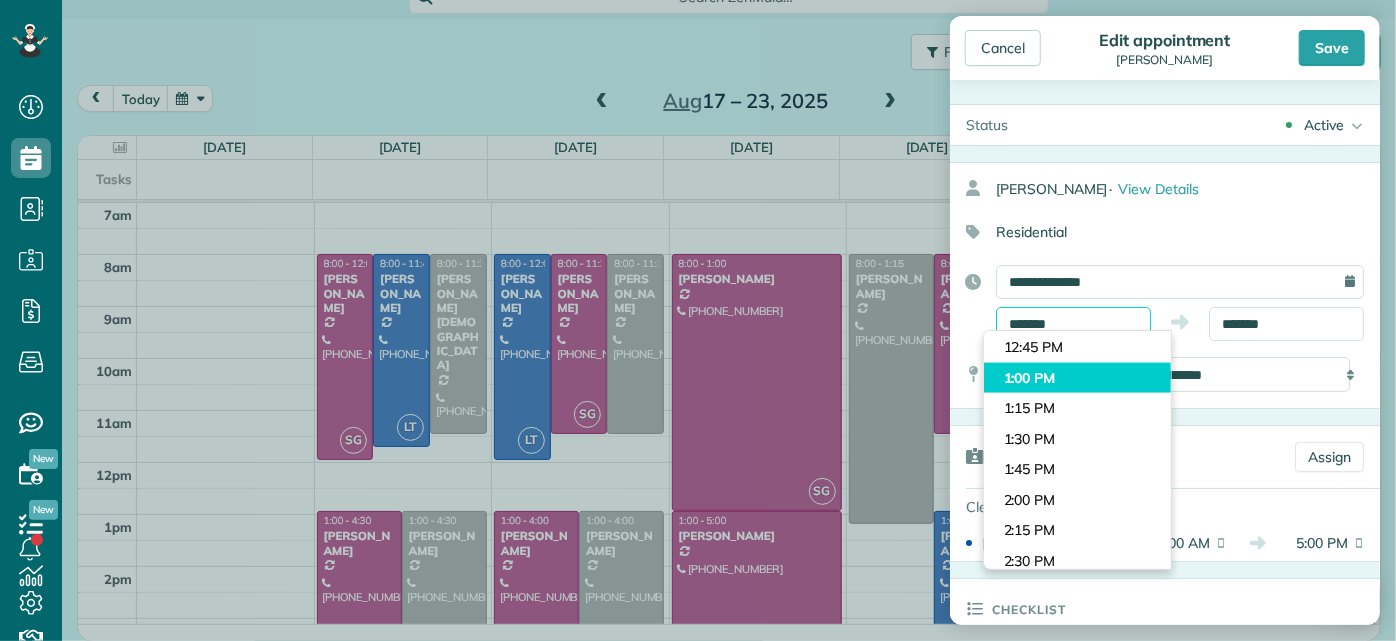 type on "*******" 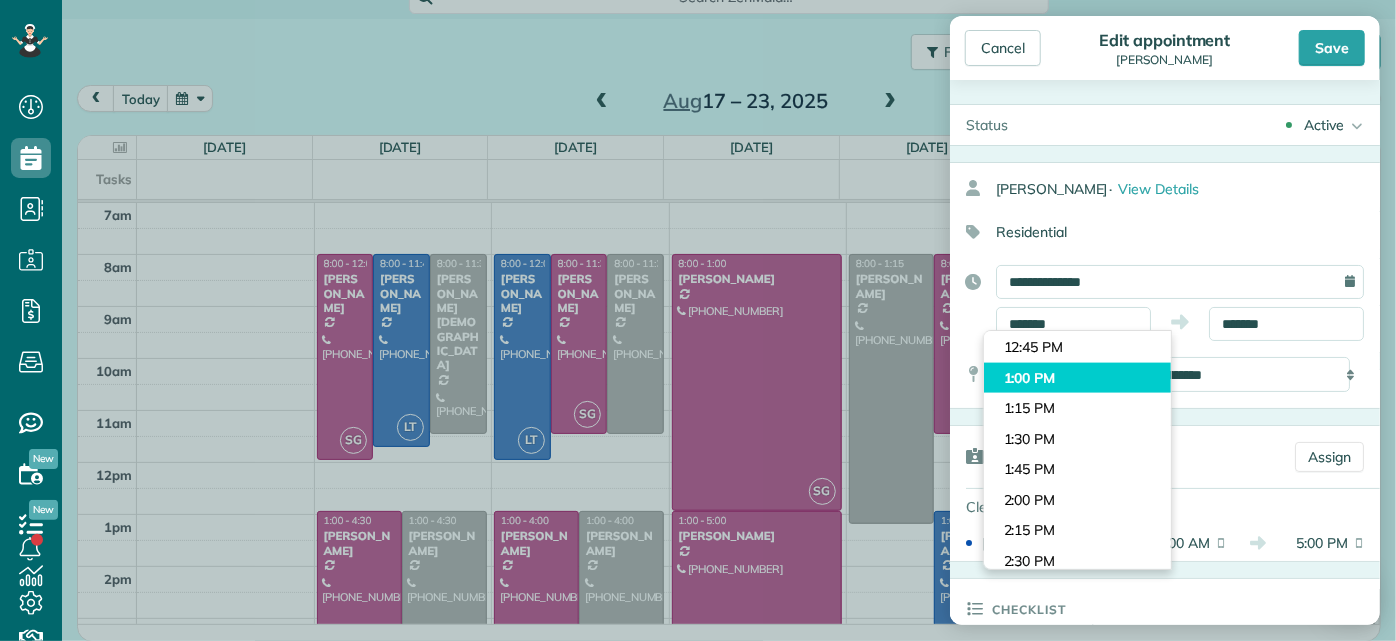 click on "Dashboard
Scheduling
Calendar View
List View
Dispatch View - Weekly scheduling (Beta)" at bounding box center (698, 320) 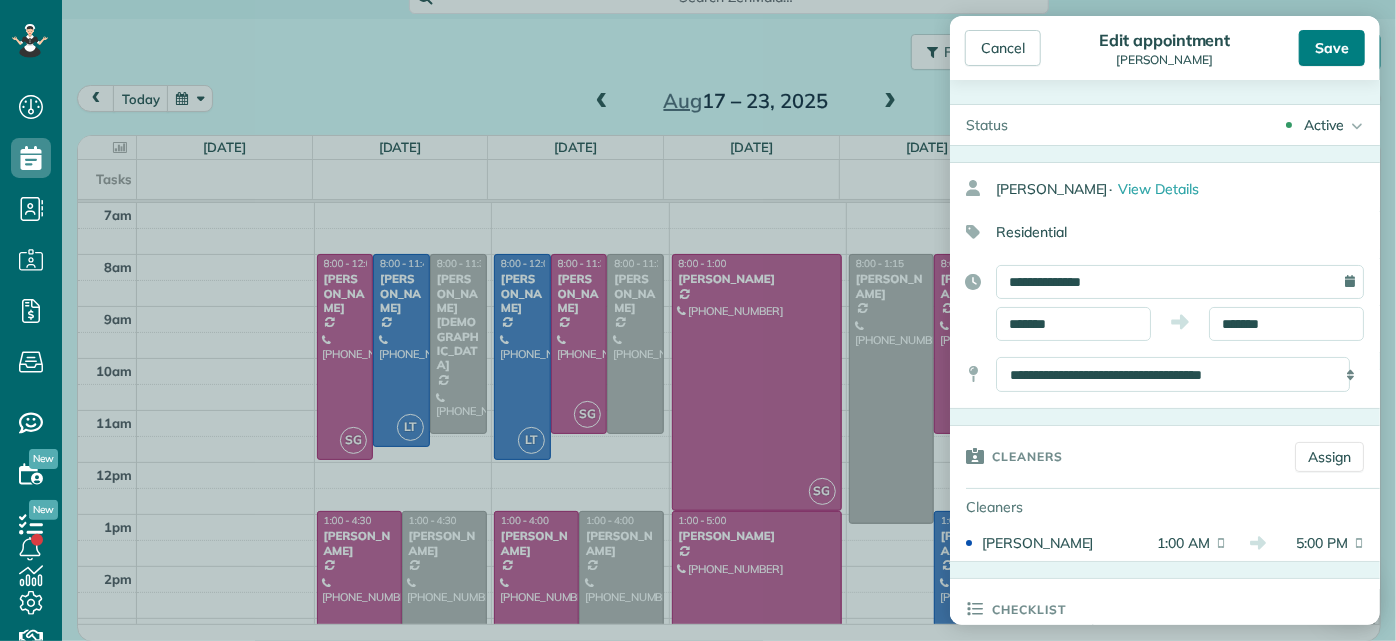 click on "Save" at bounding box center [1332, 48] 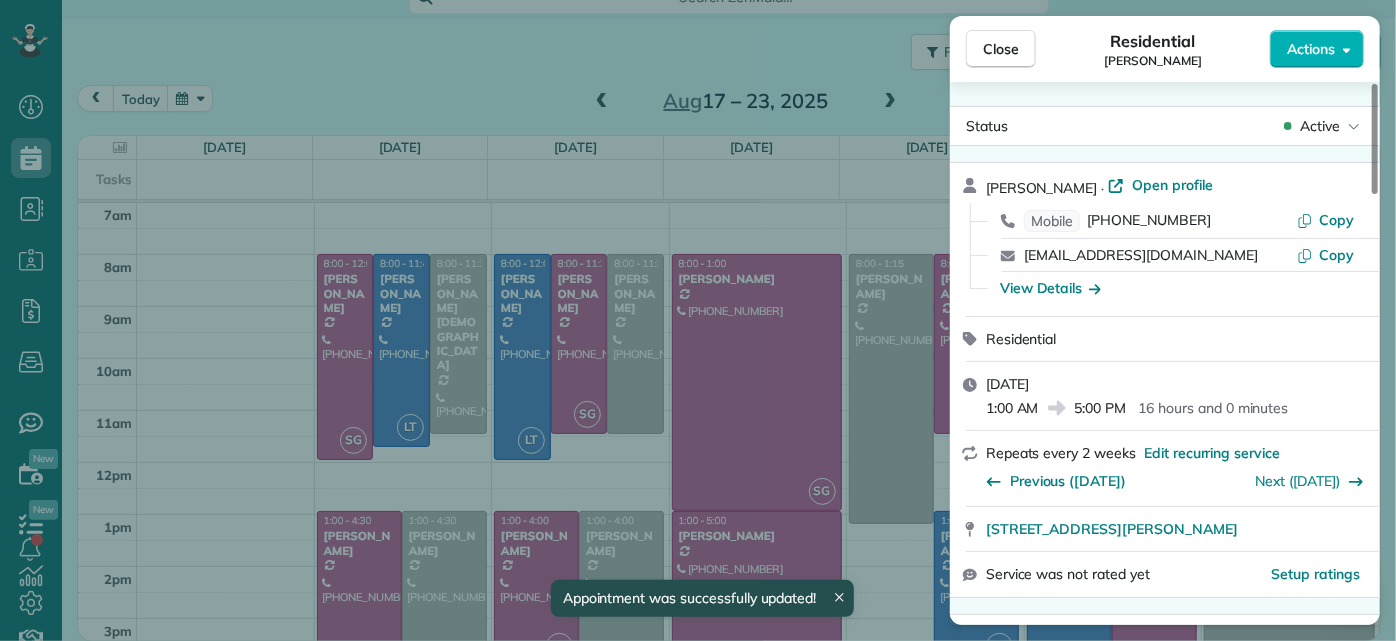 click on "Close Residential Katie Fraker Actions Status Active Katie Fraker · Open profile Mobile (603) 781-1667 Copy cowleskatie@yahoo.com Copy View Details Residential Friday, August 22, 2025 1:00 AM 5:00 PM 16 hours and 0 minutes Repeats every 2 weeks Edit recurring service Previous (Aug 07) Next (Aug 28) 2805 Glen Gary Drive Richmond VA 23233 Service was not rated yet Setup ratings Cleaners Time in and out Assign Invite Cleaners Laura   Thaller 1:00 AM 5:00 PM Checklist Try Now Keep this appointment up to your standards. Stay on top of every detail, keep your cleaners organised, and your client happy. Assign a checklist Watch a 5 min demo Billing Billing actions Price $198.75 Overcharge $0.00 Discount $0.00 Coupon discount - Primary tax - Secondary tax - Total appointment price $198.75 Tips collected New feature! $0.00 Unpaid Mark as paid Total including tip $198.75 Get paid online in no-time! Send an invoice and reward your cleaners with tips Charge customer credit card Appointment custom fields Man Hours - Notes" at bounding box center (698, 320) 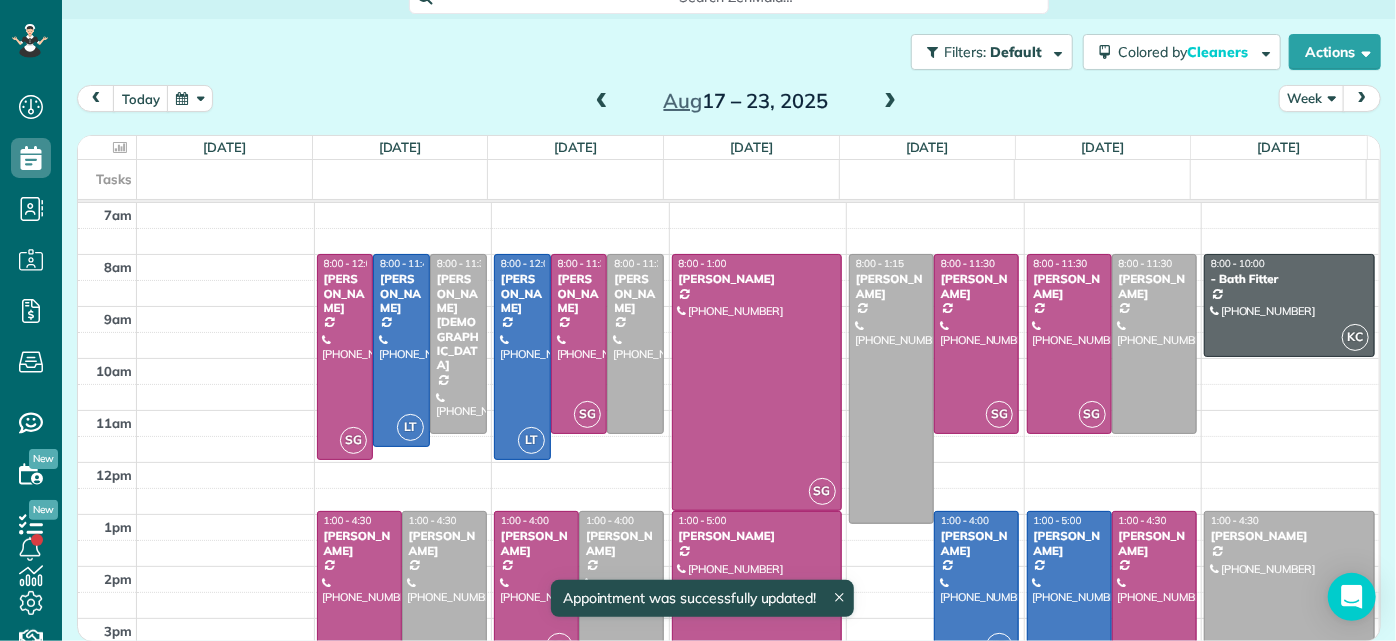 click at bounding box center [602, 102] 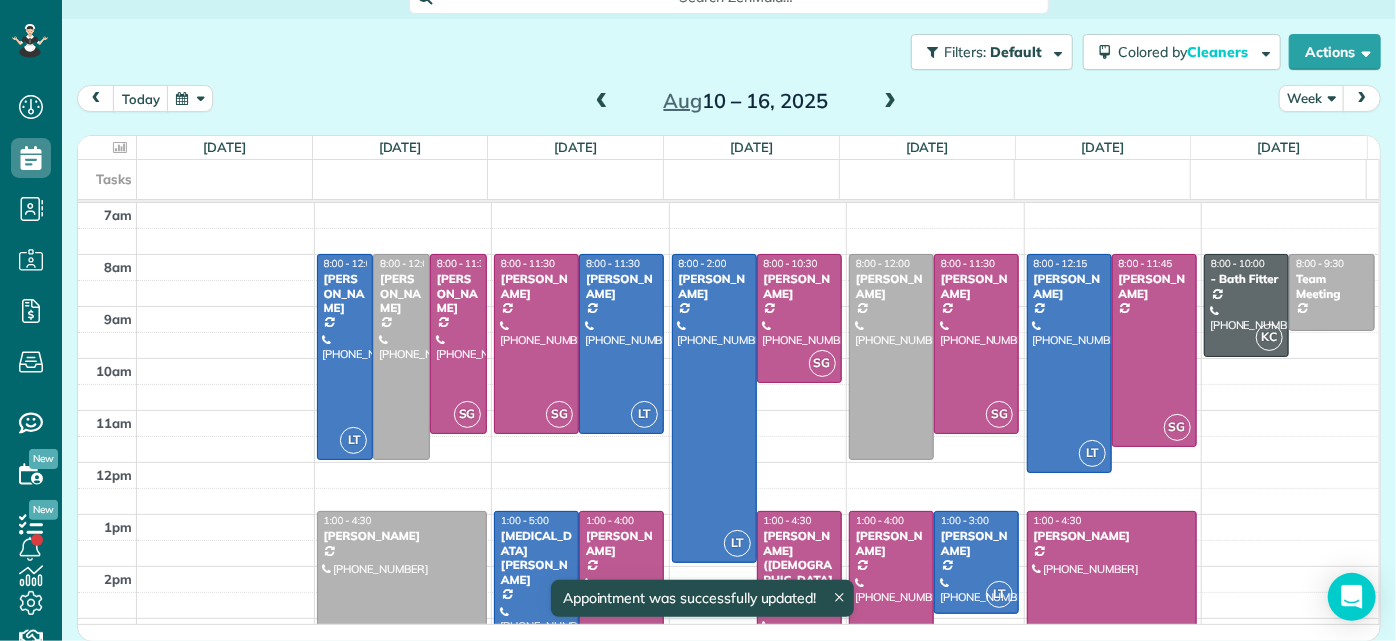 click at bounding box center [602, 102] 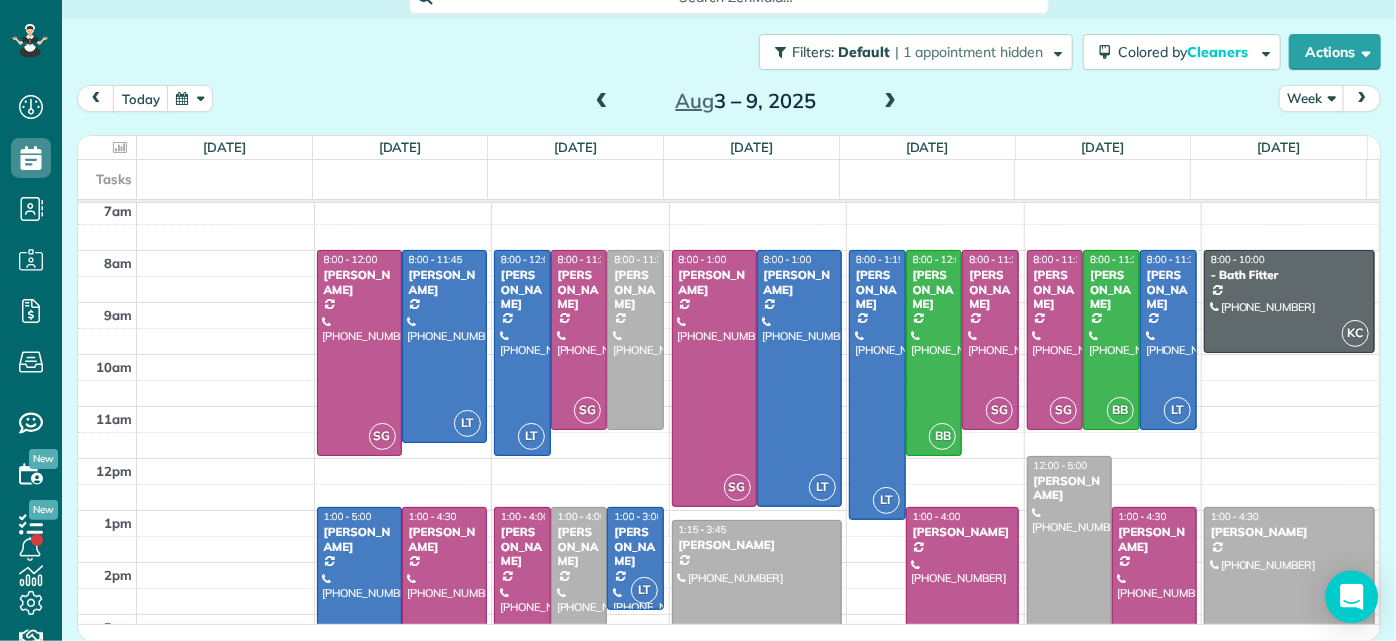 scroll, scrollTop: 0, scrollLeft: 0, axis: both 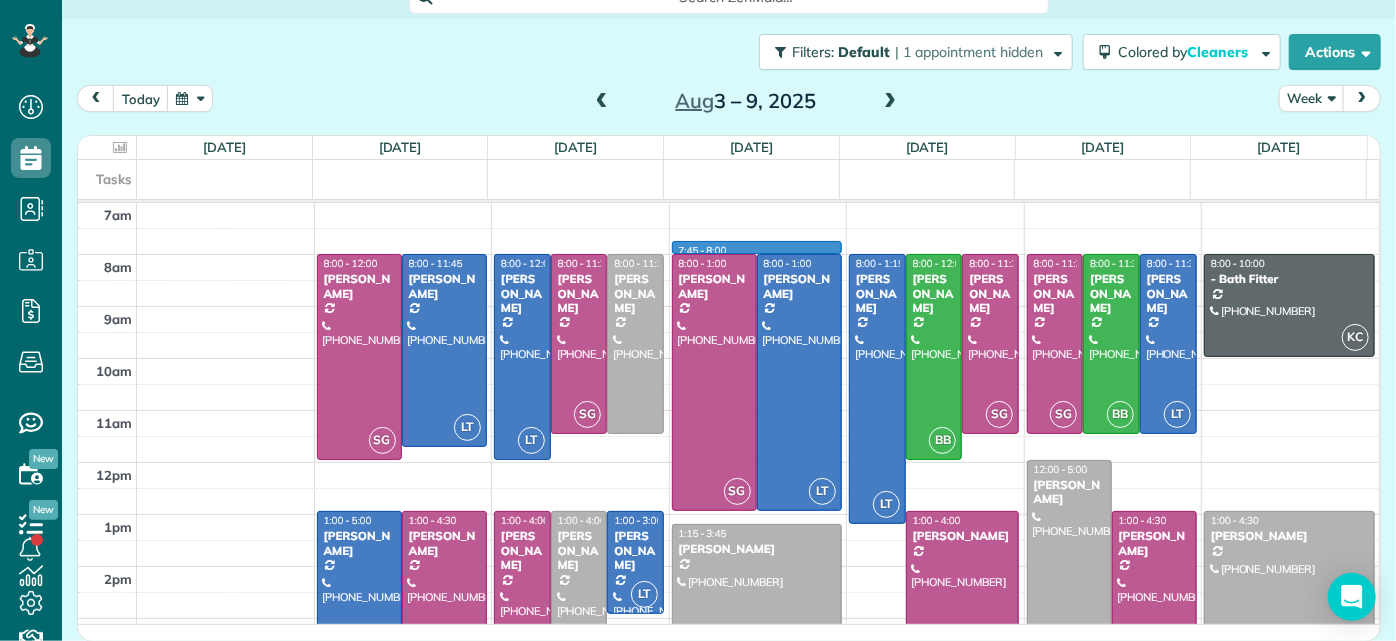 click at bounding box center [758, 268] 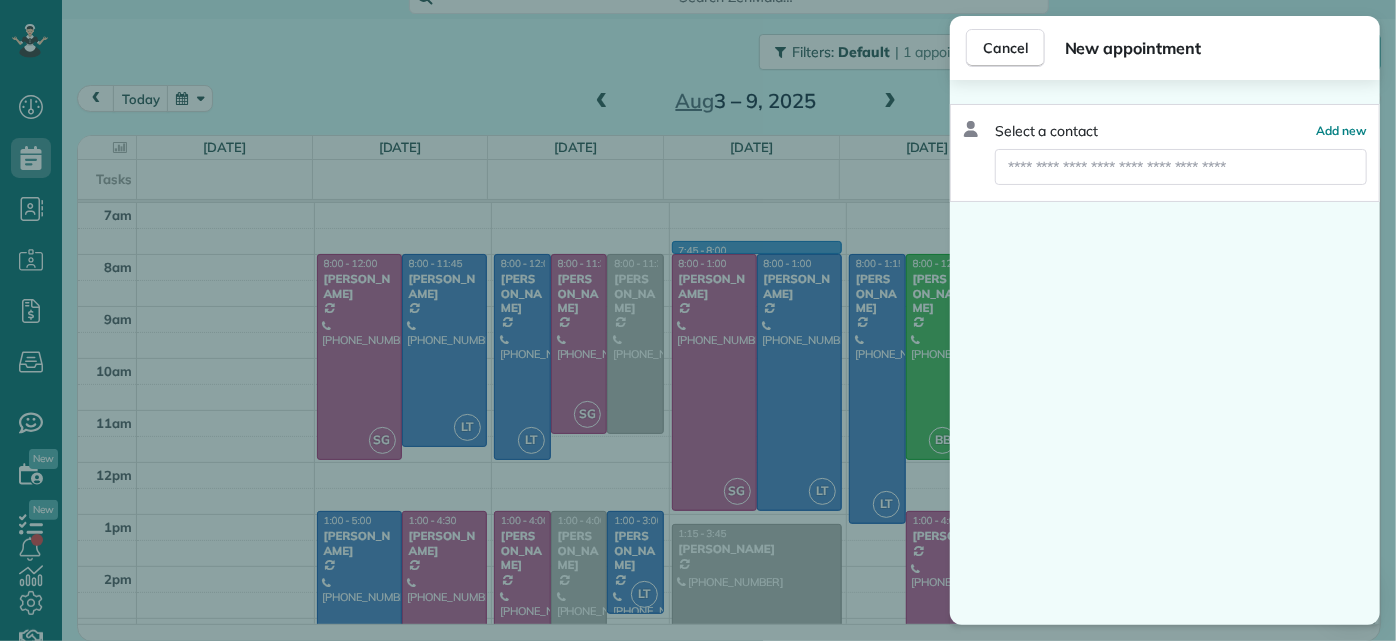 click on "Cancel New appointment Select a contact Add new" at bounding box center [698, 320] 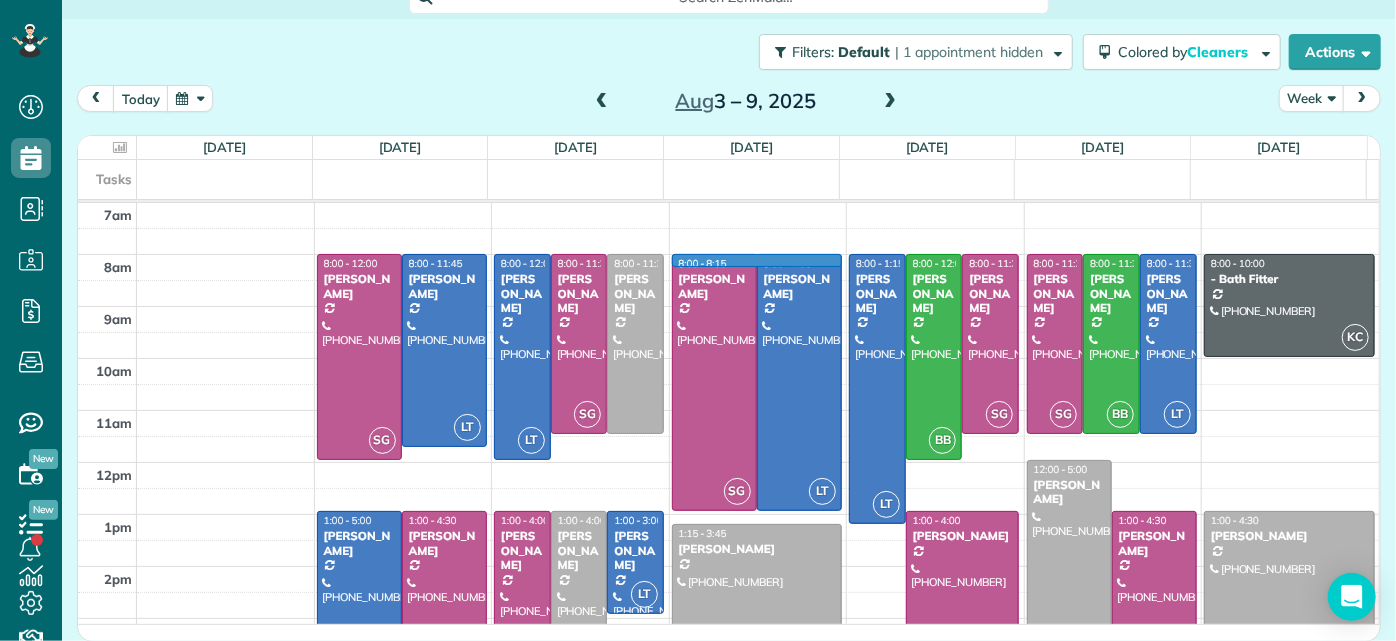 click at bounding box center [758, 268] 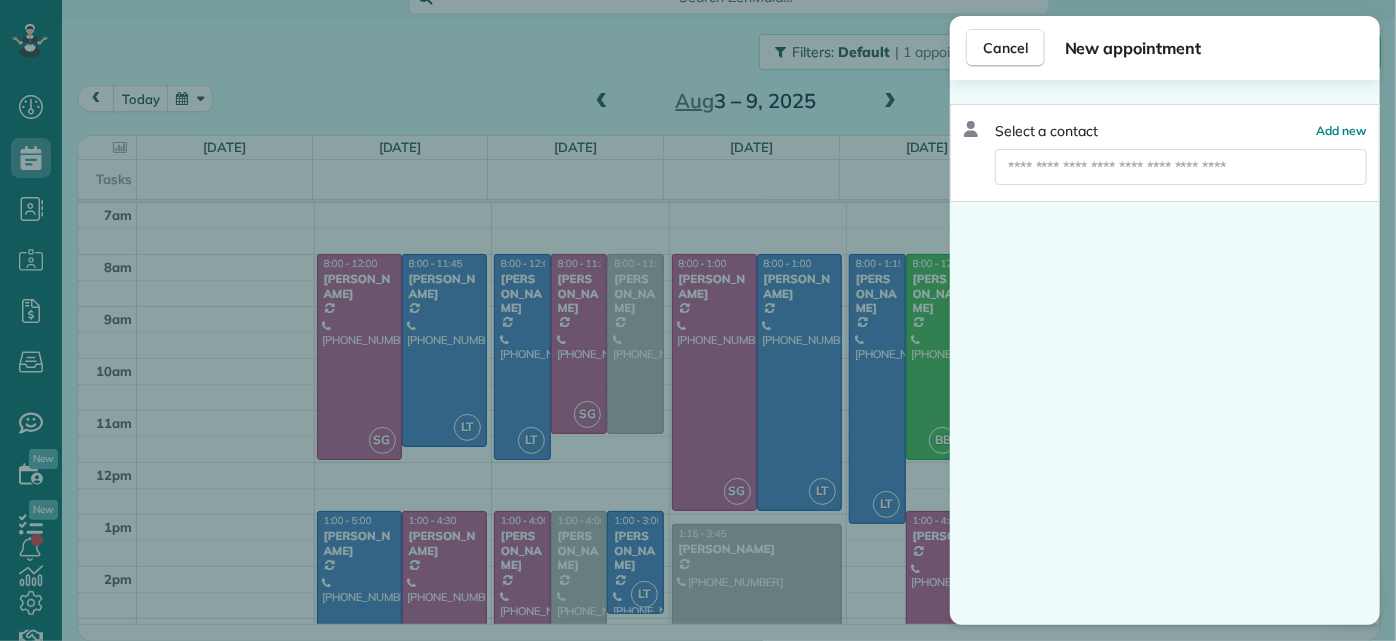 click on "Cancel New appointment Select a contact Add new" at bounding box center [698, 320] 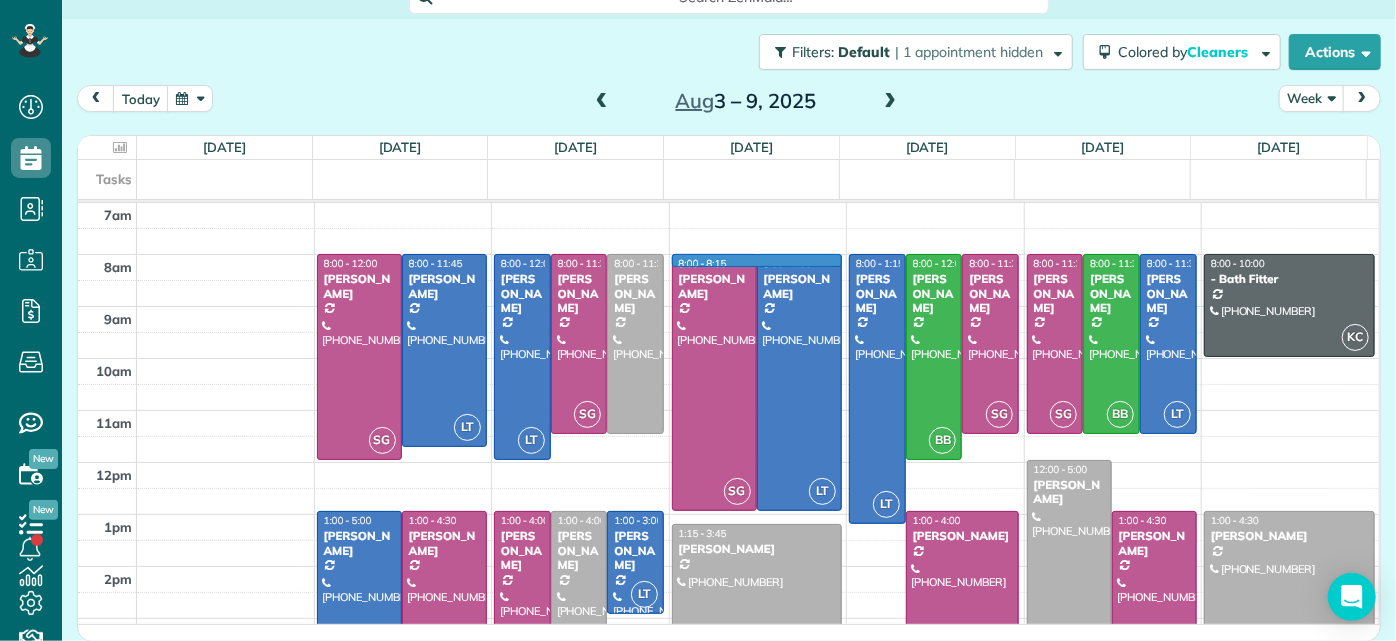 click at bounding box center (758, 268) 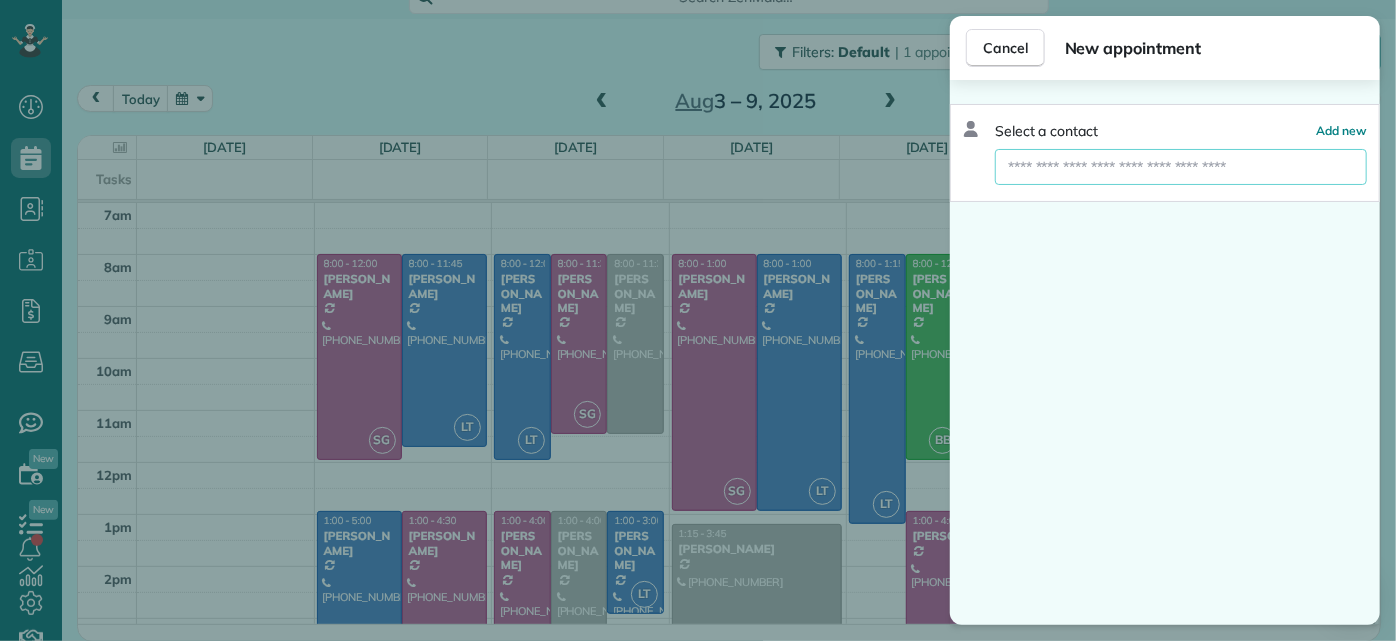 click at bounding box center (1181, 167) 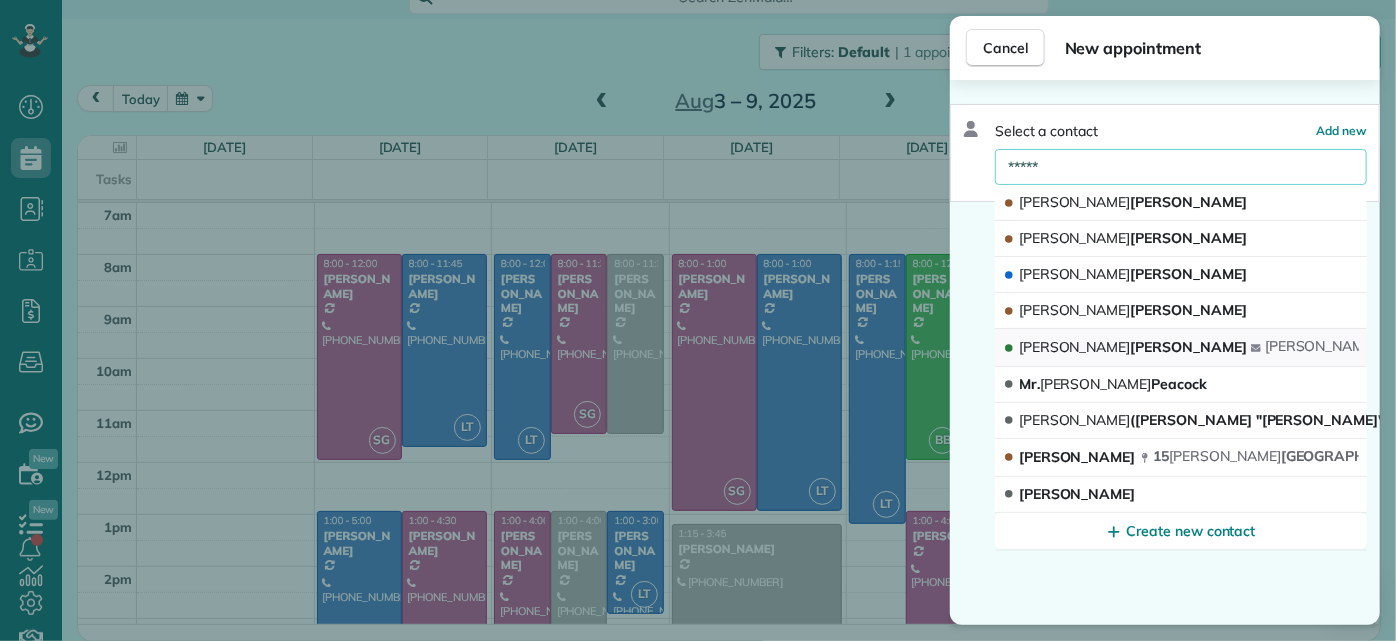 type on "*****" 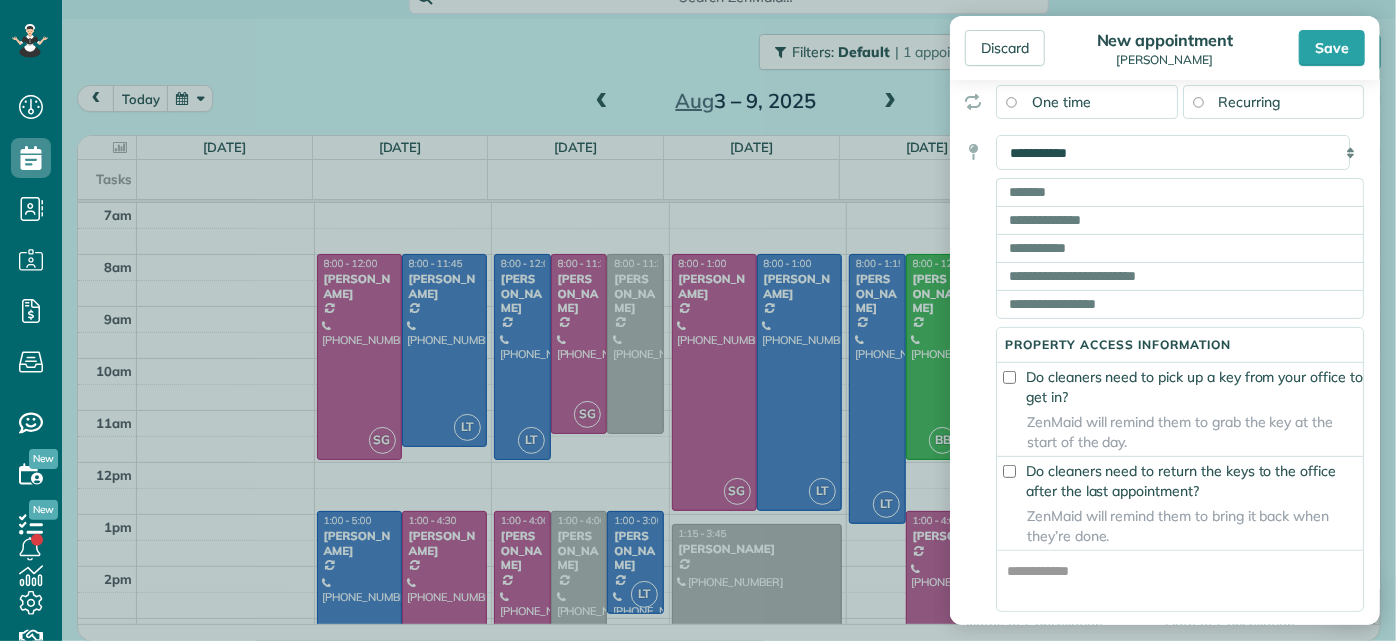 scroll, scrollTop: 90, scrollLeft: 0, axis: vertical 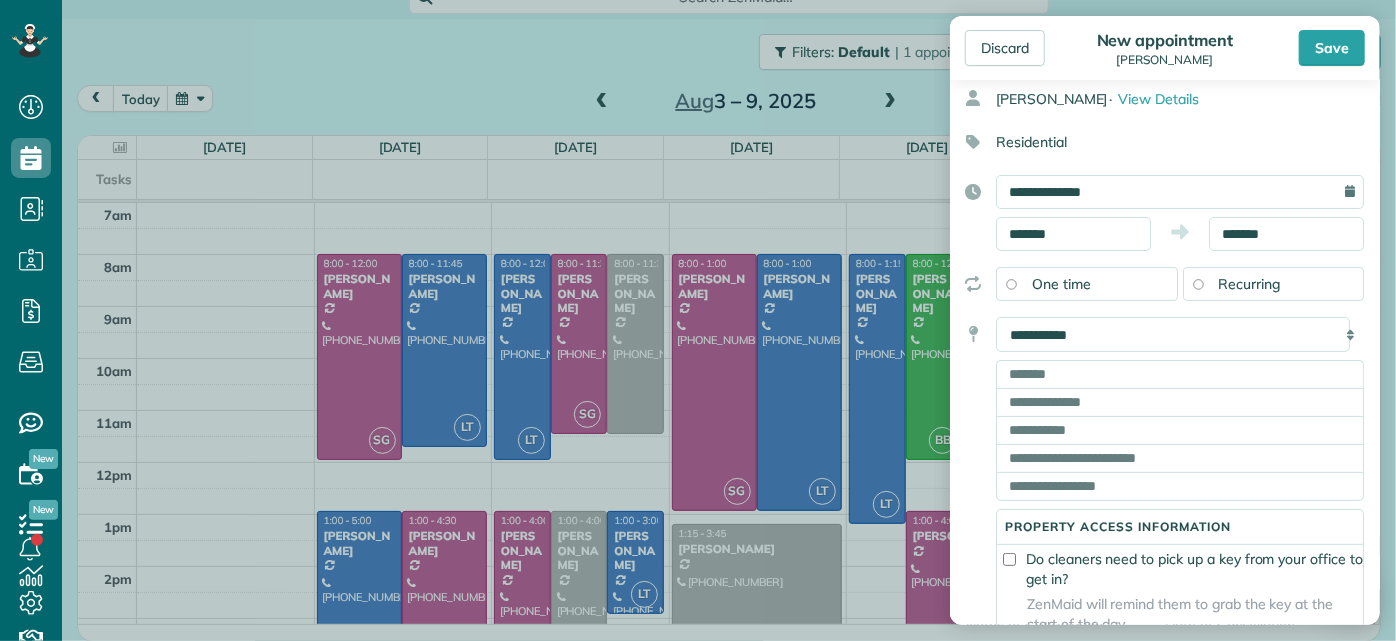 click on "Recurring" at bounding box center [1250, 284] 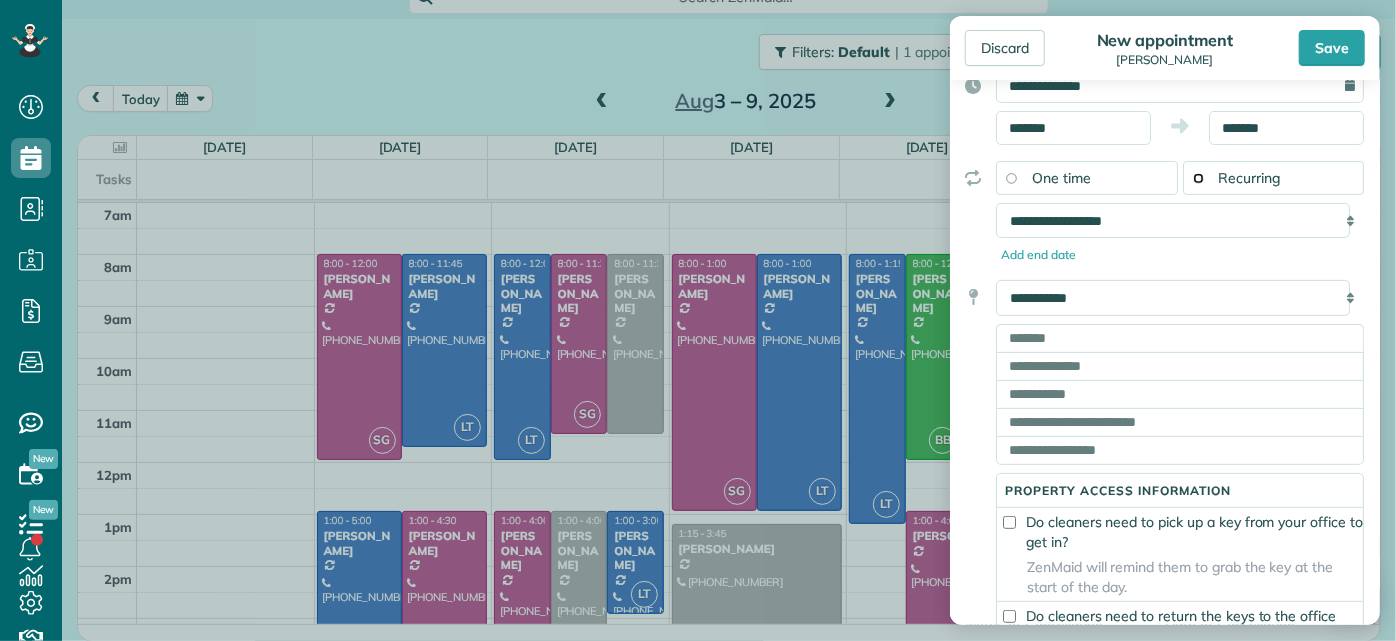 scroll, scrollTop: 90, scrollLeft: 0, axis: vertical 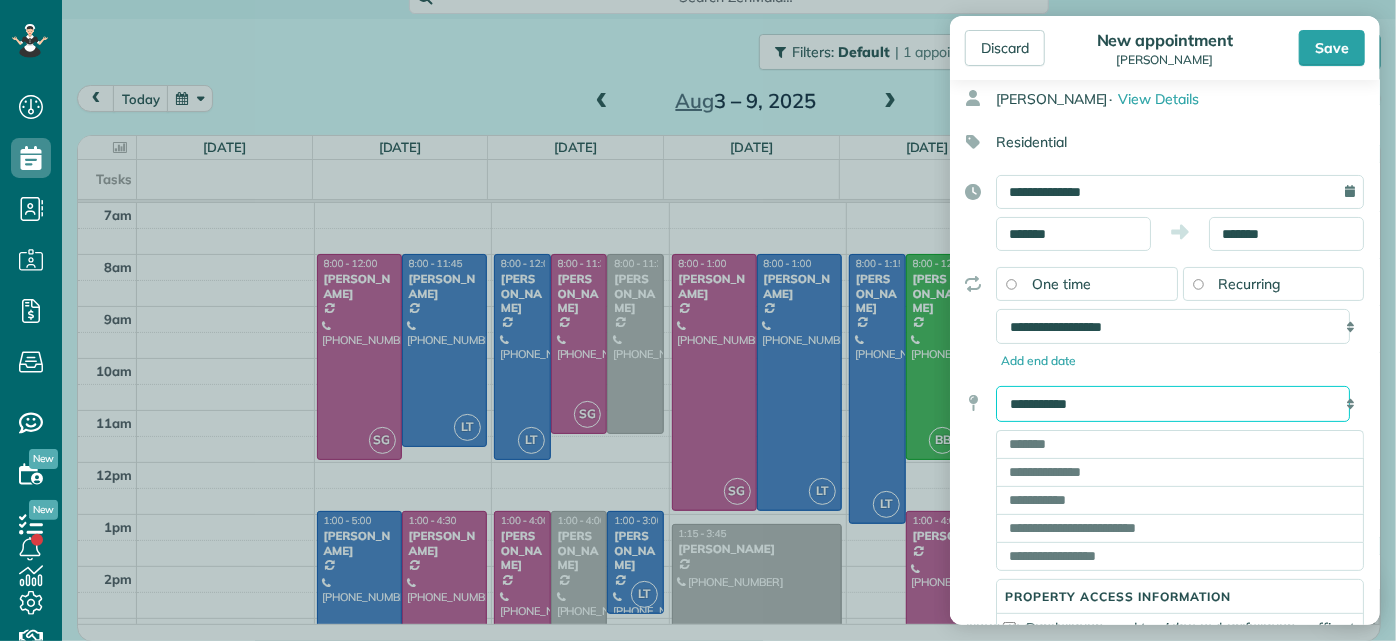 click on "**********" at bounding box center [1173, 403] 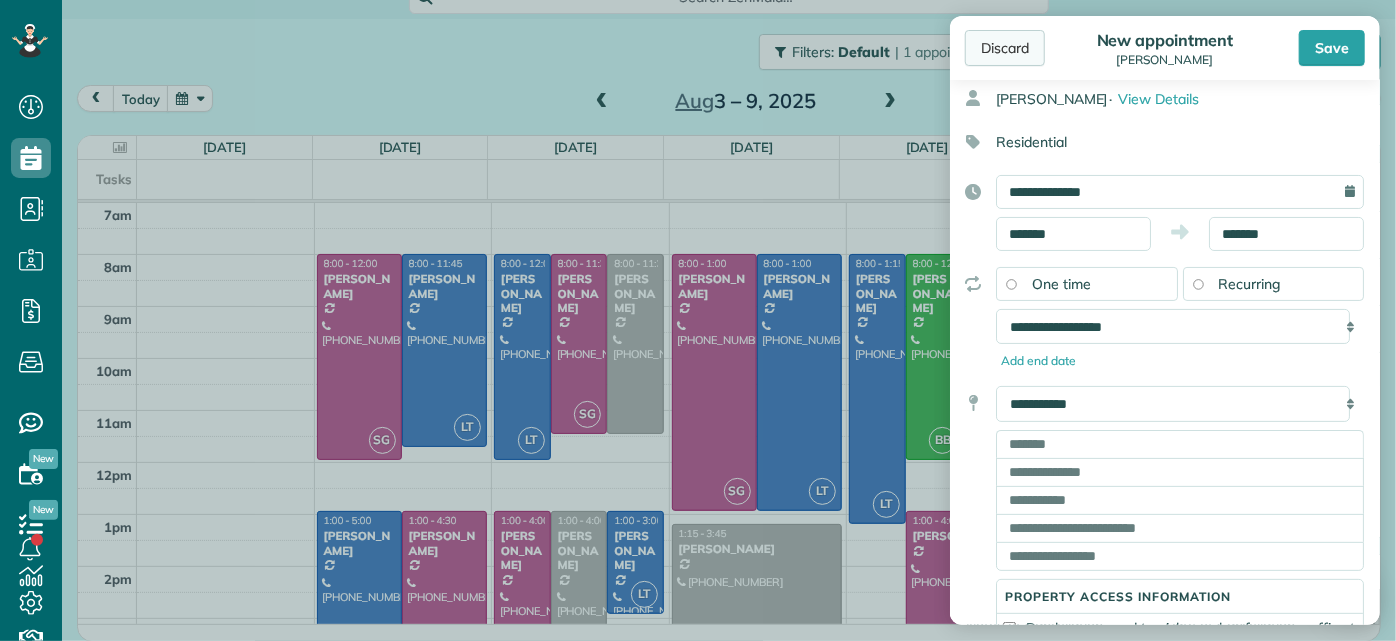 click on "Discard" at bounding box center (1005, 48) 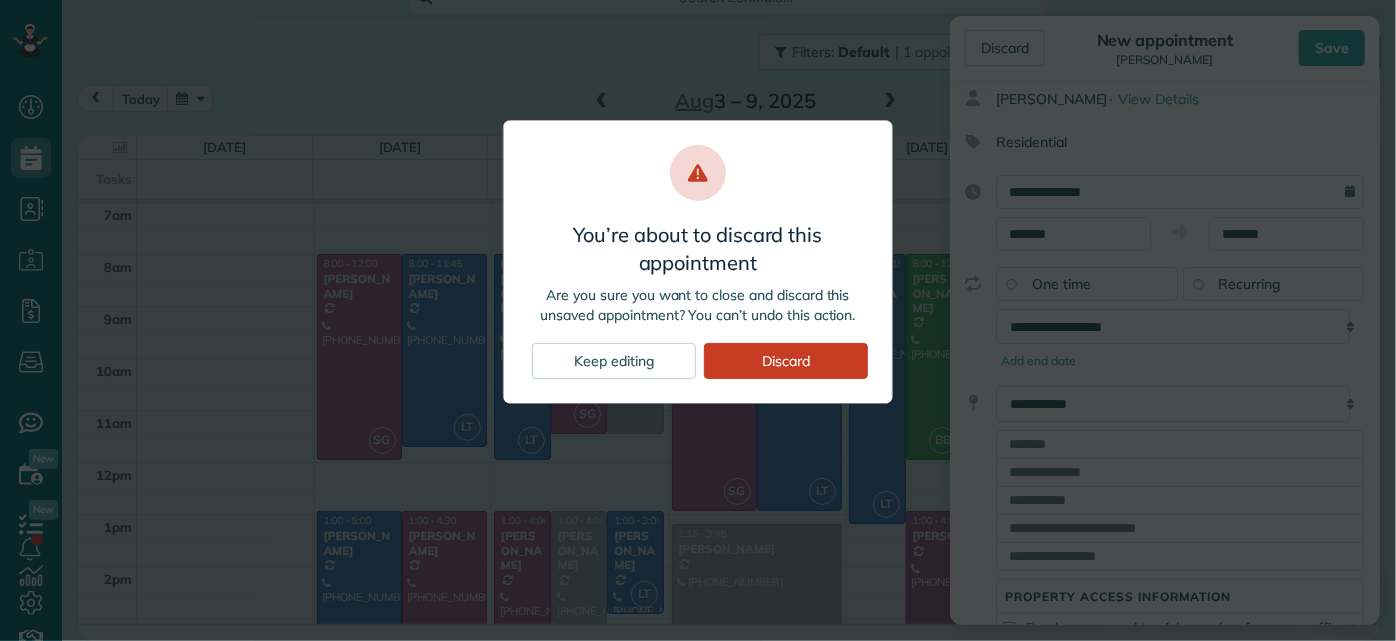click on "You’re about to discard this appointment
Are you sure you want to close and discard this unsaved appointment? You can’t undo this action.
Keep editing
Discard" at bounding box center [698, 262] 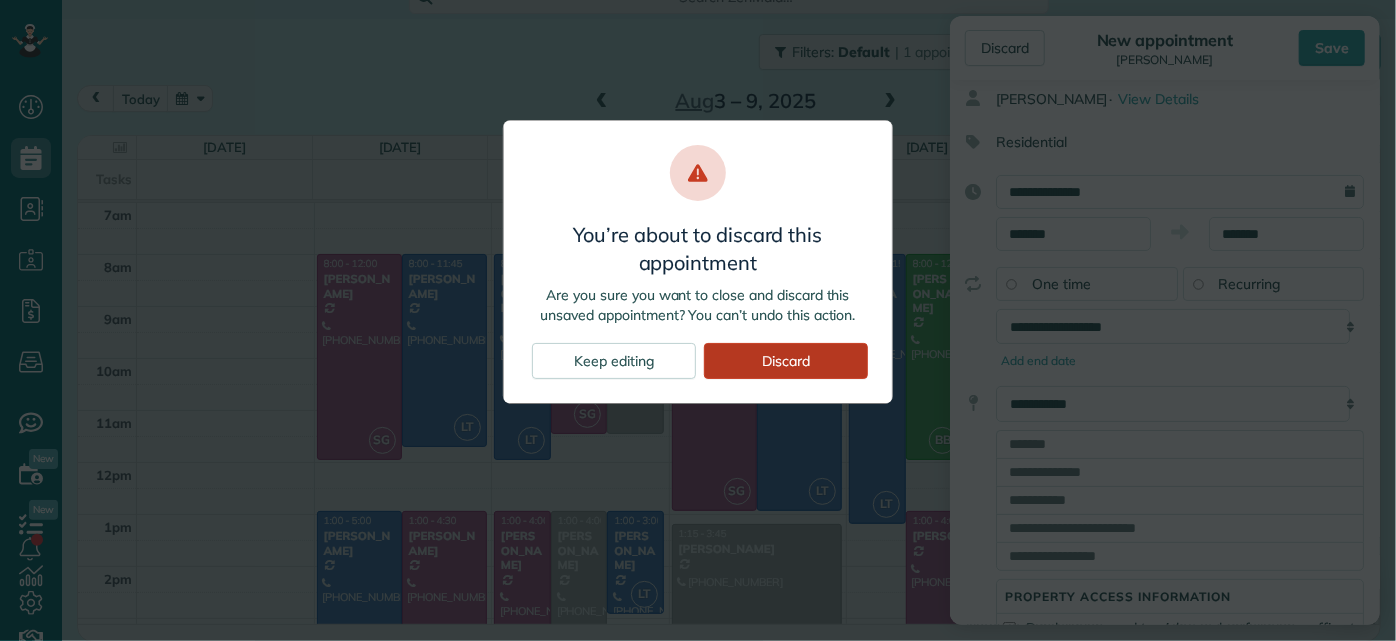 click on "Discard" at bounding box center [786, 361] 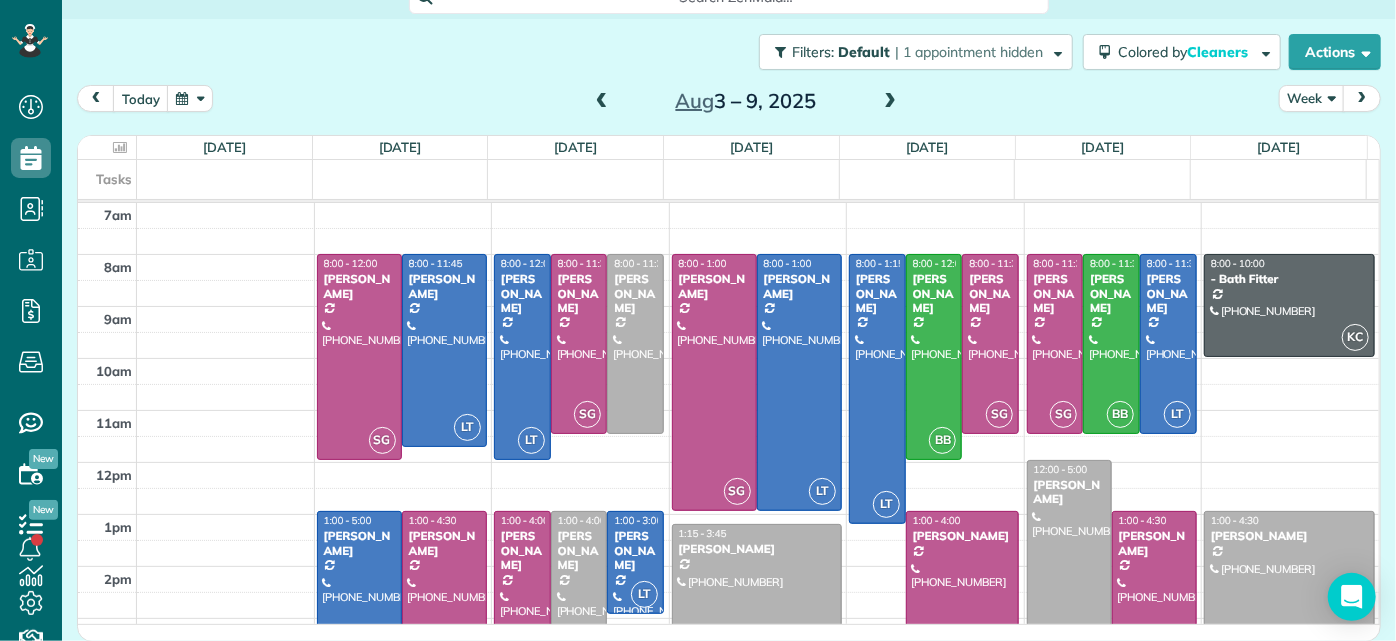 click at bounding box center (602, 102) 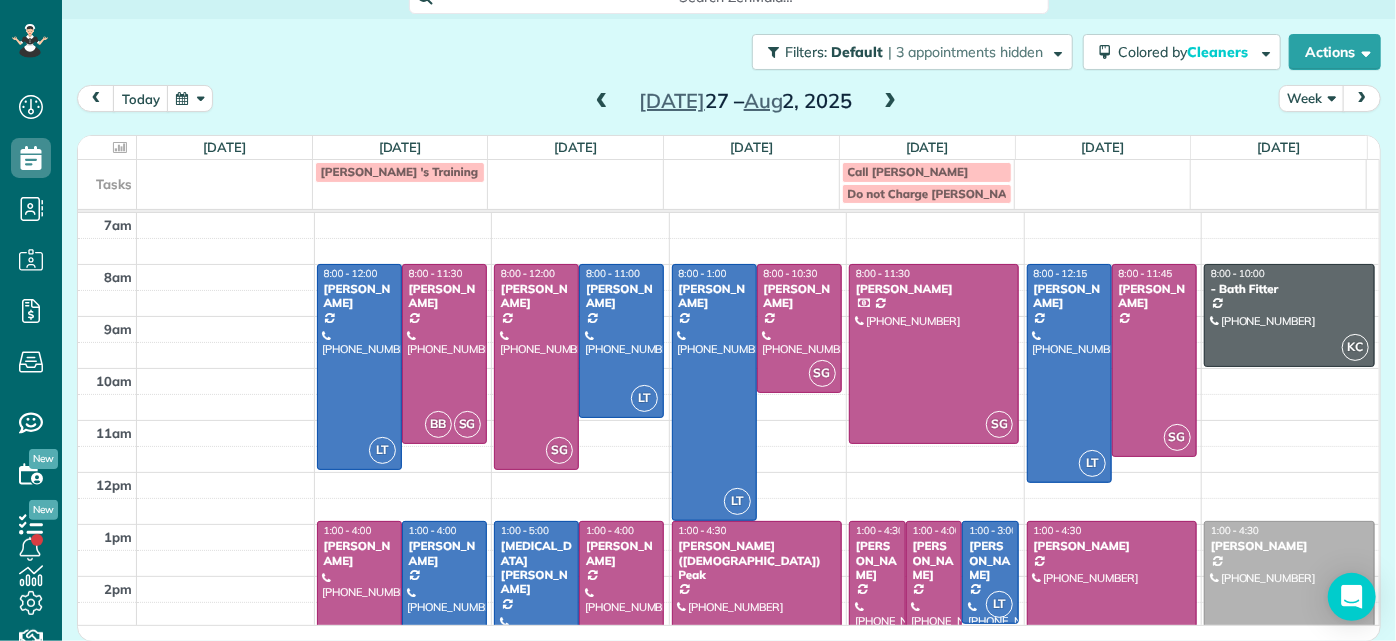 click at bounding box center [602, 102] 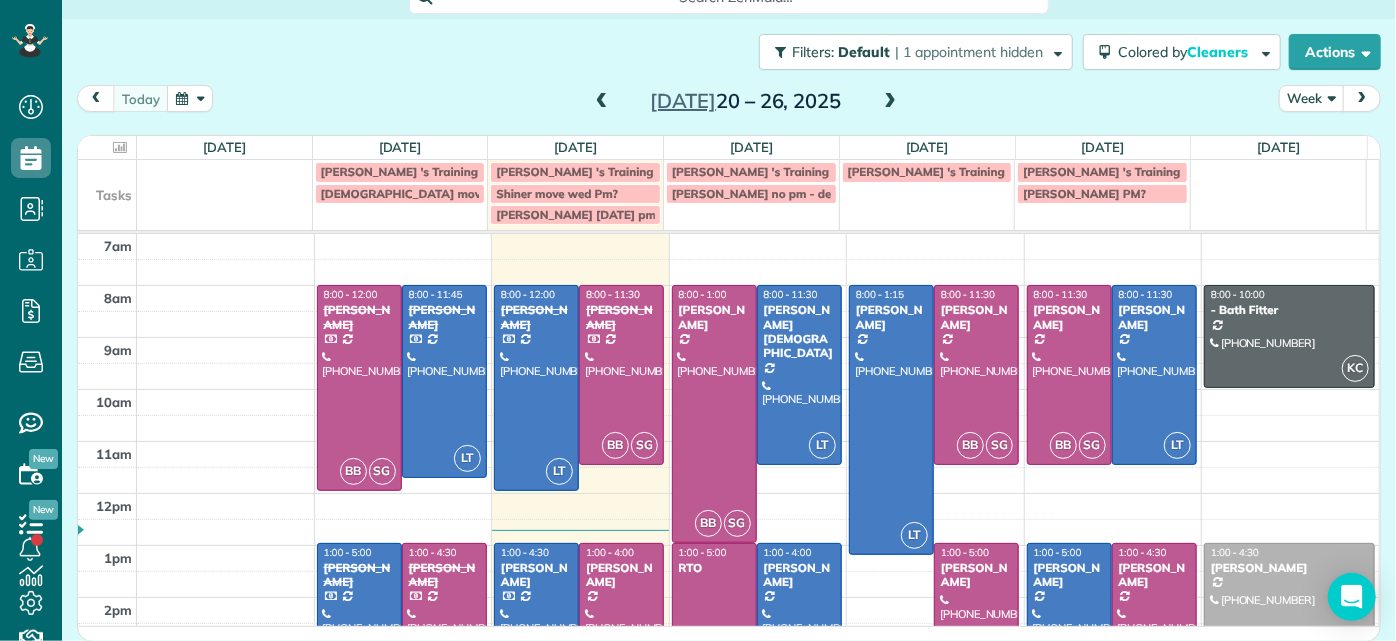 click at bounding box center (602, 102) 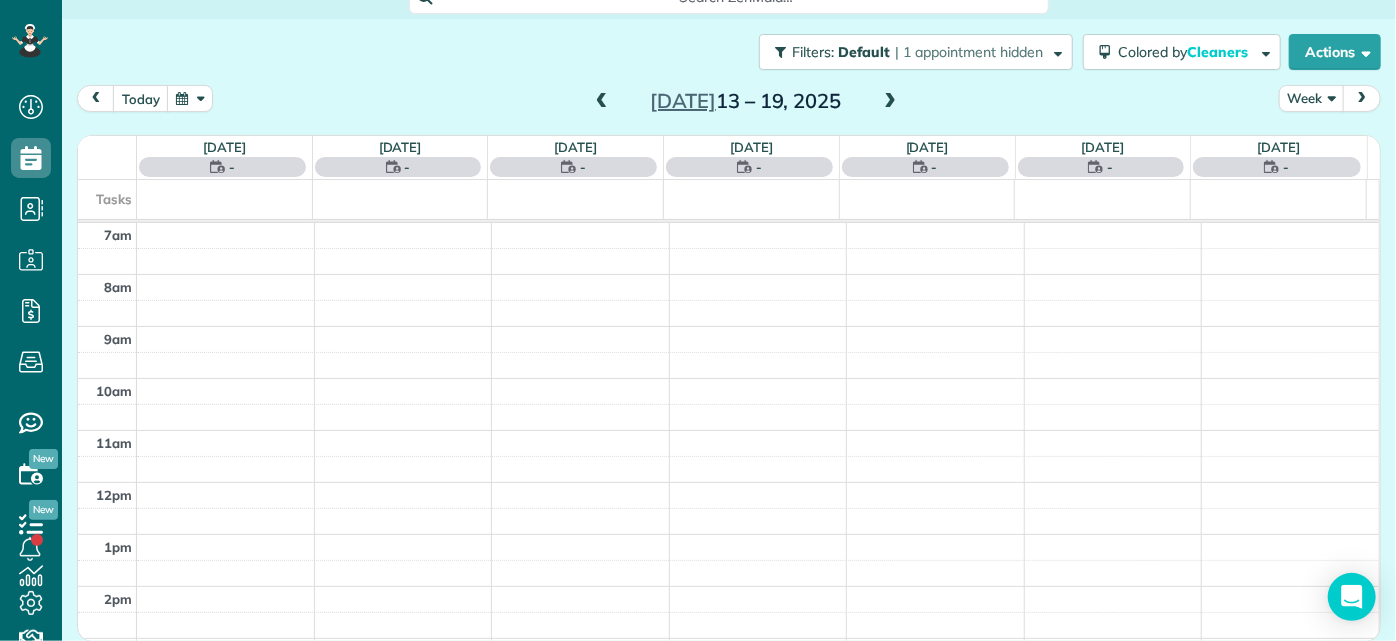 click at bounding box center [602, 102] 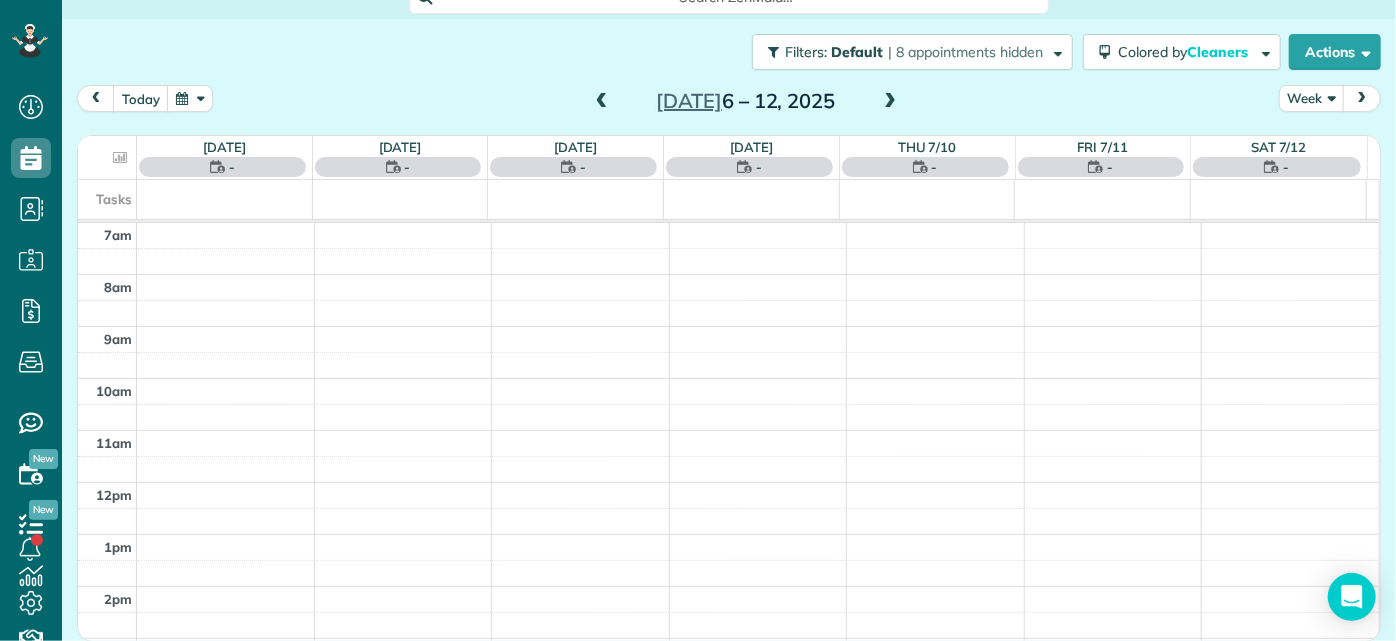 click at bounding box center [602, 102] 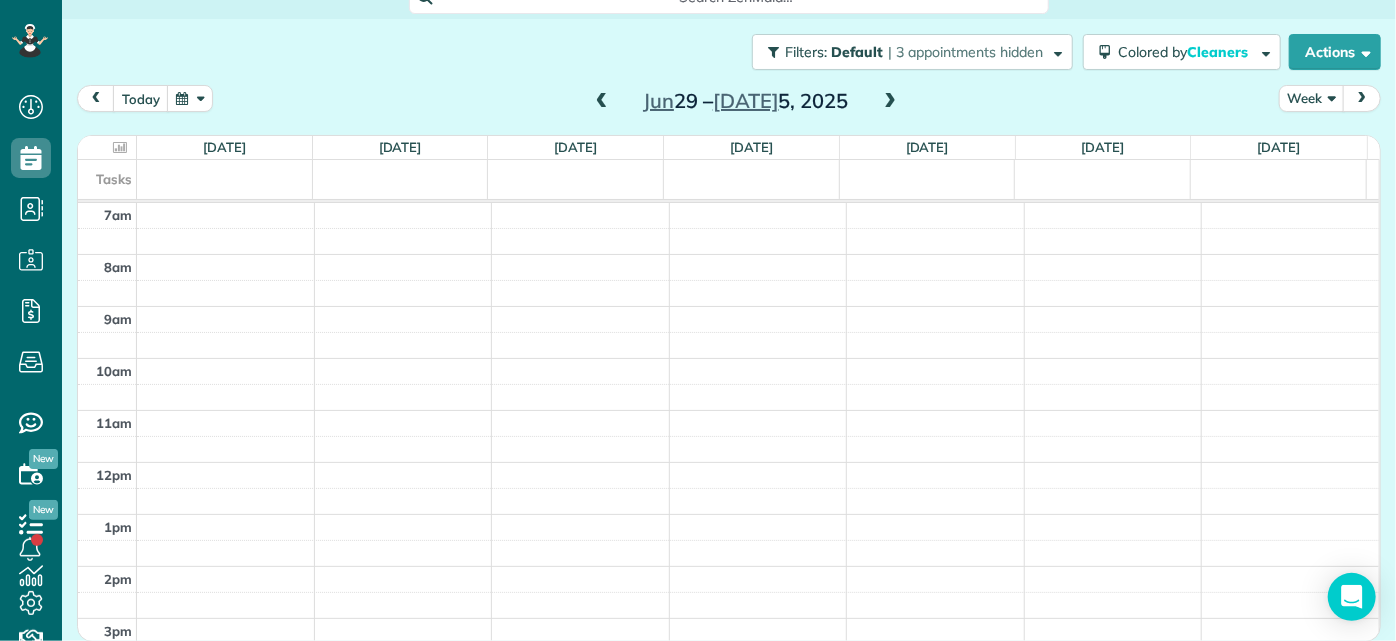 click at bounding box center [602, 102] 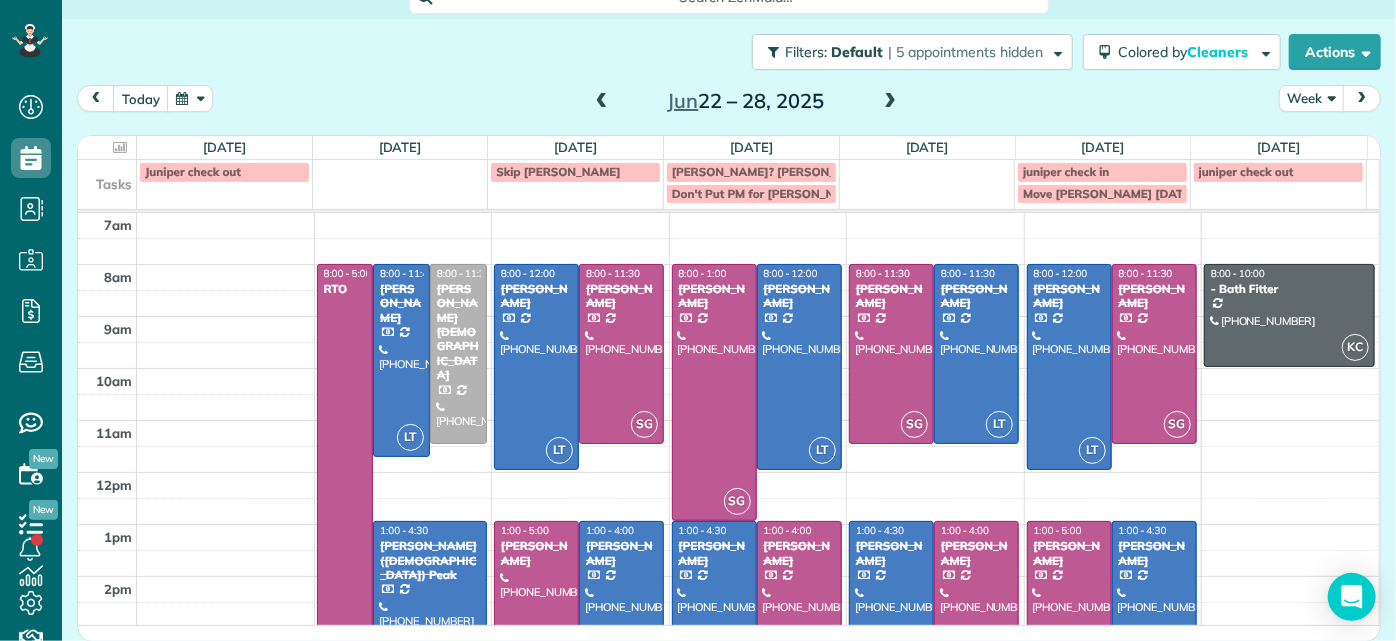 click on "James Crenshaw" at bounding box center [714, 553] 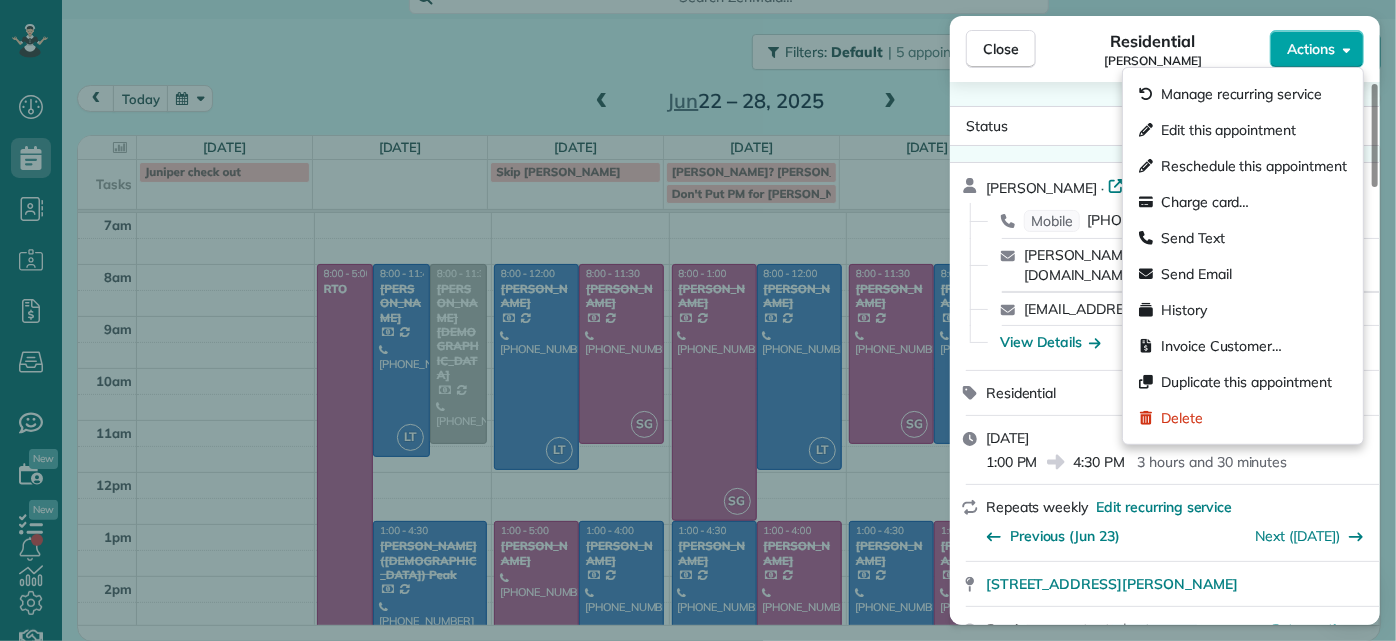 click on "Actions" at bounding box center [1311, 49] 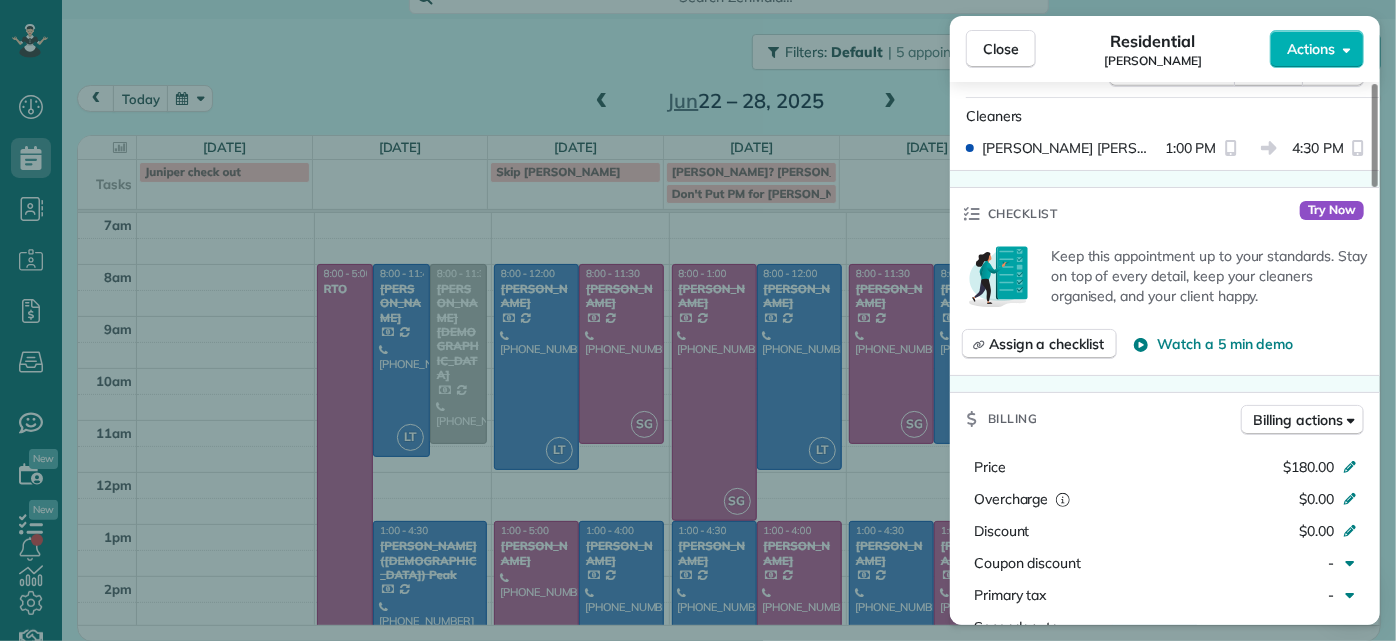 scroll, scrollTop: 545, scrollLeft: 0, axis: vertical 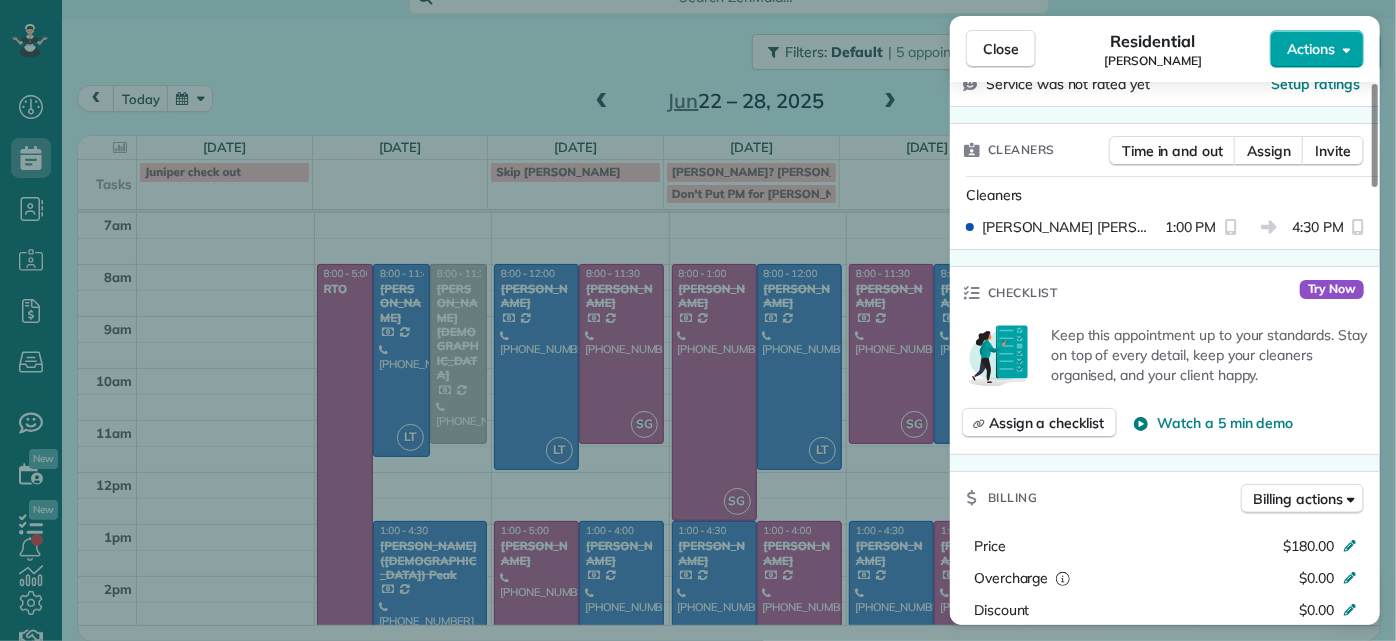 click on "Actions" at bounding box center [1317, 49] 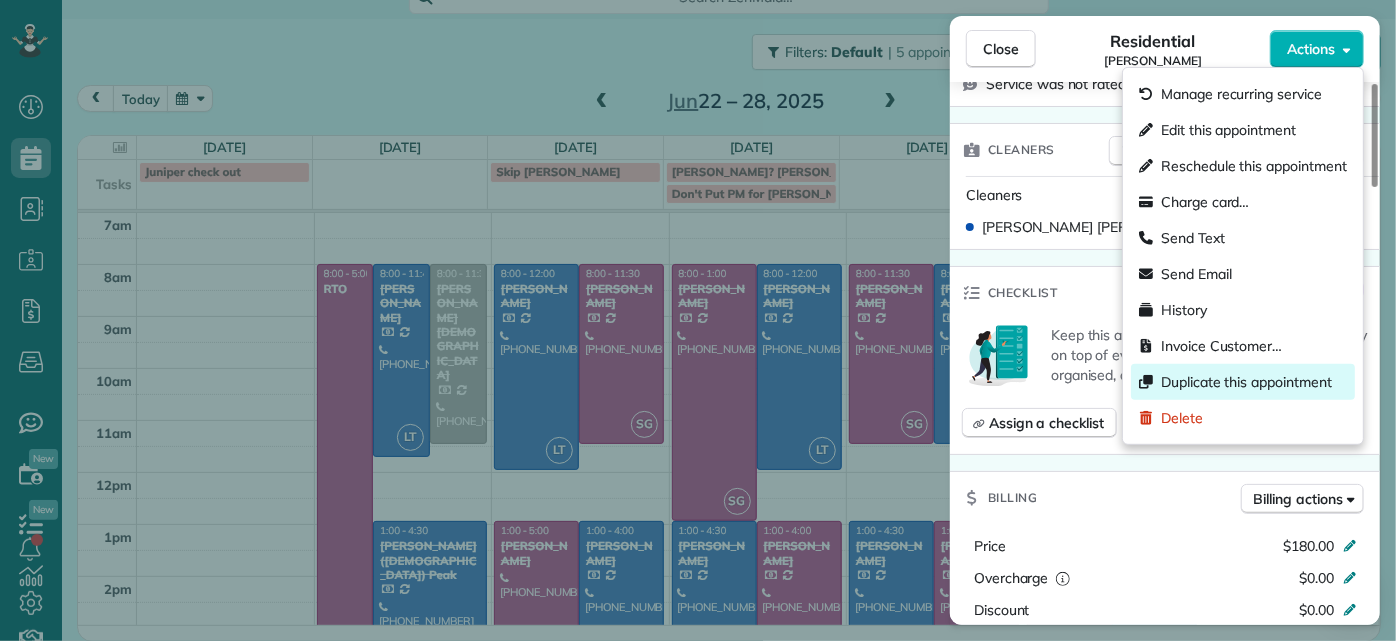 click on "Duplicate this appointment" at bounding box center [1243, 382] 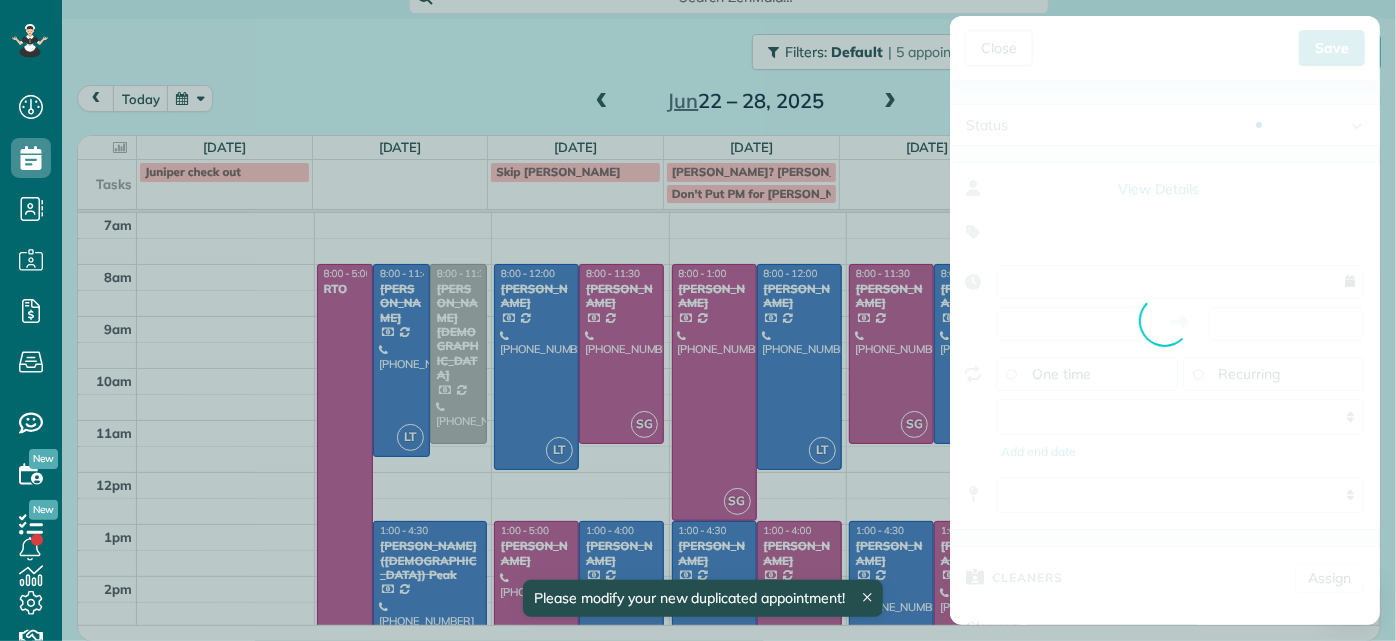 type on "**********" 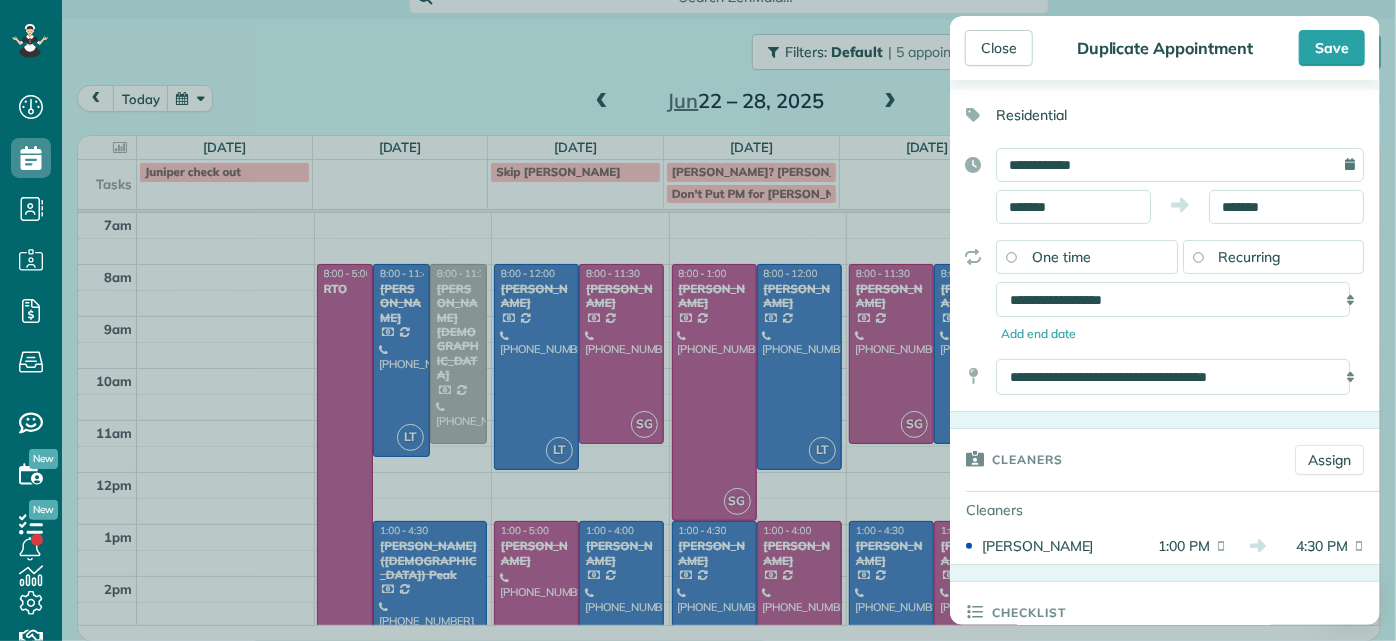 scroll, scrollTop: 0, scrollLeft: 0, axis: both 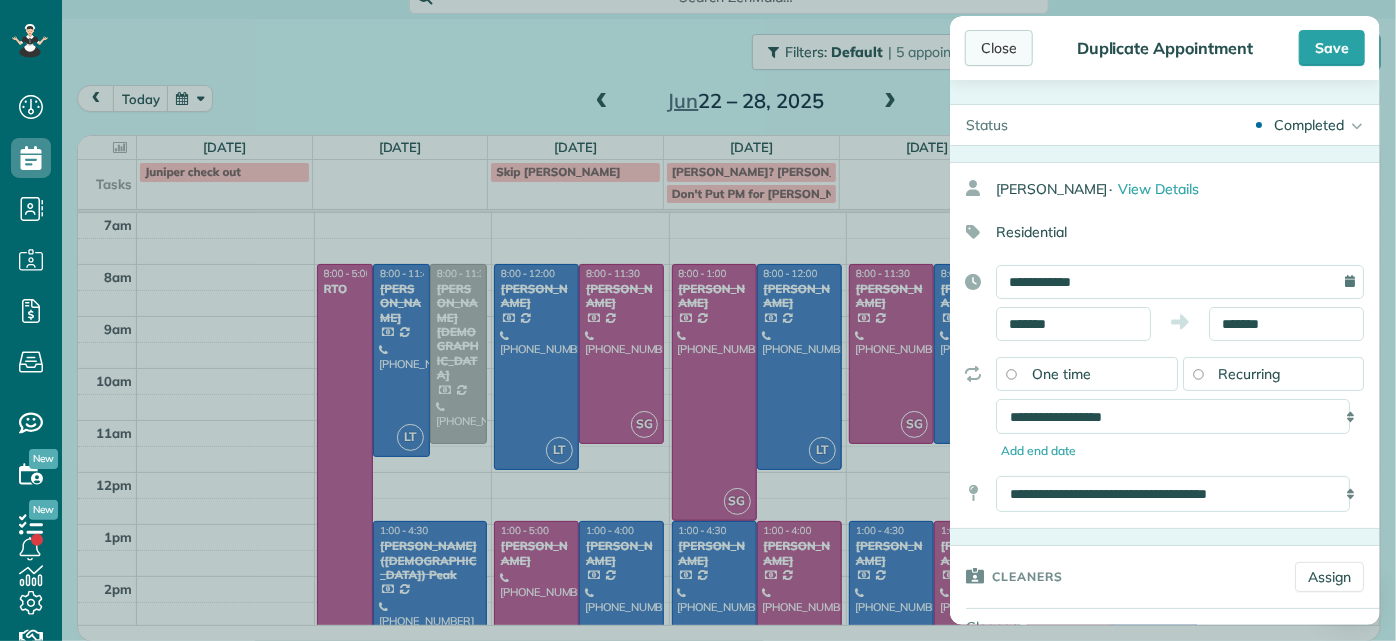 click on "Close" at bounding box center [999, 48] 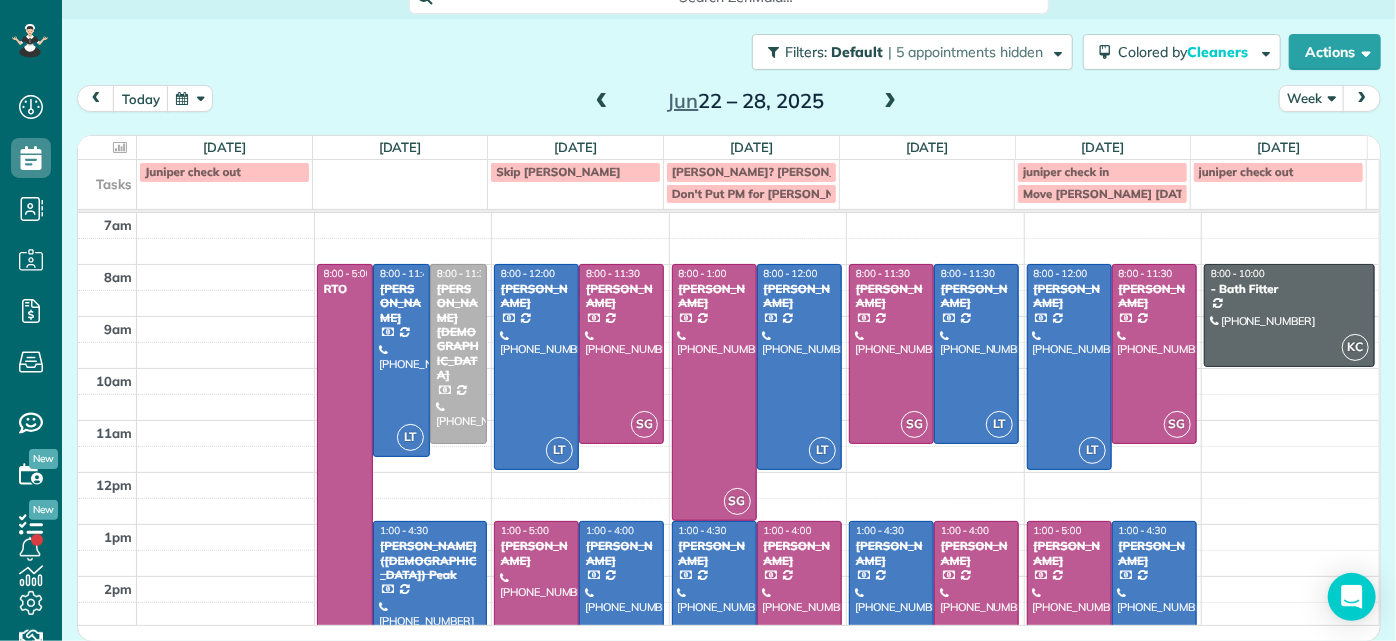 click at bounding box center [890, 102] 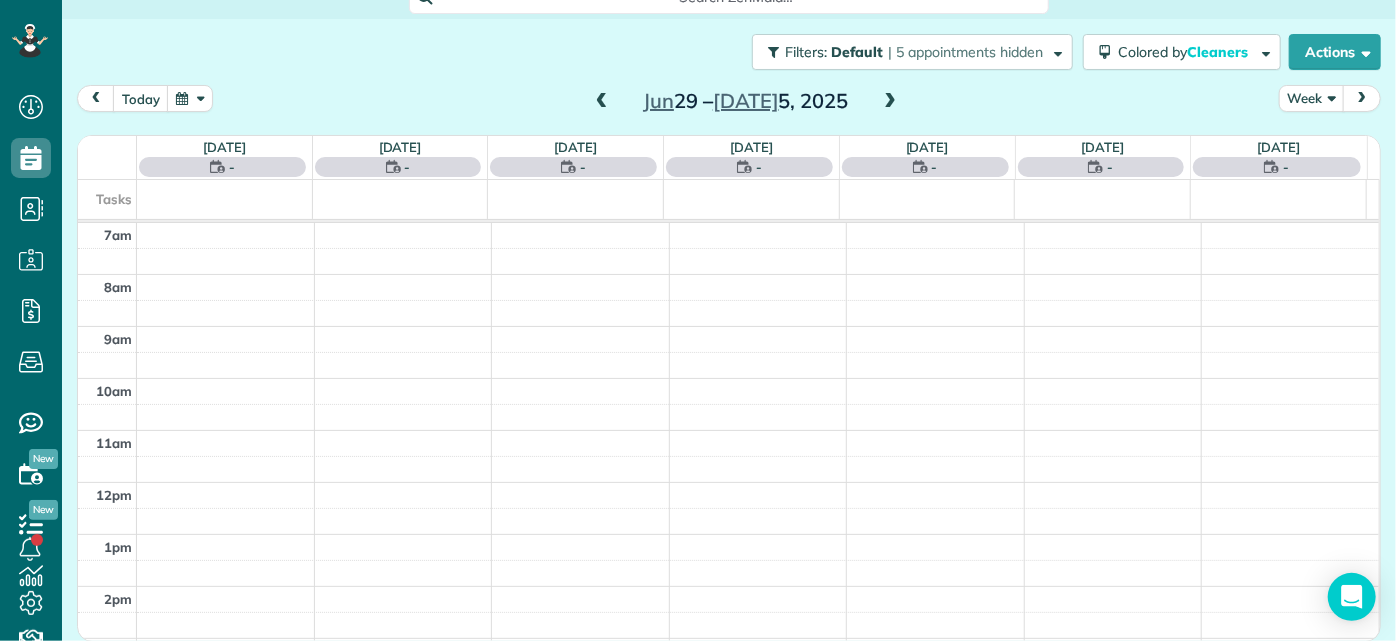 click at bounding box center [890, 102] 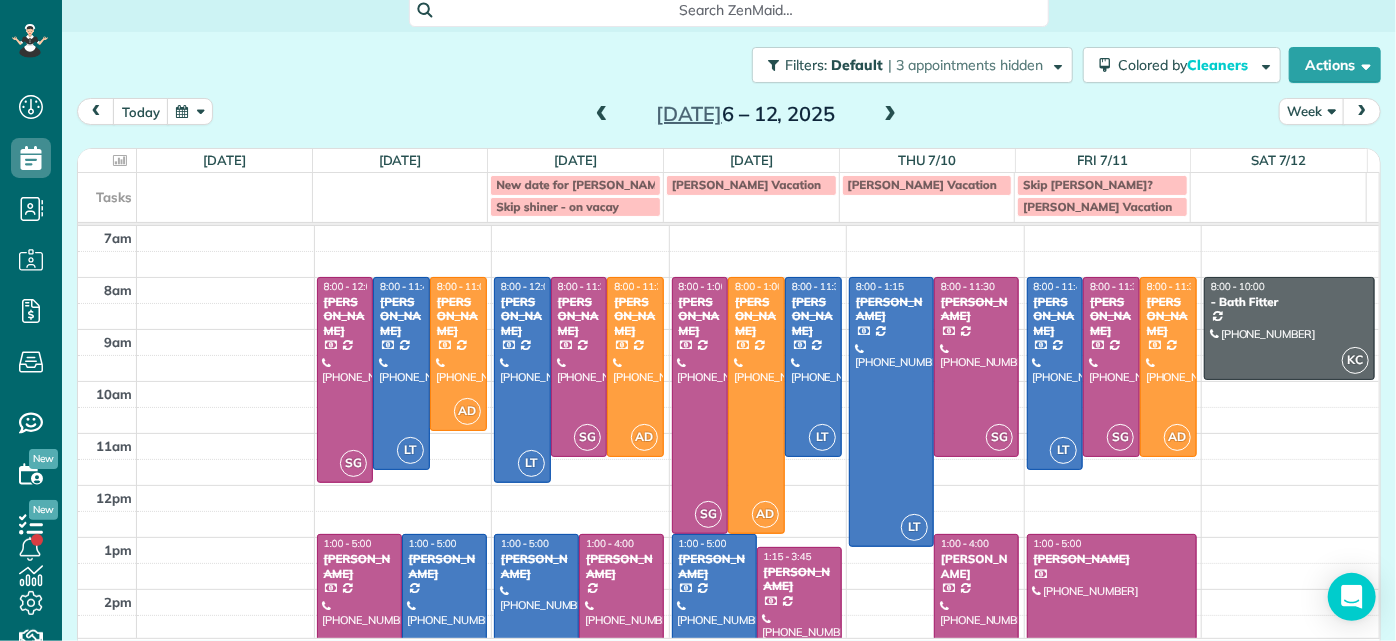 scroll, scrollTop: 0, scrollLeft: 0, axis: both 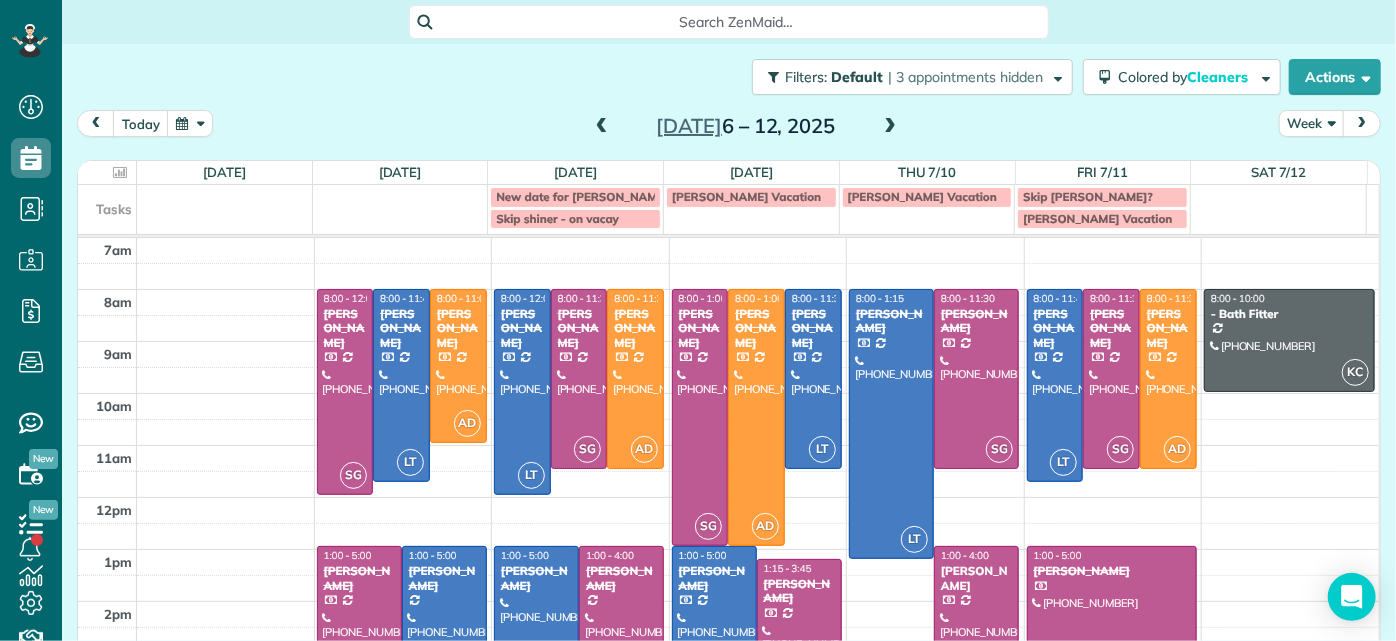 click on "Search ZenMaid…" at bounding box center [736, 22] 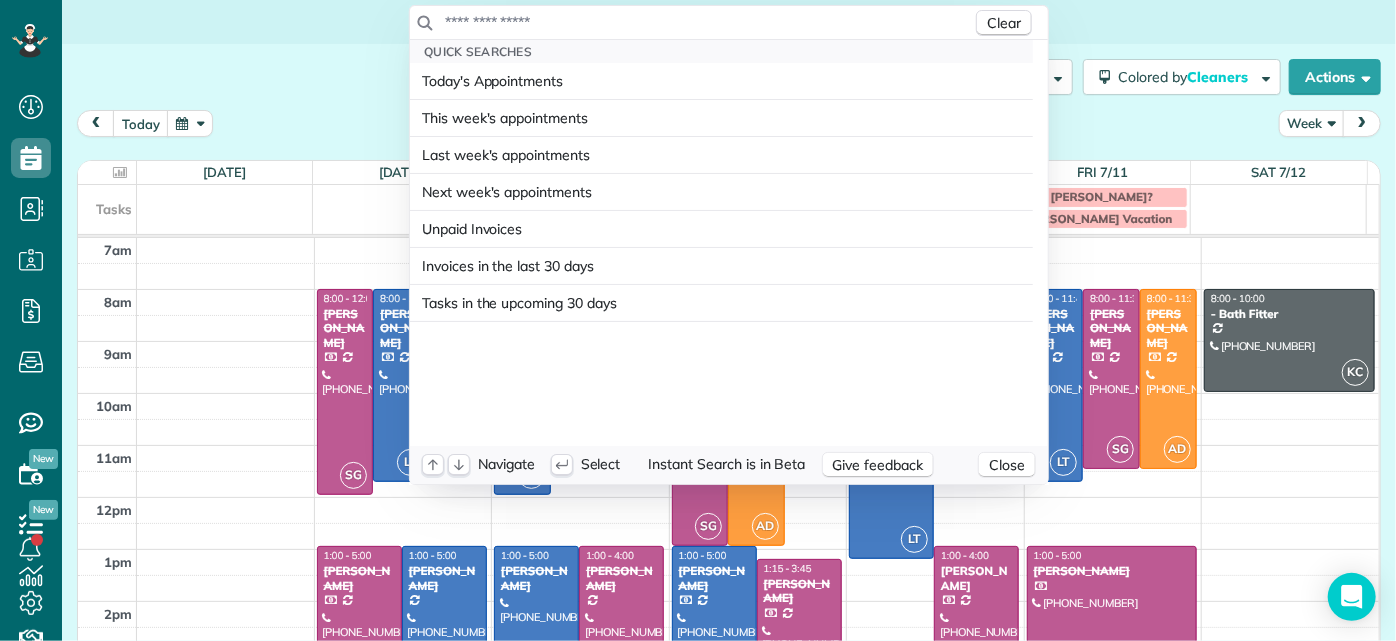 click at bounding box center (708, 22) 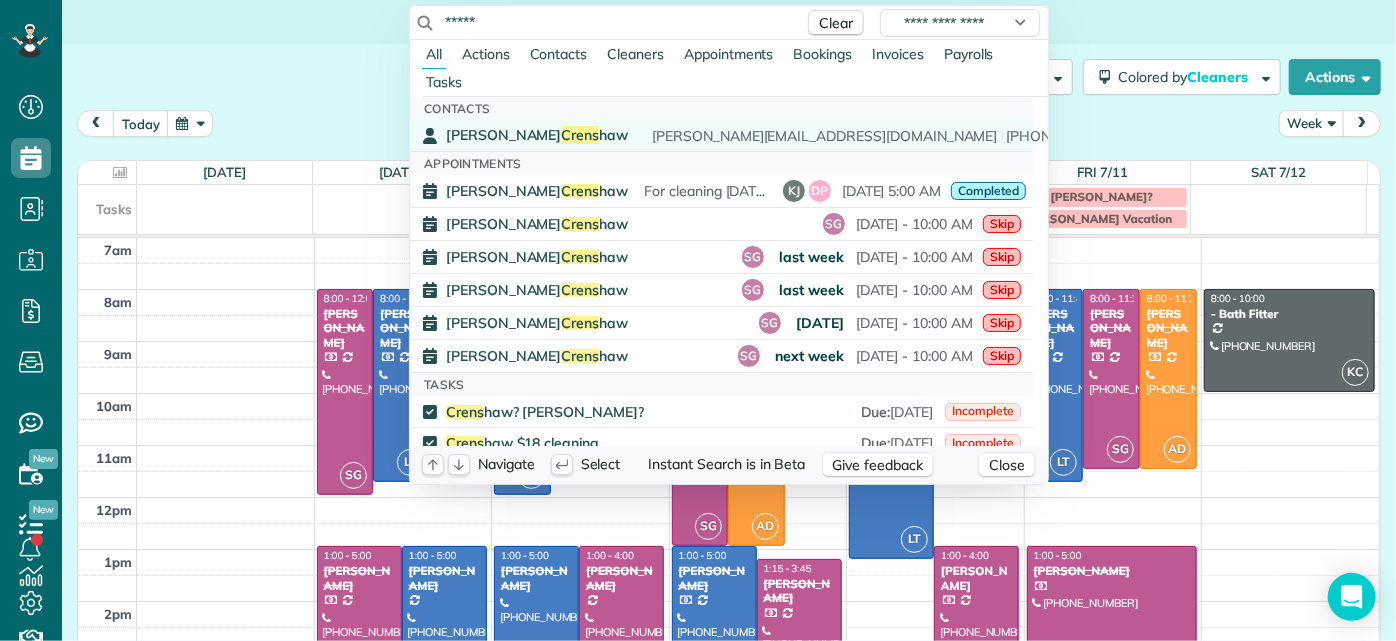 type on "*****" 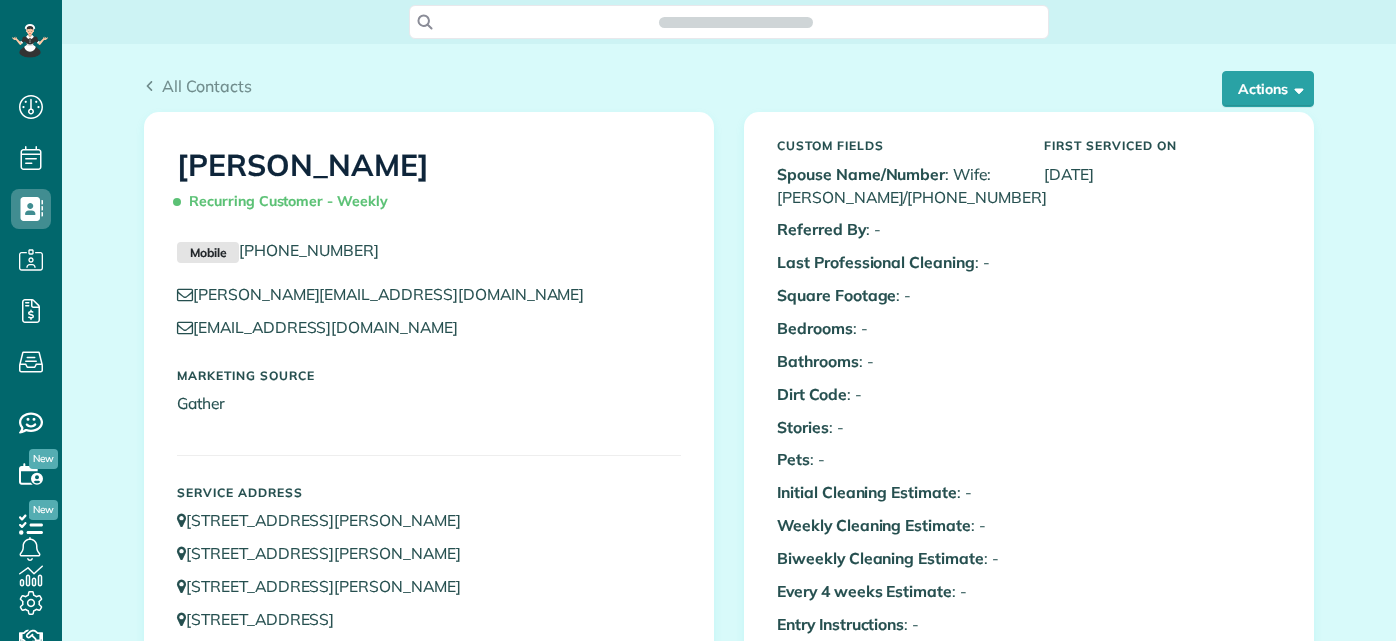scroll, scrollTop: 0, scrollLeft: 0, axis: both 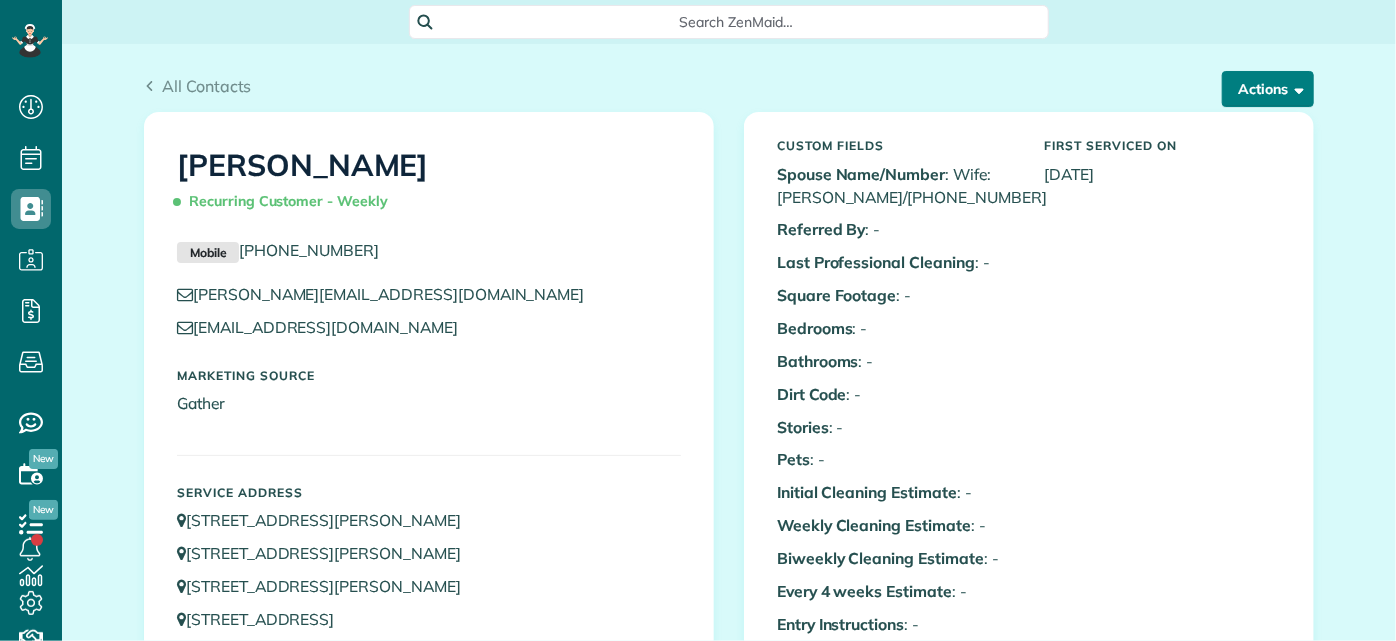 click on "Actions" at bounding box center (1268, 89) 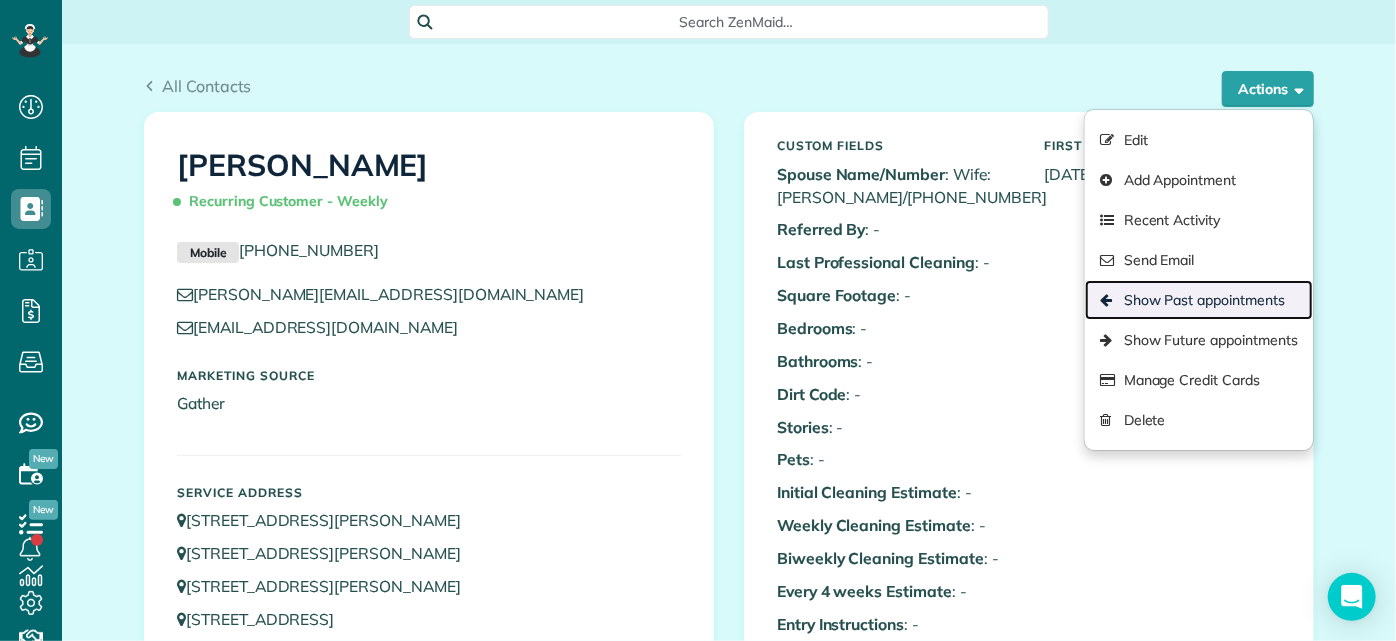 click on "Show Past appointments" at bounding box center [1199, 300] 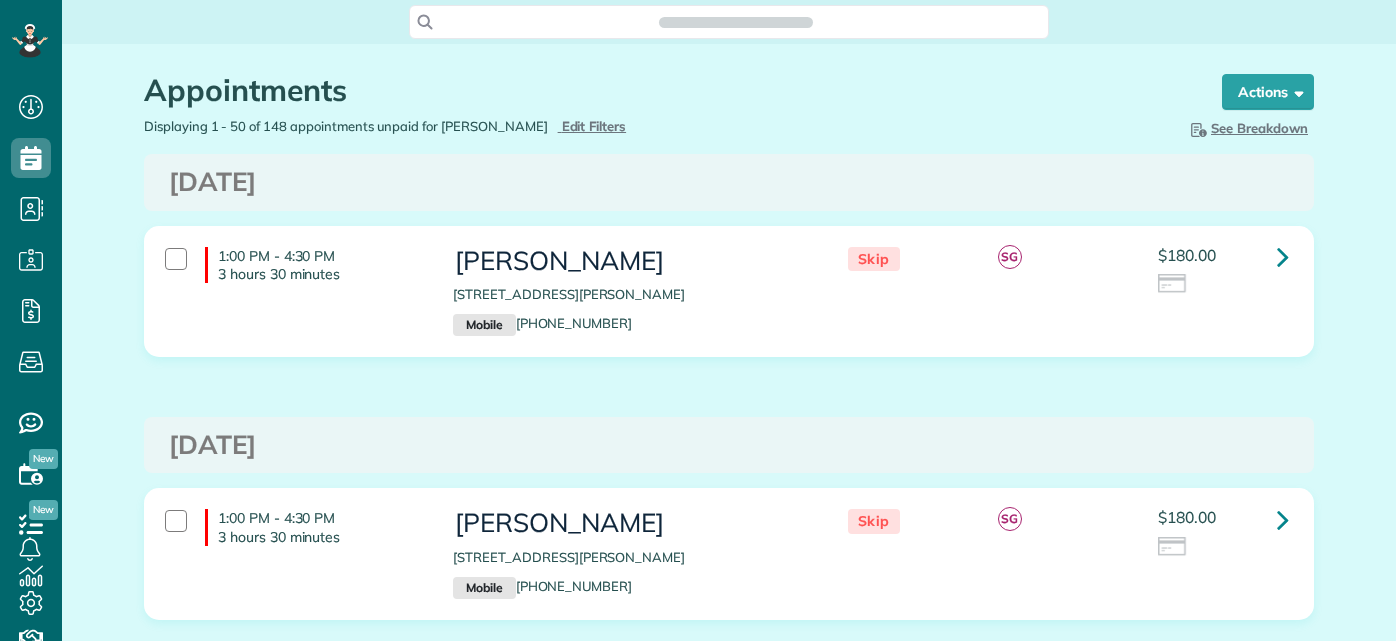 scroll, scrollTop: 0, scrollLeft: 0, axis: both 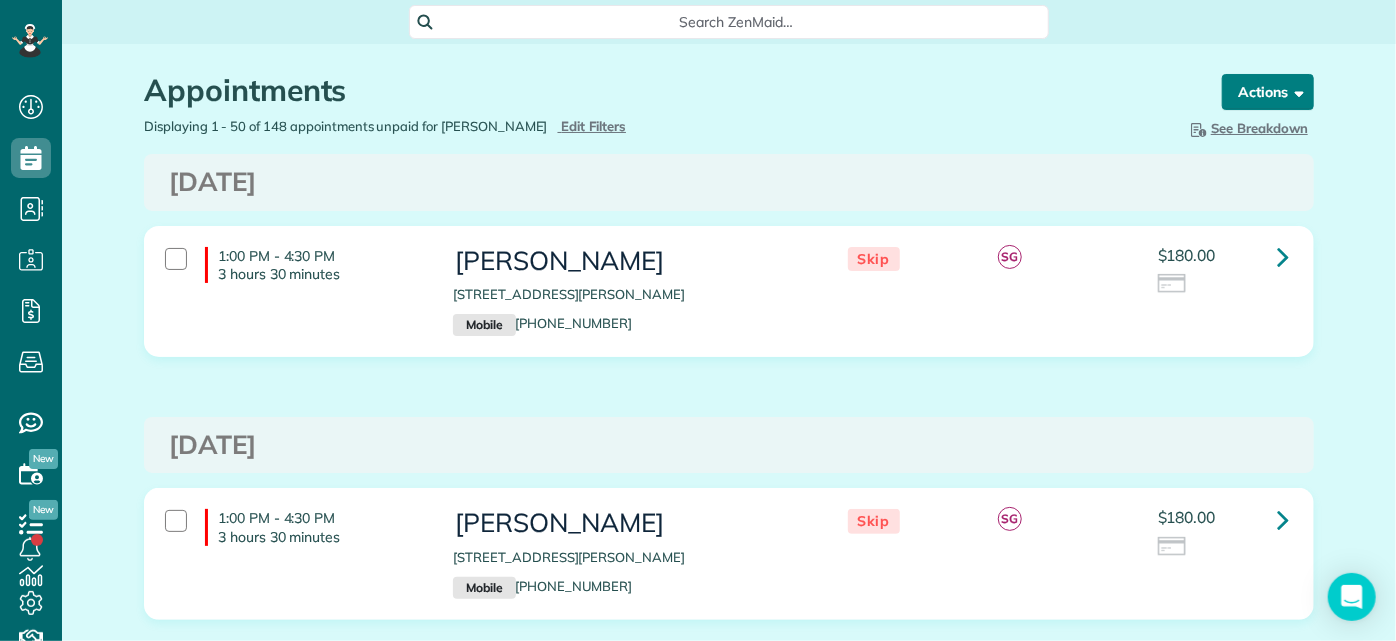 click on "Actions" at bounding box center [1268, 92] 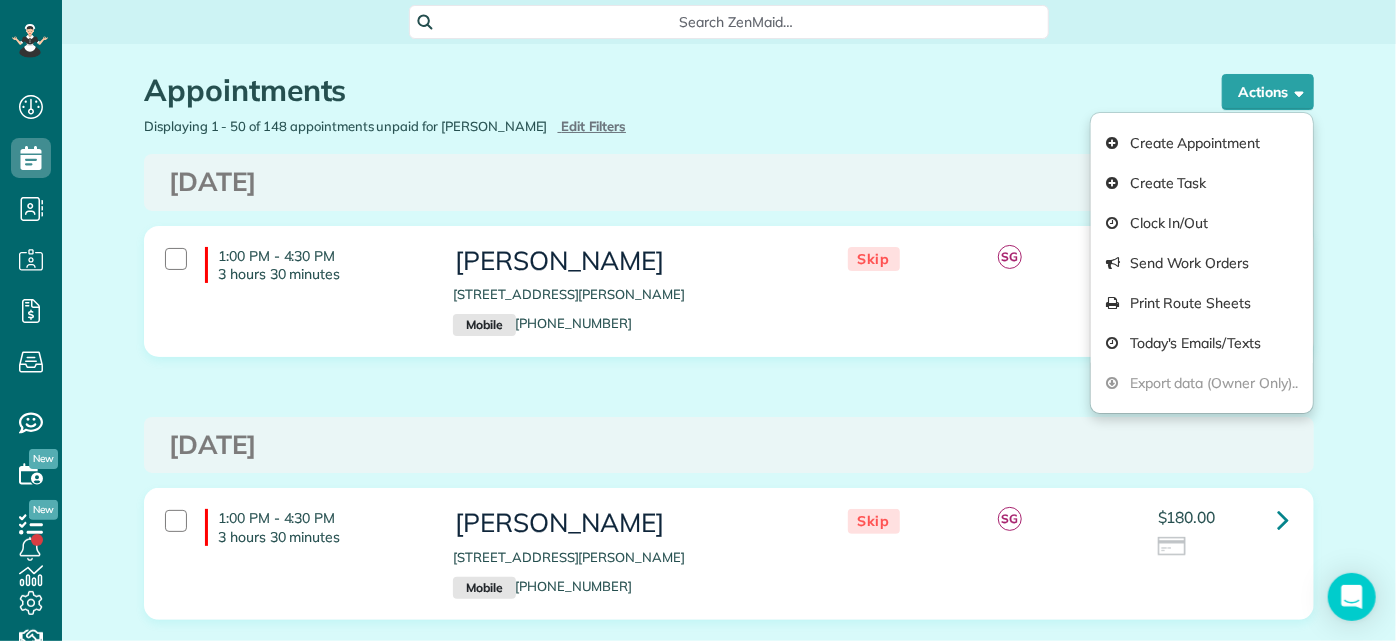 click on "Monday Jul 21, 2025" at bounding box center [729, 182] 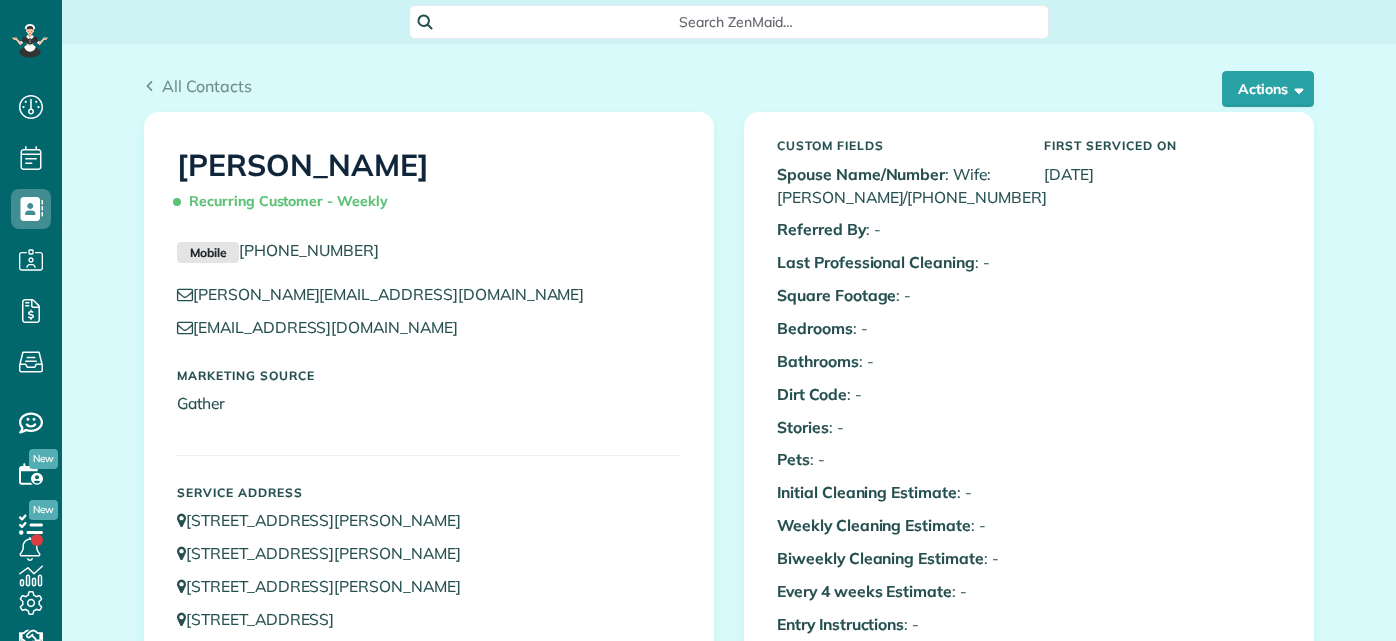 scroll, scrollTop: 0, scrollLeft: 0, axis: both 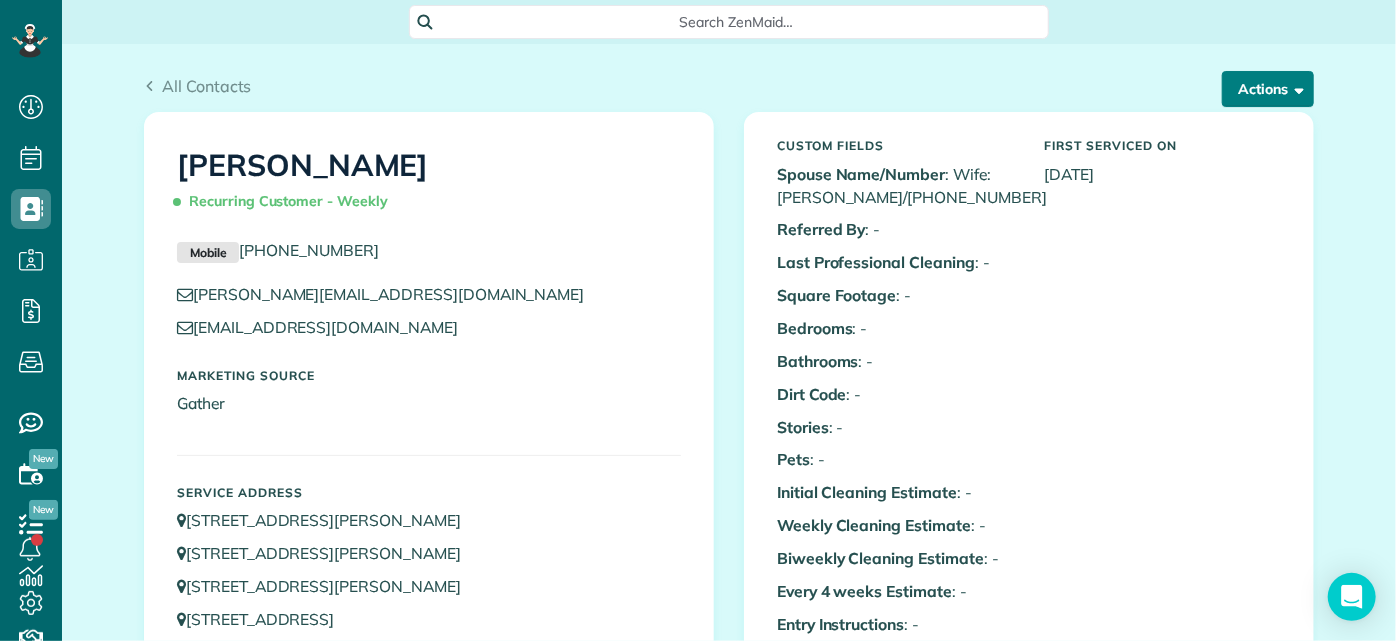 click on "Actions" at bounding box center [1268, 89] 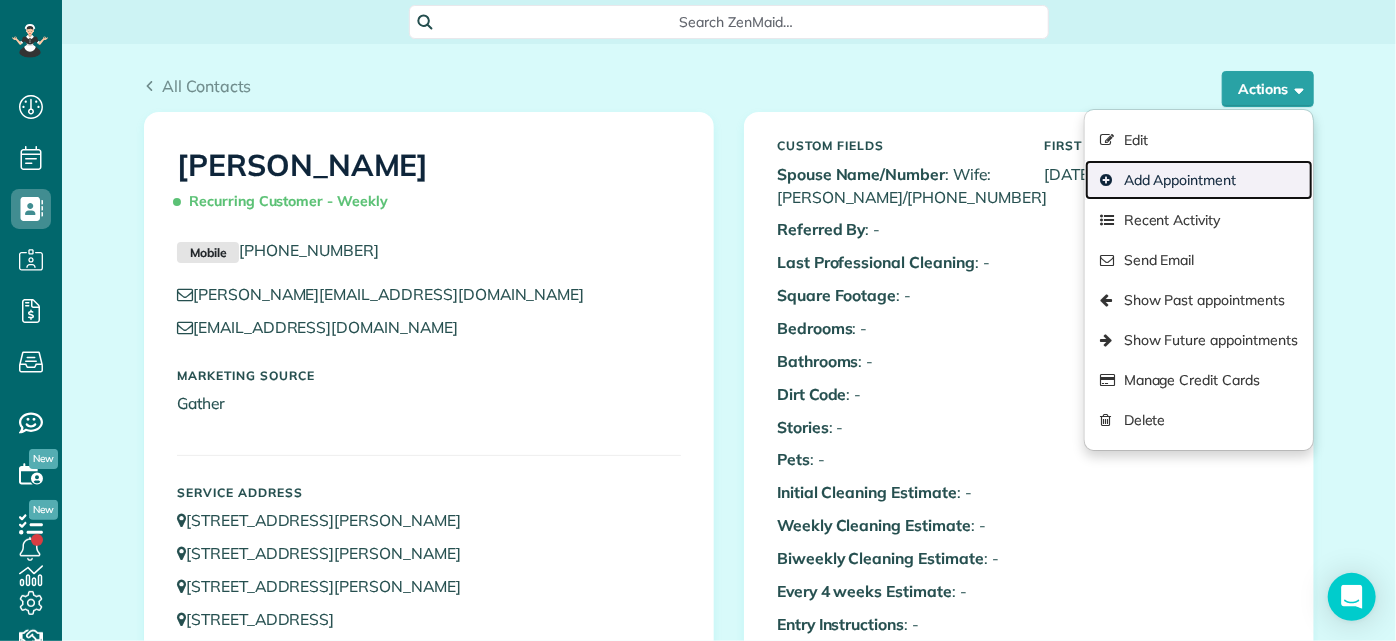click on "Add Appointment" at bounding box center (1199, 180) 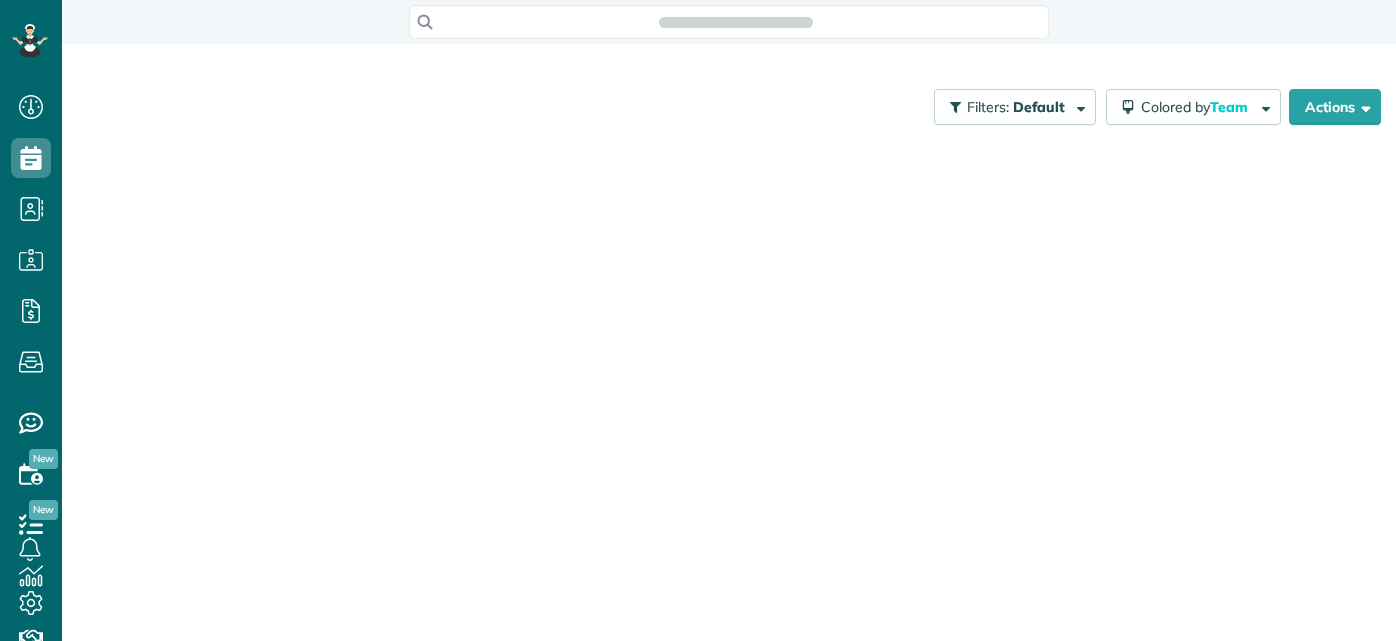 scroll, scrollTop: 0, scrollLeft: 0, axis: both 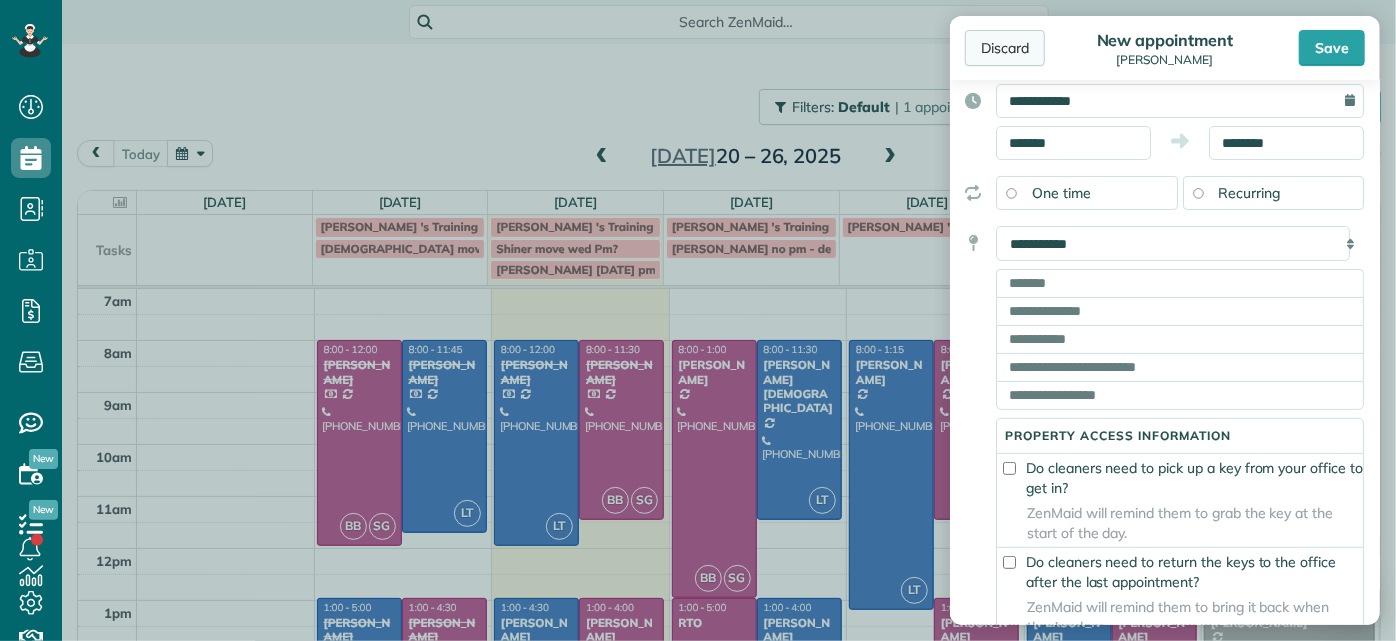 click on "Discard" at bounding box center (1005, 48) 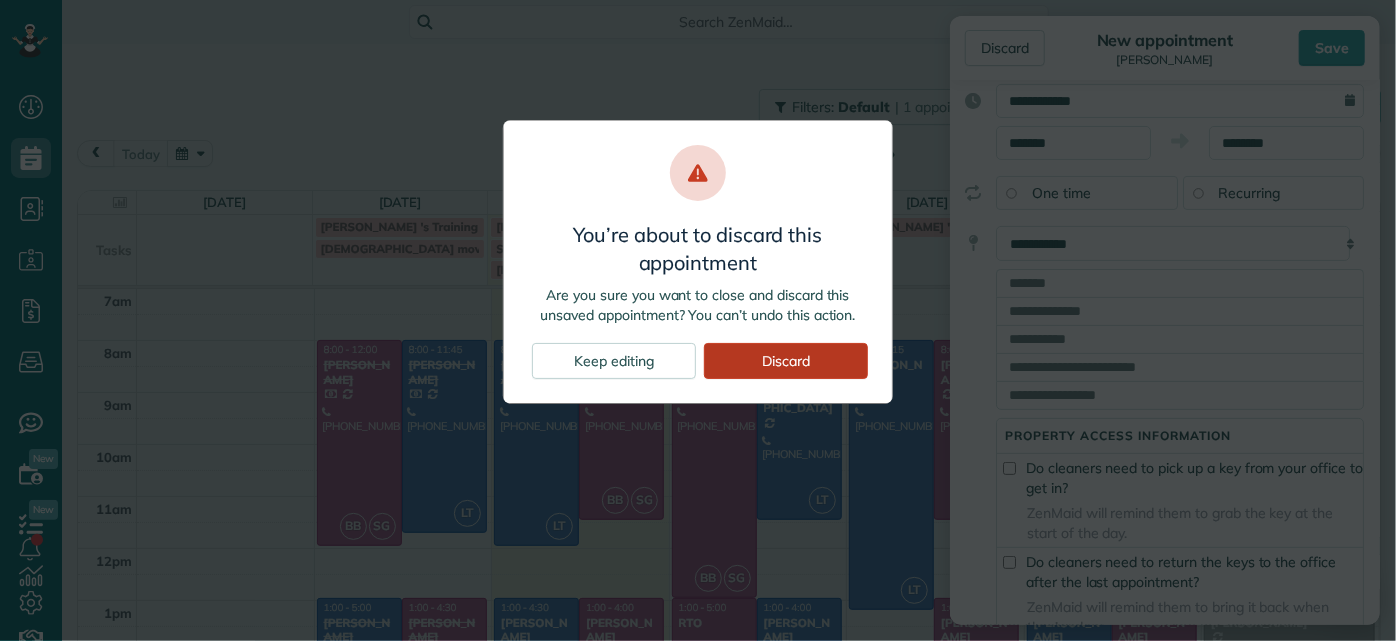 drag, startPoint x: 827, startPoint y: 354, endPoint x: 761, endPoint y: 338, distance: 67.911705 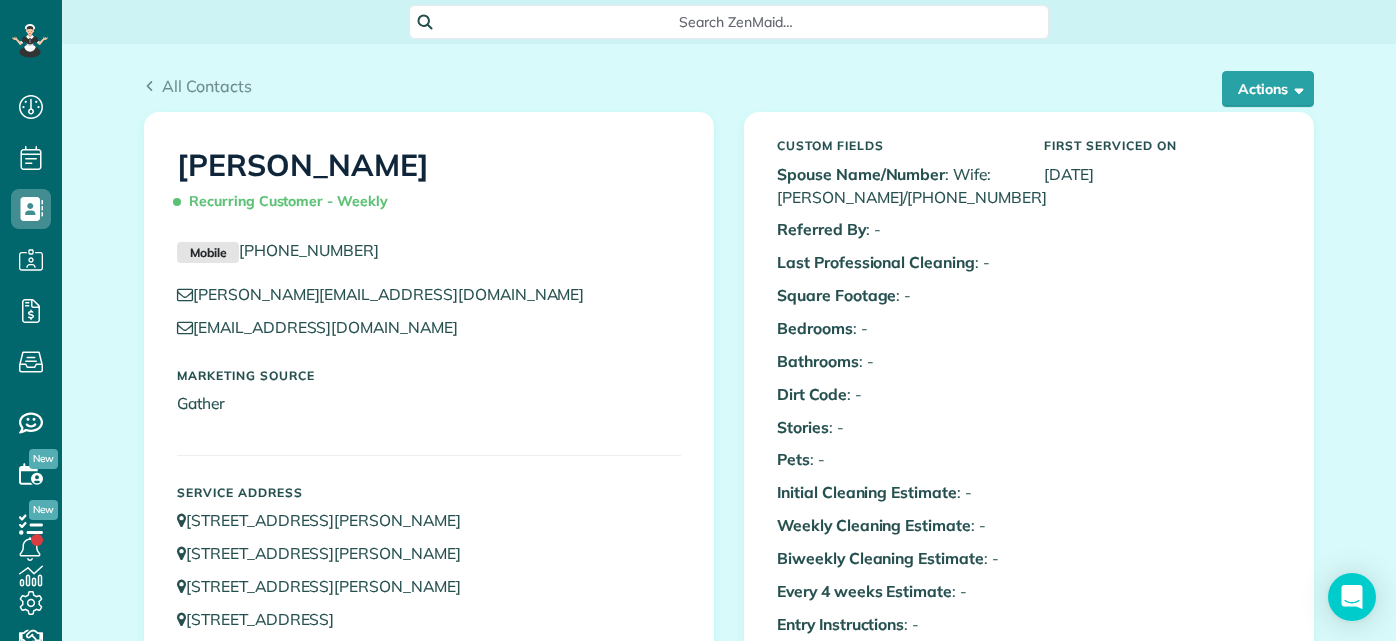 scroll, scrollTop: 0, scrollLeft: 0, axis: both 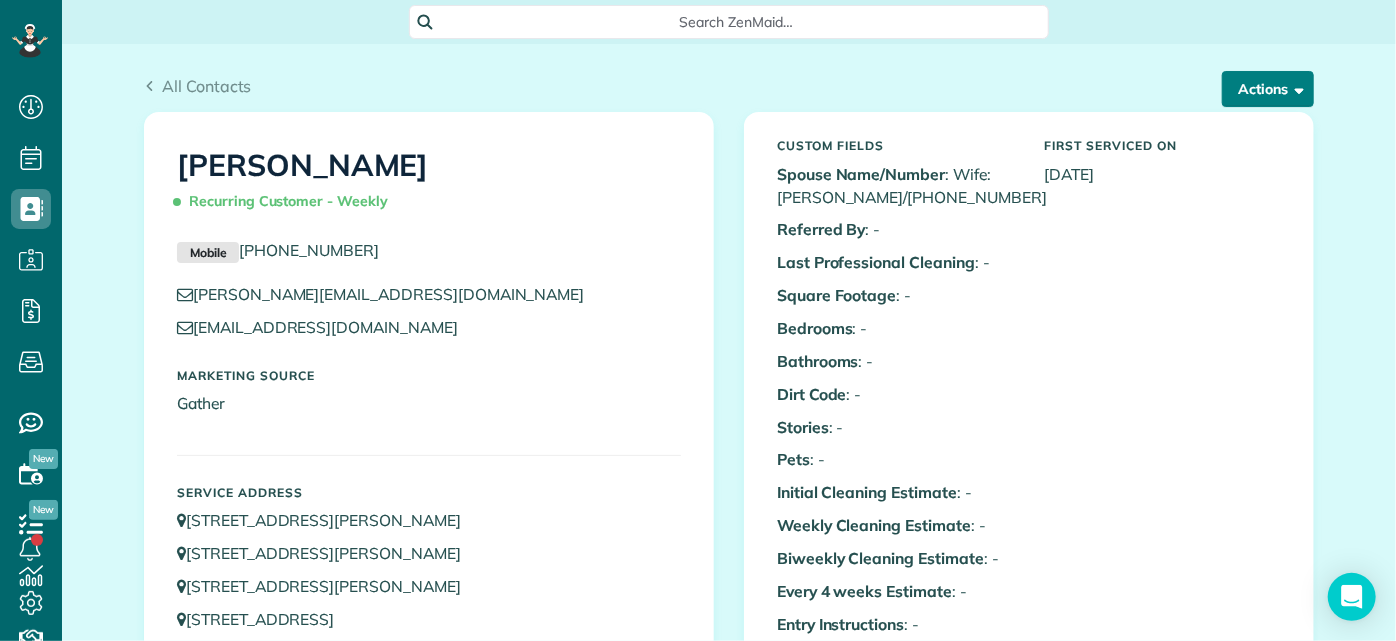 click on "Actions" at bounding box center [1268, 89] 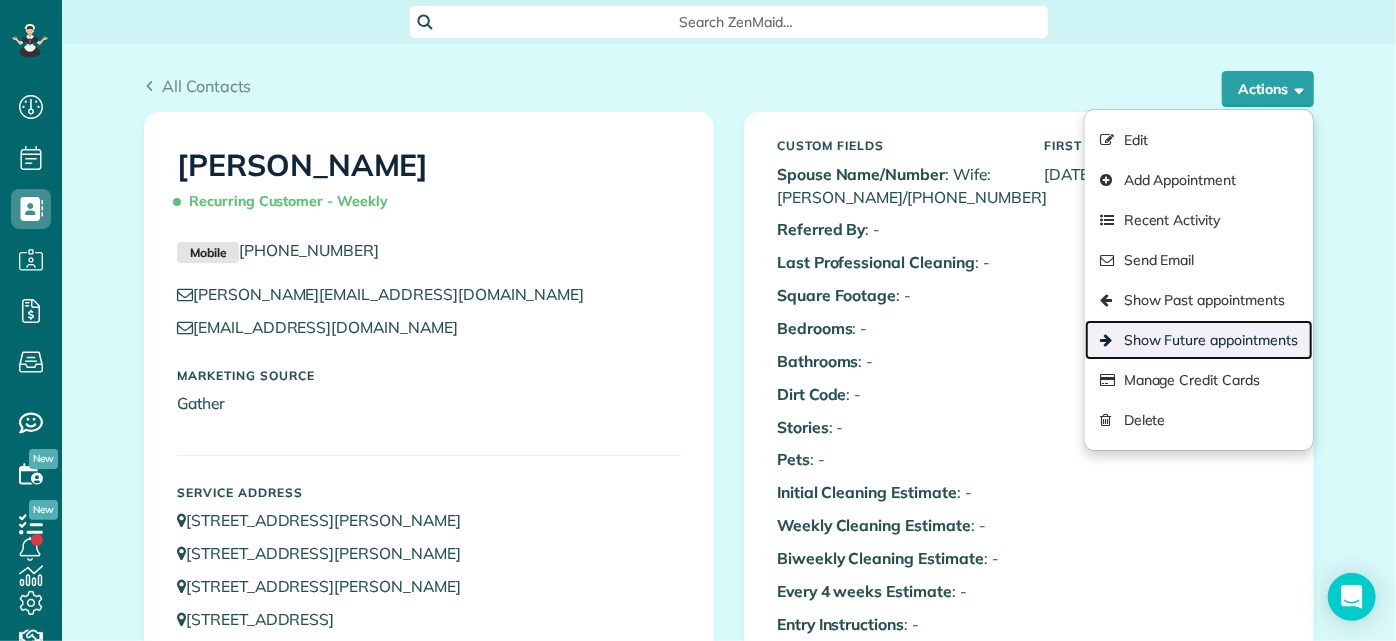 click on "Show Future appointments" at bounding box center (1199, 340) 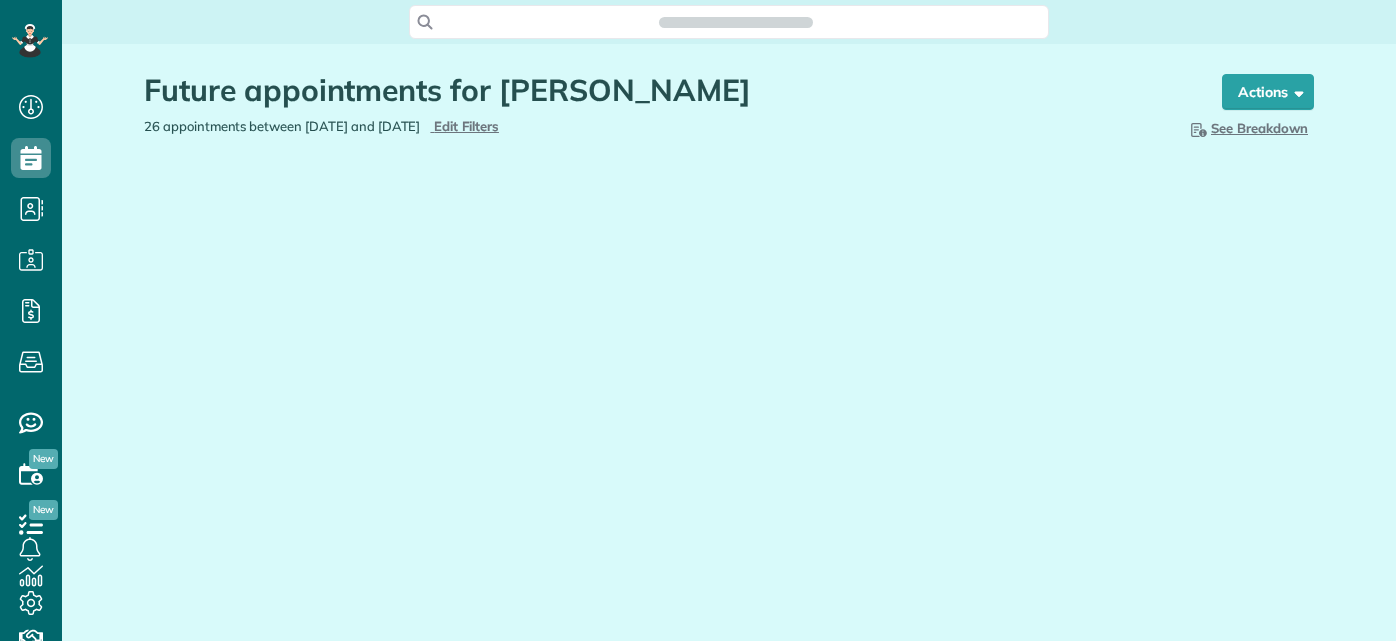 scroll, scrollTop: 0, scrollLeft: 0, axis: both 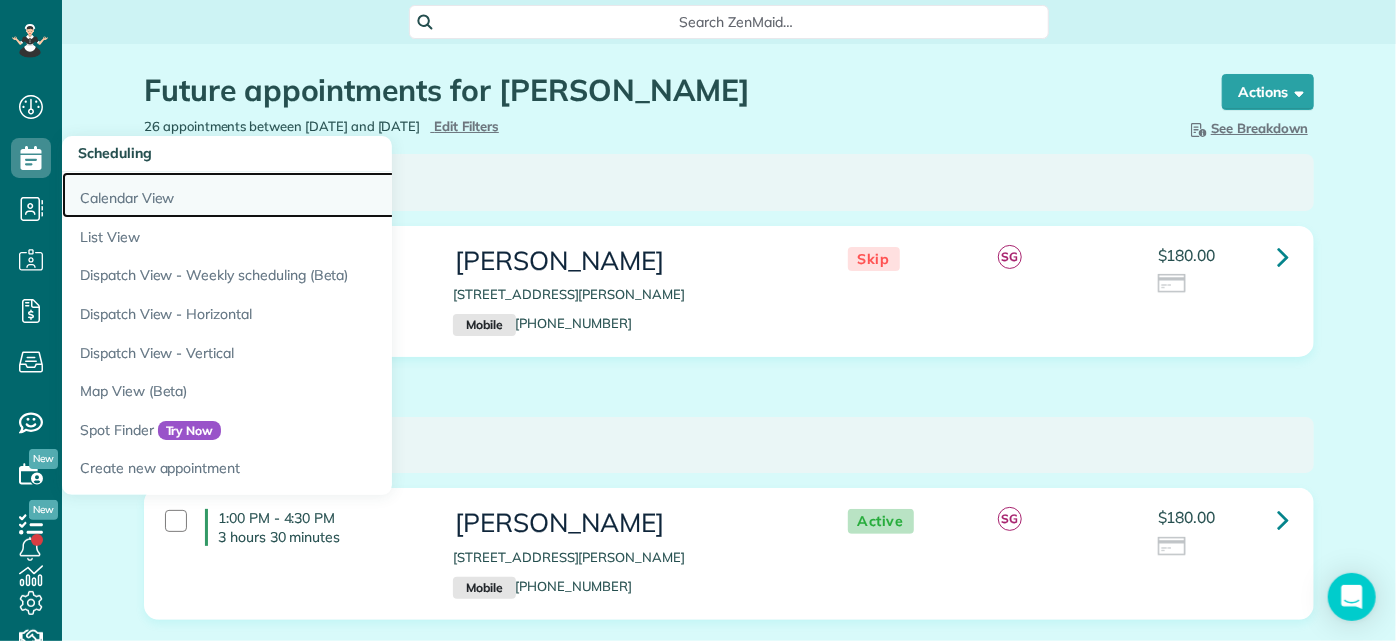 click on "Calendar View" at bounding box center (312, 195) 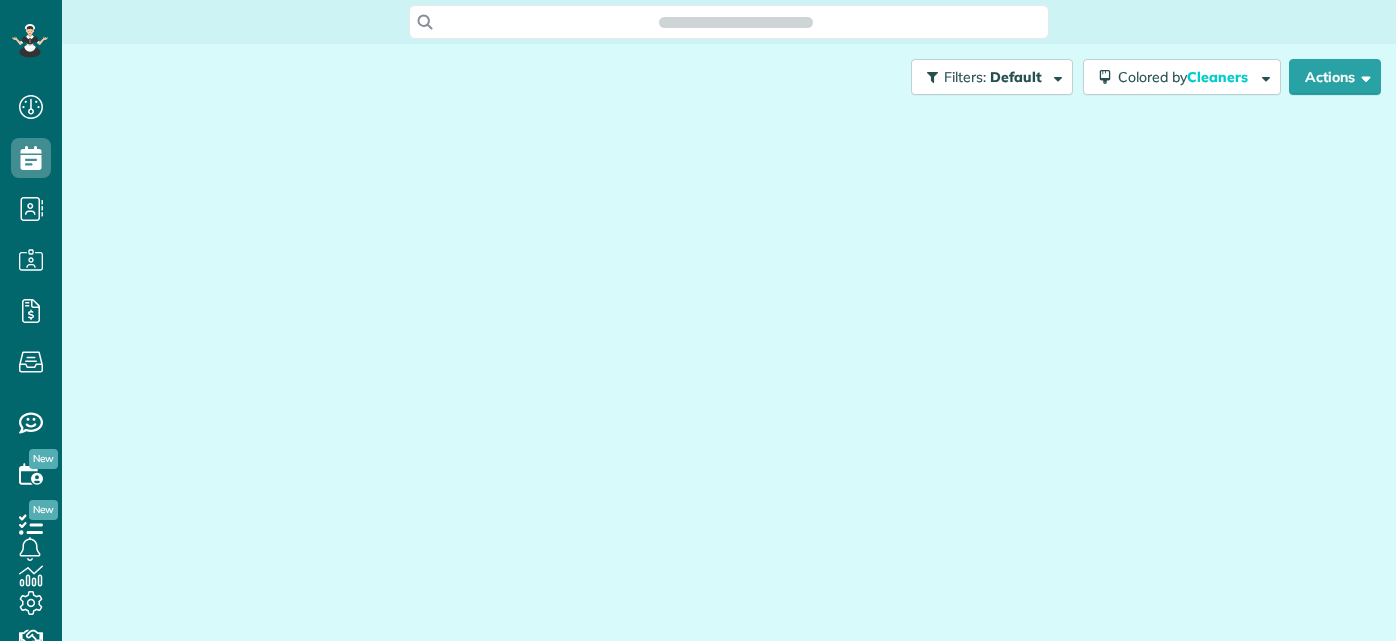 scroll, scrollTop: 0, scrollLeft: 0, axis: both 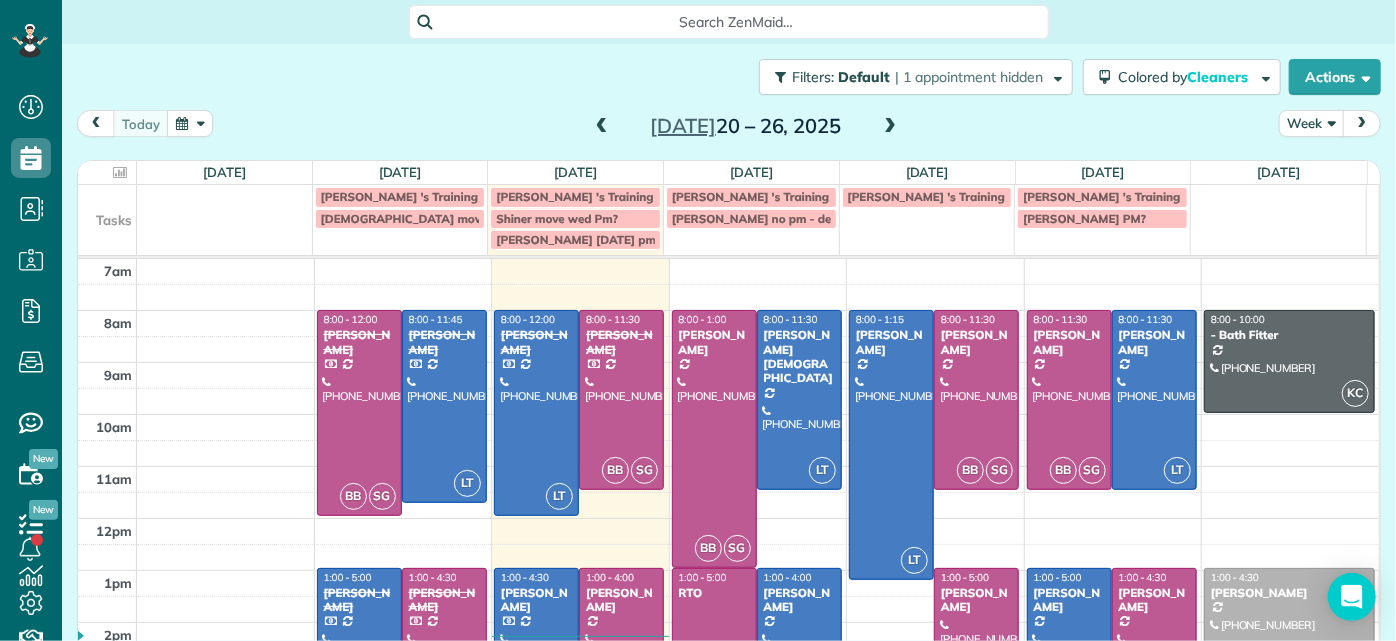 click at bounding box center (890, 127) 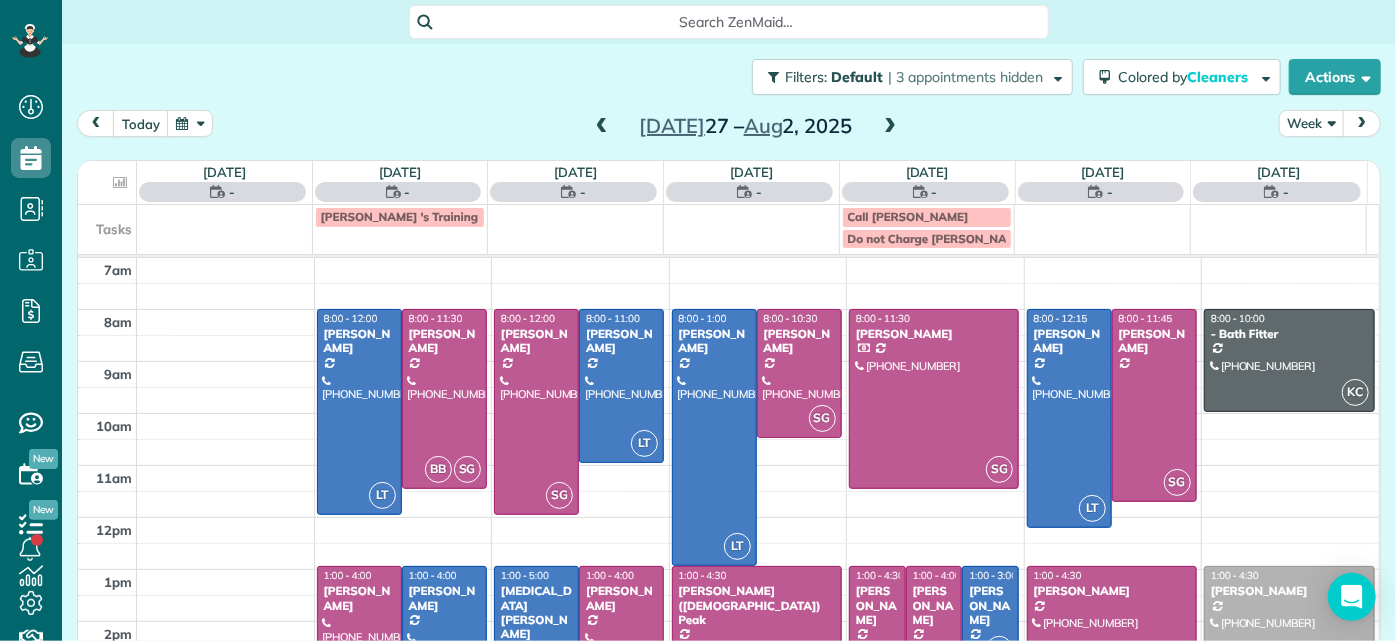 click at bounding box center (890, 127) 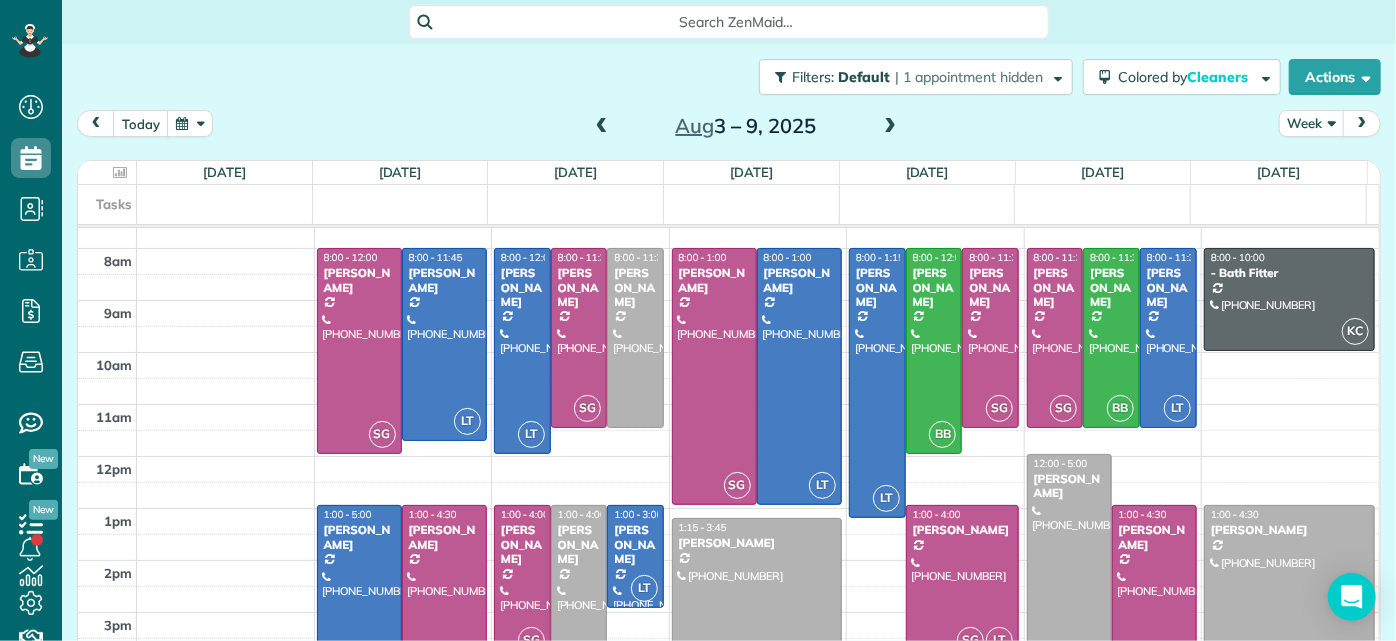 scroll, scrollTop: 0, scrollLeft: 0, axis: both 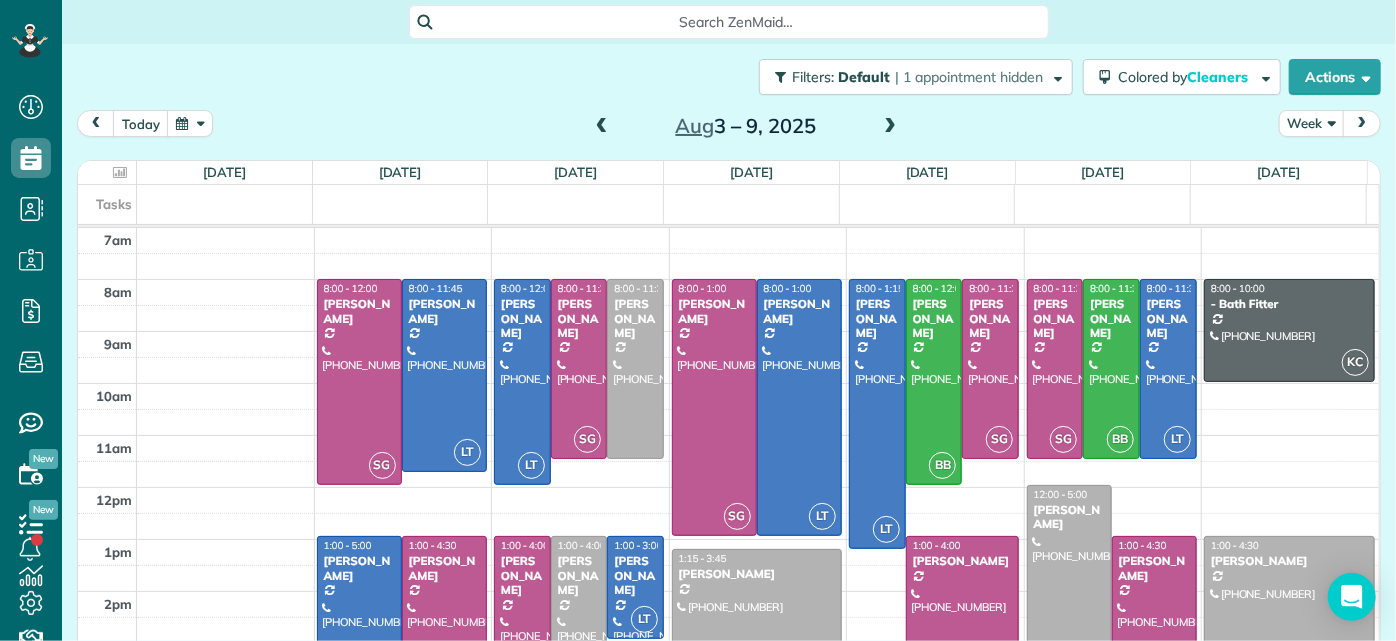 click at bounding box center (602, 127) 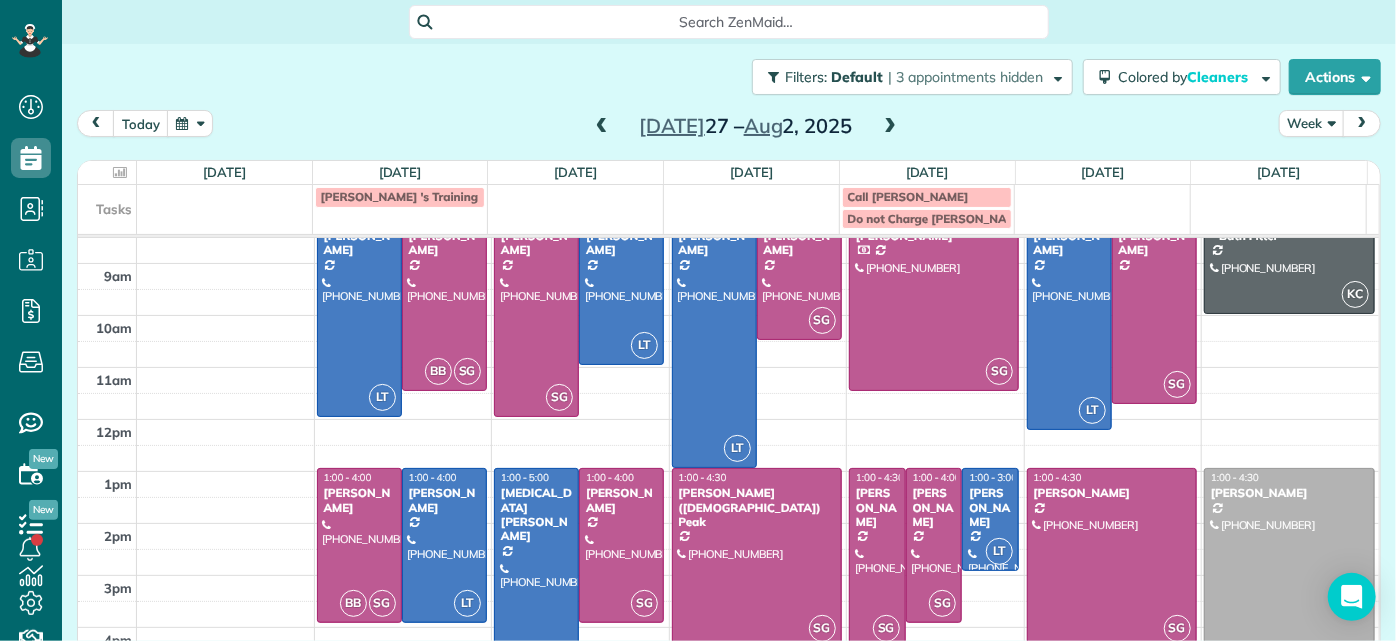 scroll, scrollTop: 152, scrollLeft: 0, axis: vertical 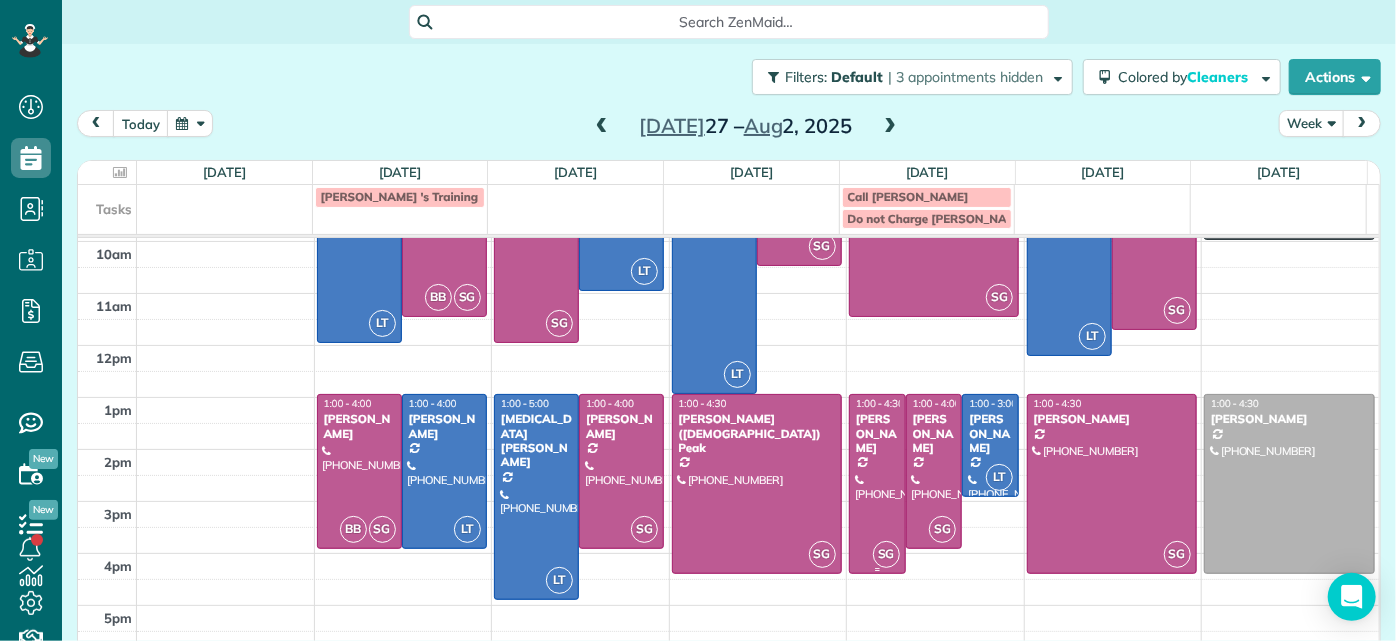 click at bounding box center [877, 484] 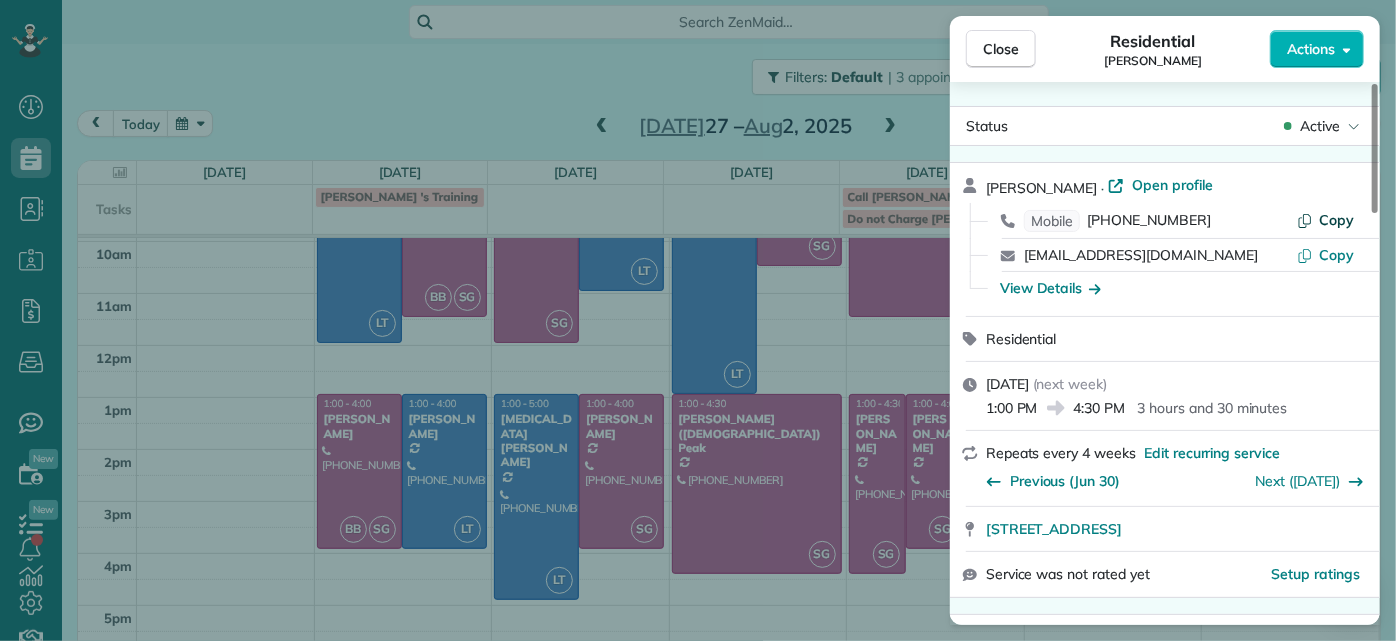 click on "Copy" at bounding box center (1336, 220) 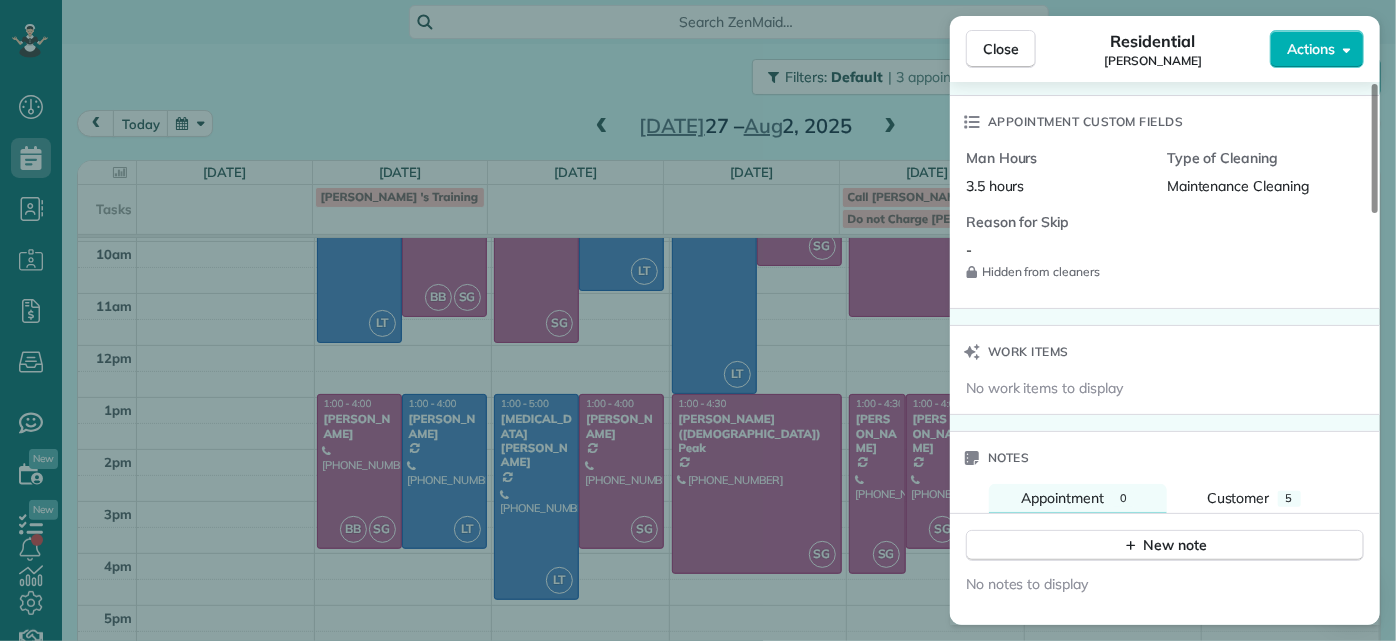 scroll, scrollTop: 1367, scrollLeft: 0, axis: vertical 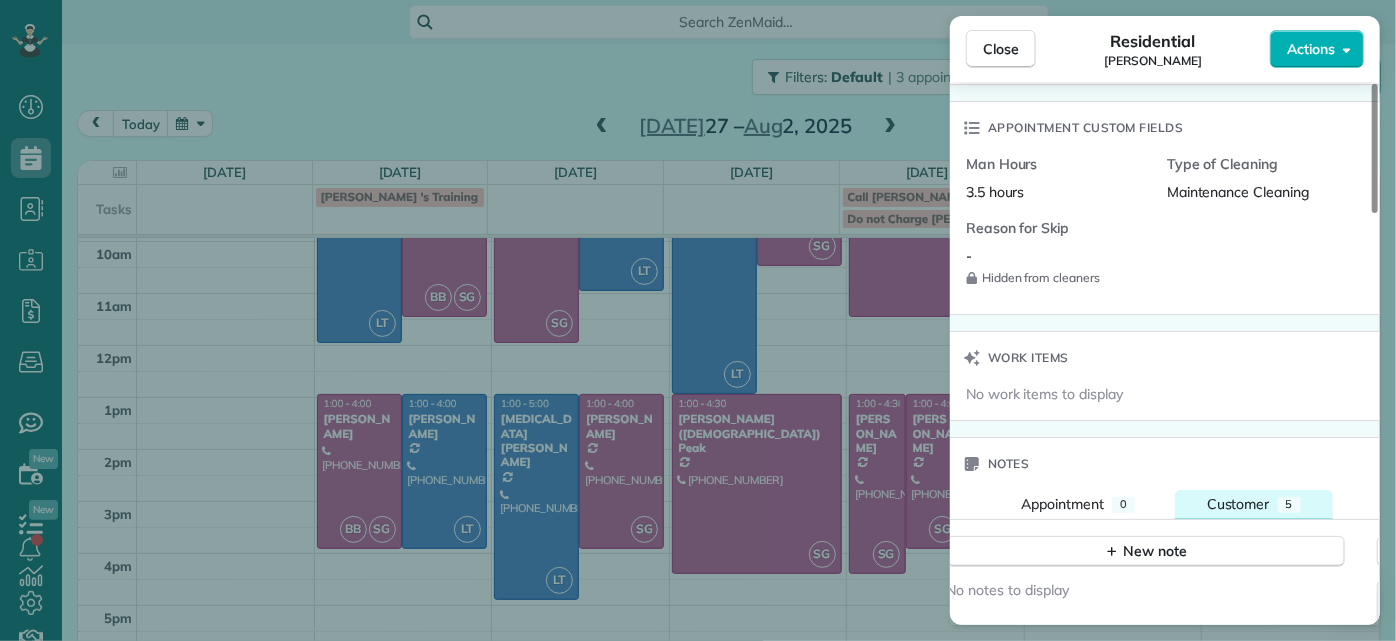 click on "5" at bounding box center (1289, 505) 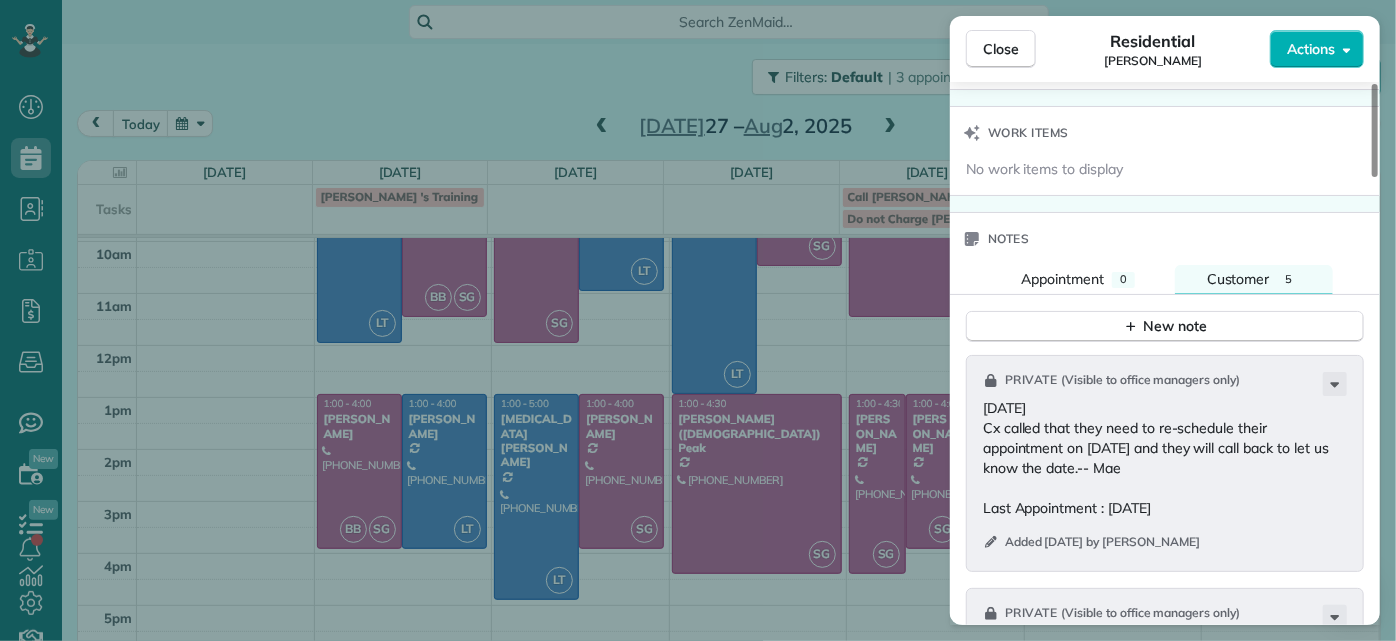 scroll, scrollTop: 1640, scrollLeft: 0, axis: vertical 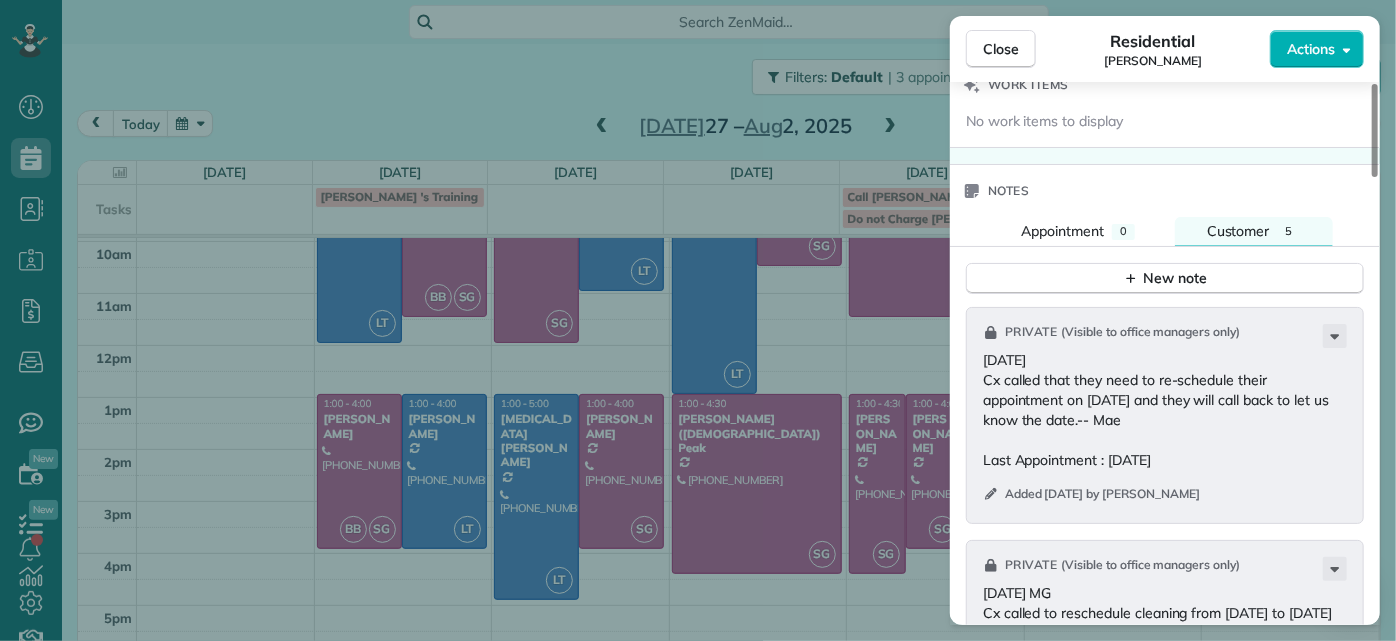 drag, startPoint x: 853, startPoint y: 466, endPoint x: 878, endPoint y: 484, distance: 30.805843 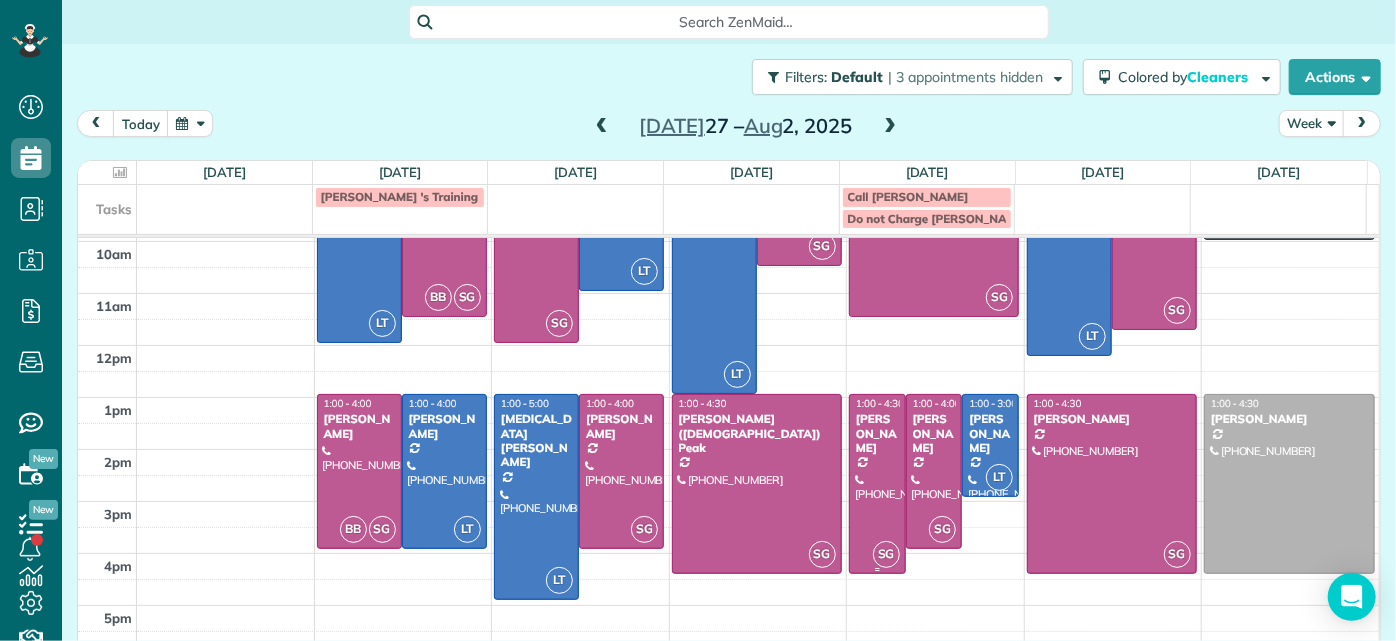 click at bounding box center (877, 484) 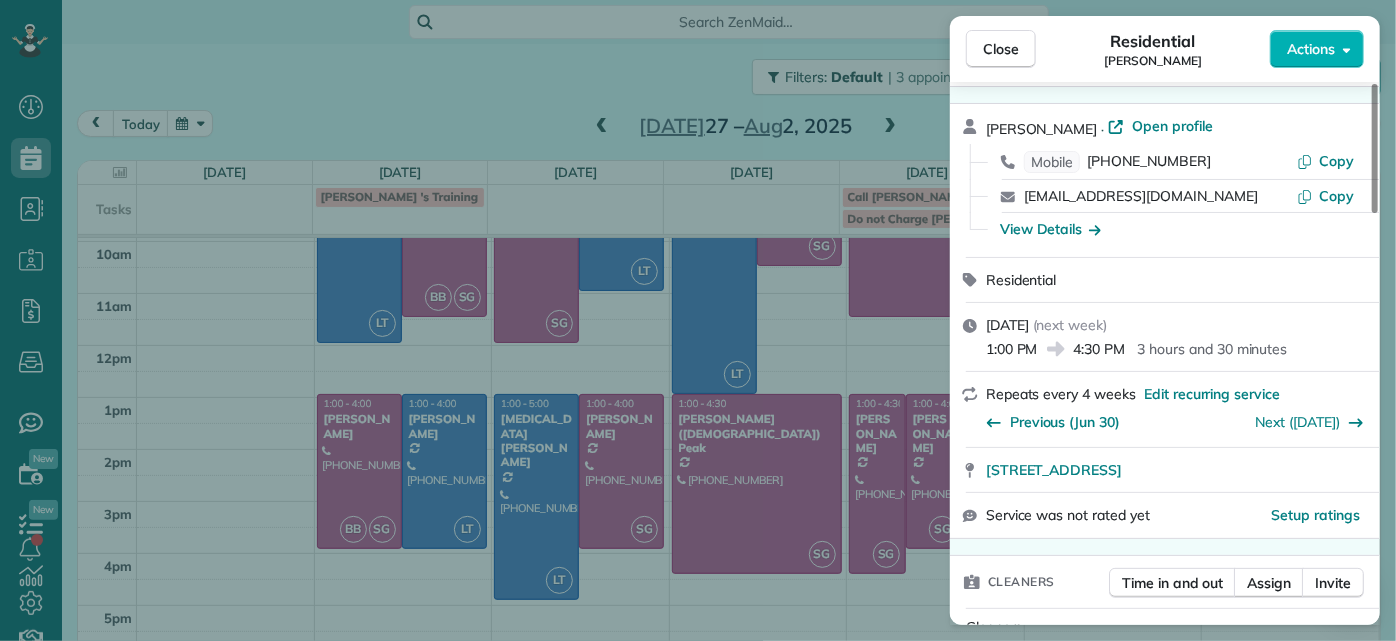 scroll, scrollTop: 90, scrollLeft: 0, axis: vertical 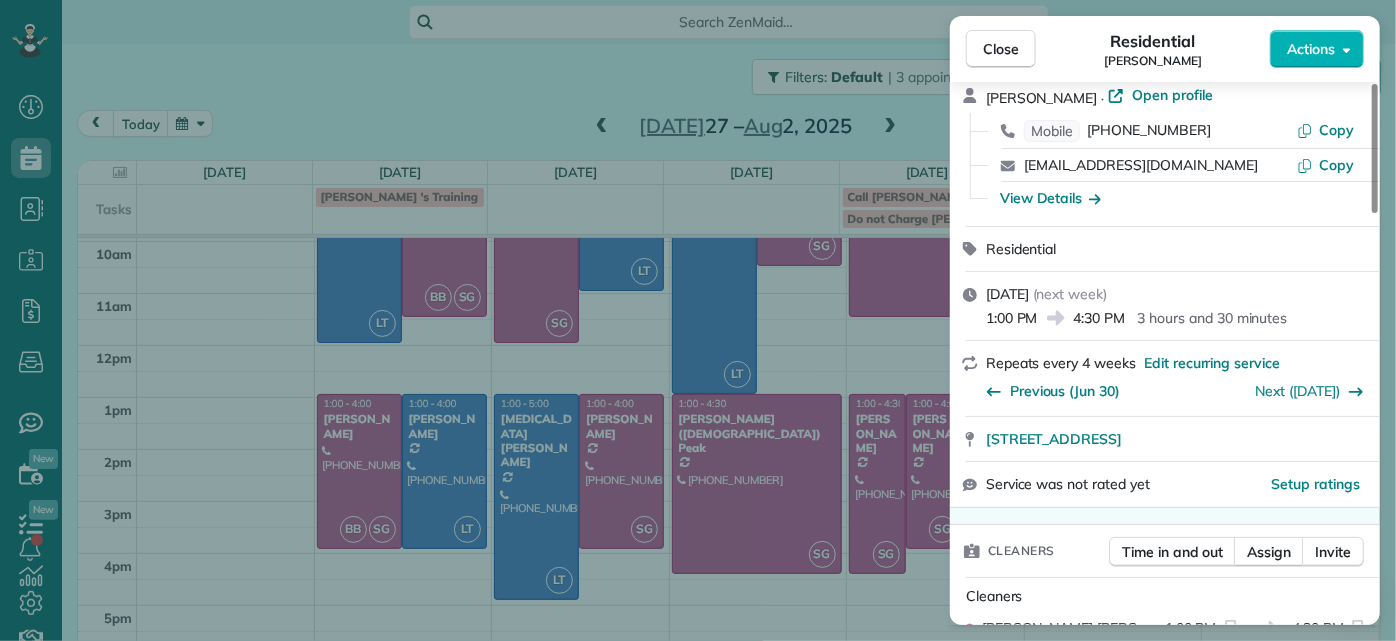 click on "Close Residential Charles Perretti Actions Status Active Charles Perretti · Open profile Mobile (941) 380-0283 Copy cperretti@gmail.com Copy View Details Residential Thursday, July 31, 2025 ( next week ) 1:00 PM 4:30 PM 3 hours and 30 minutes Repeats every 4 weeks Edit recurring service Previous (Jun 30) Next (Aug 28) 3203 Carolina Avenue Richmond VA 23222 Service was not rated yet Setup ratings Cleaners Time in and out Assign Invite Cleaners Sophie   Gibbs 1:00 PM 4:30 PM Checklist Try Now Keep this appointment up to your standards. Stay on top of every detail, keep your cleaners organised, and your client happy. Assign a checklist Watch a 5 min demo Billing Billing actions Price $0.00 Overcharge $0.00 Discount $0.00 Coupon discount - Primary tax - Secondary tax - Total appointment price $0.00 Tips collected New feature! $0.00 Mark as paid Total including tip $0.00 Get paid online in no-time! Send an invoice and reward your cleaners with tips Charge customer credit card Appointment custom fields Man Hours -" at bounding box center (698, 320) 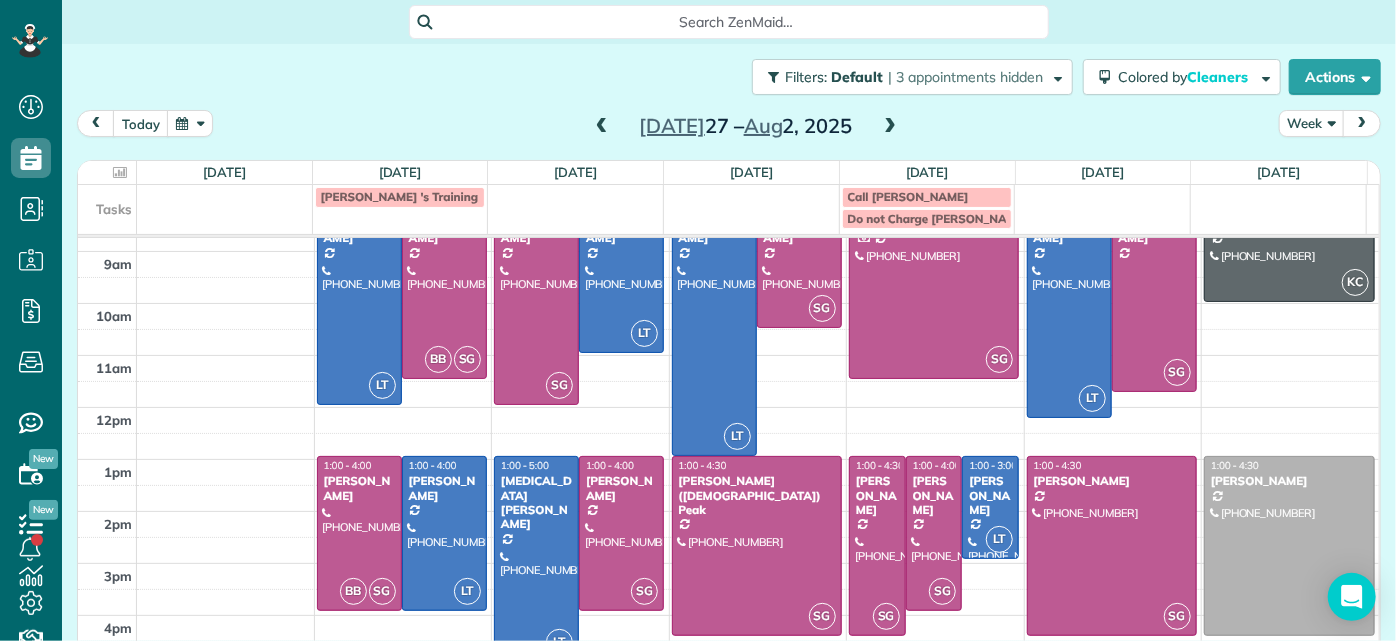 scroll, scrollTop: 90, scrollLeft: 0, axis: vertical 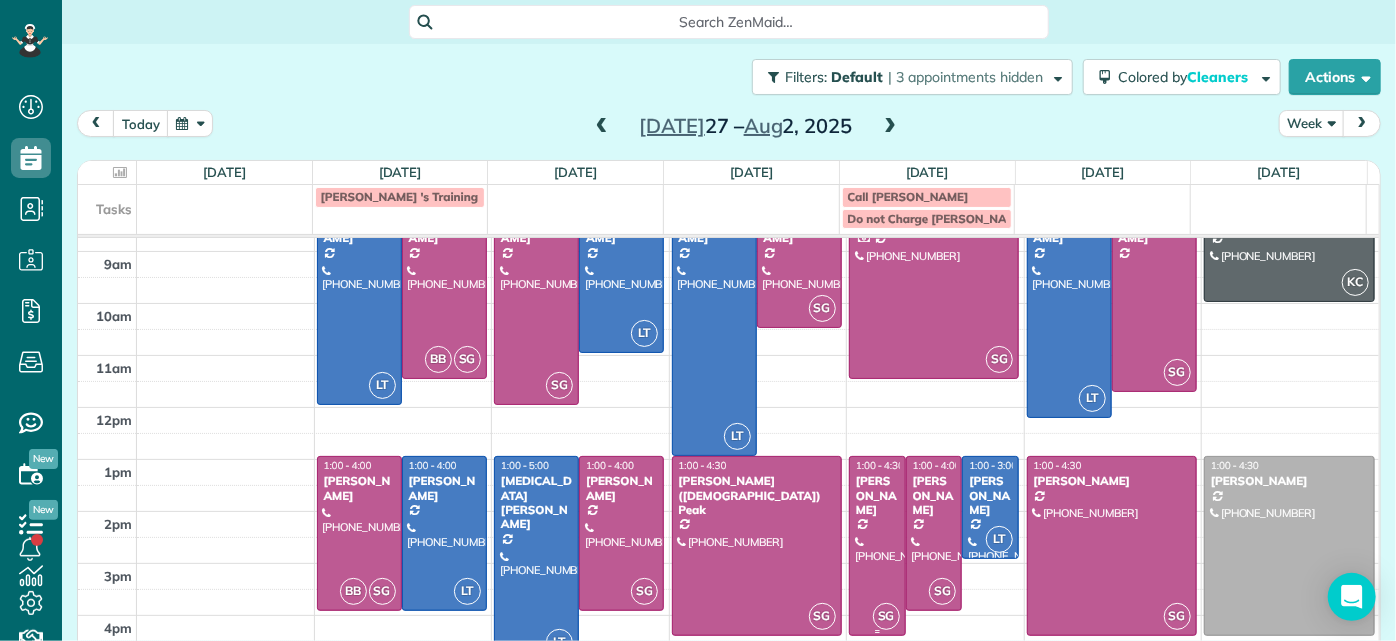 click at bounding box center (877, 546) 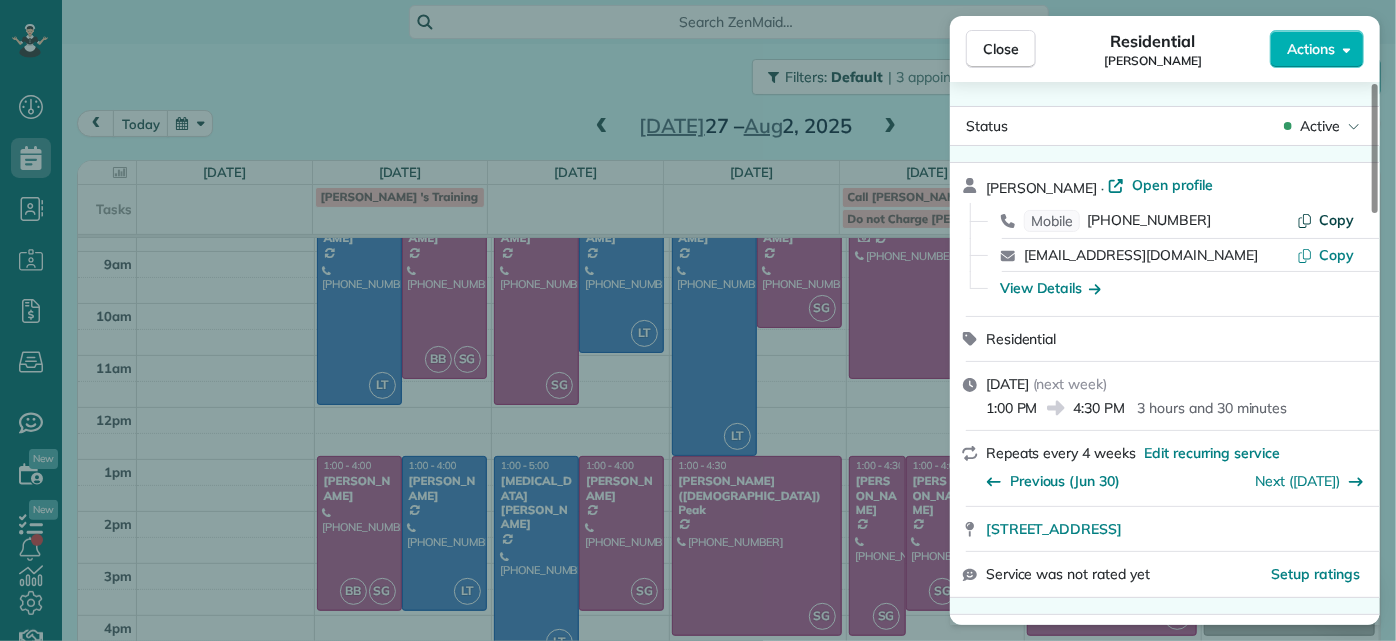 click on "Copy" at bounding box center [1325, 220] 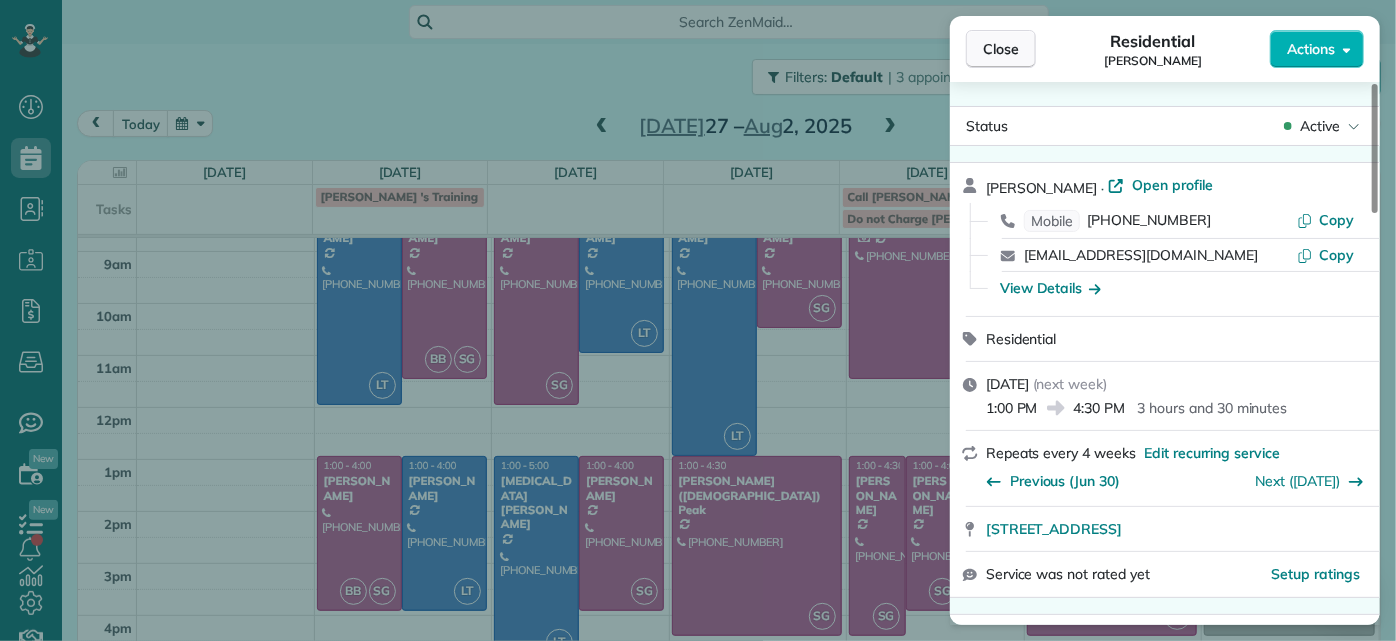click on "Close" at bounding box center (1001, 49) 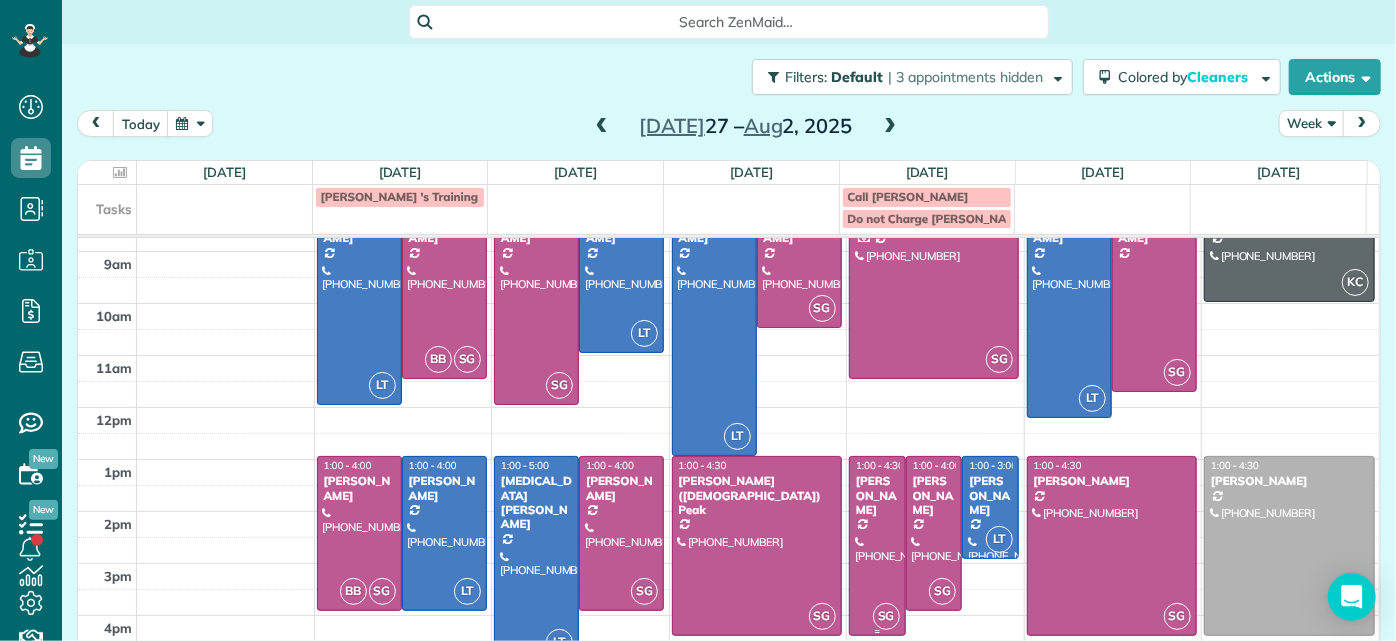 click at bounding box center (877, 546) 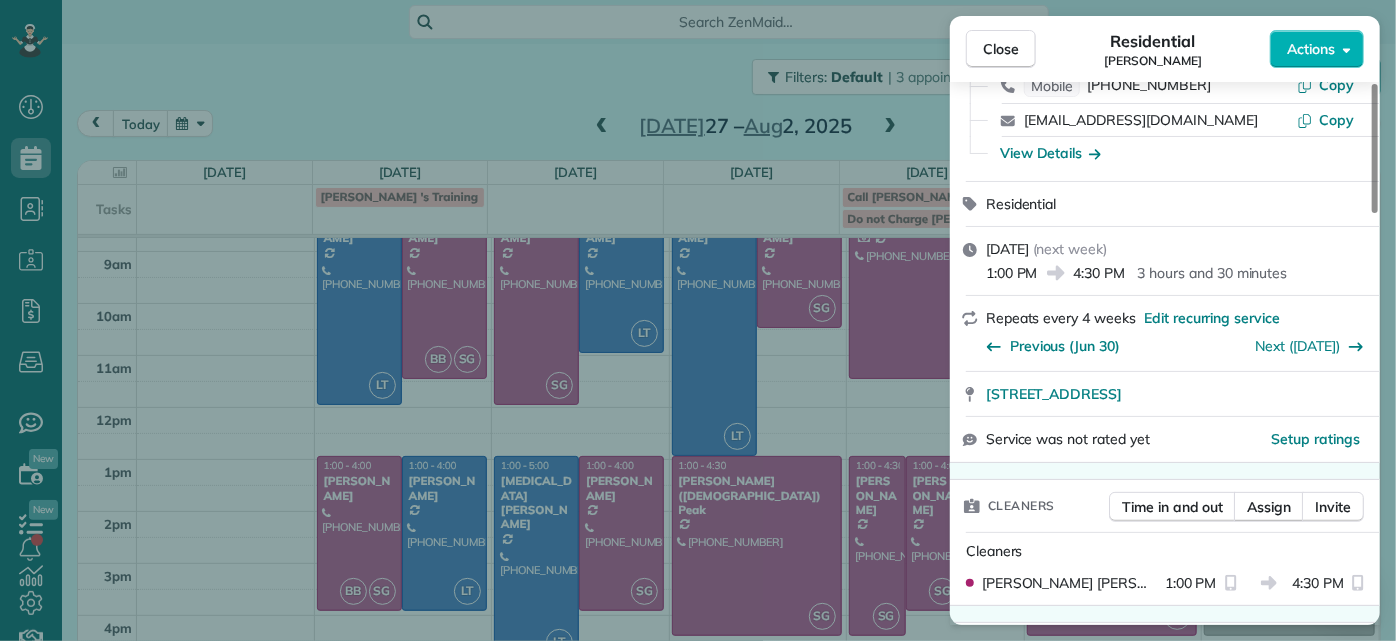 scroll, scrollTop: 363, scrollLeft: 0, axis: vertical 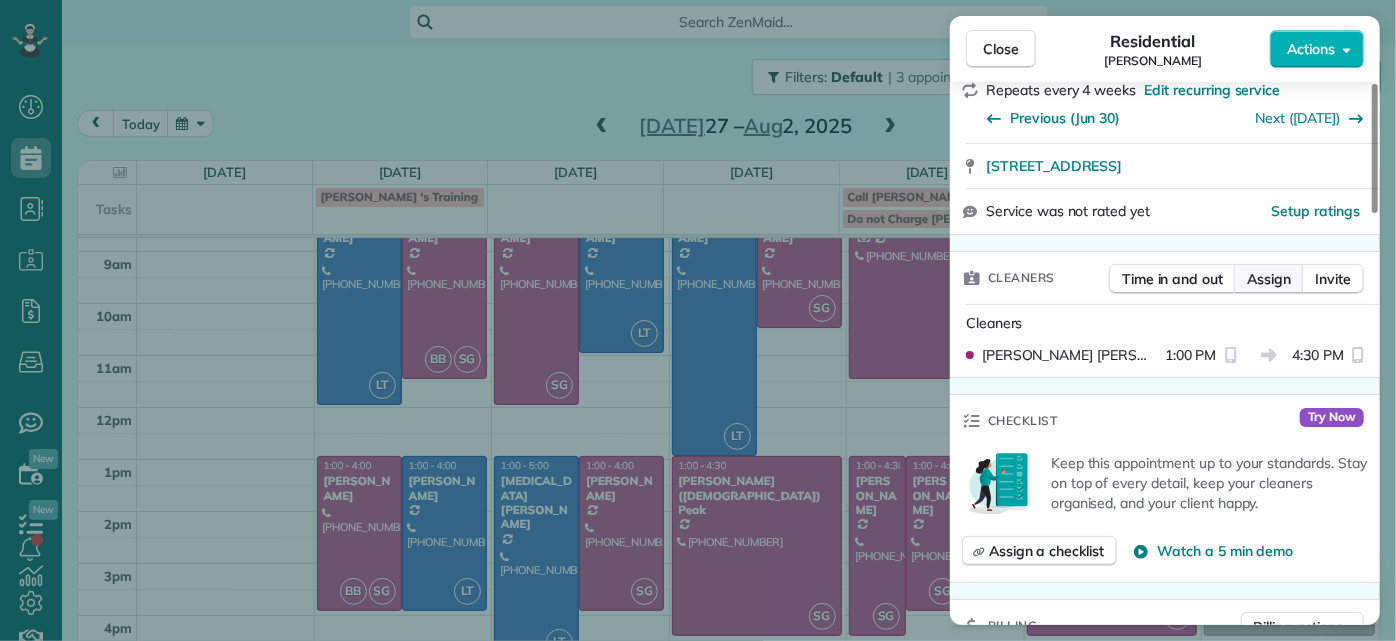 click on "Assign" at bounding box center [1269, 279] 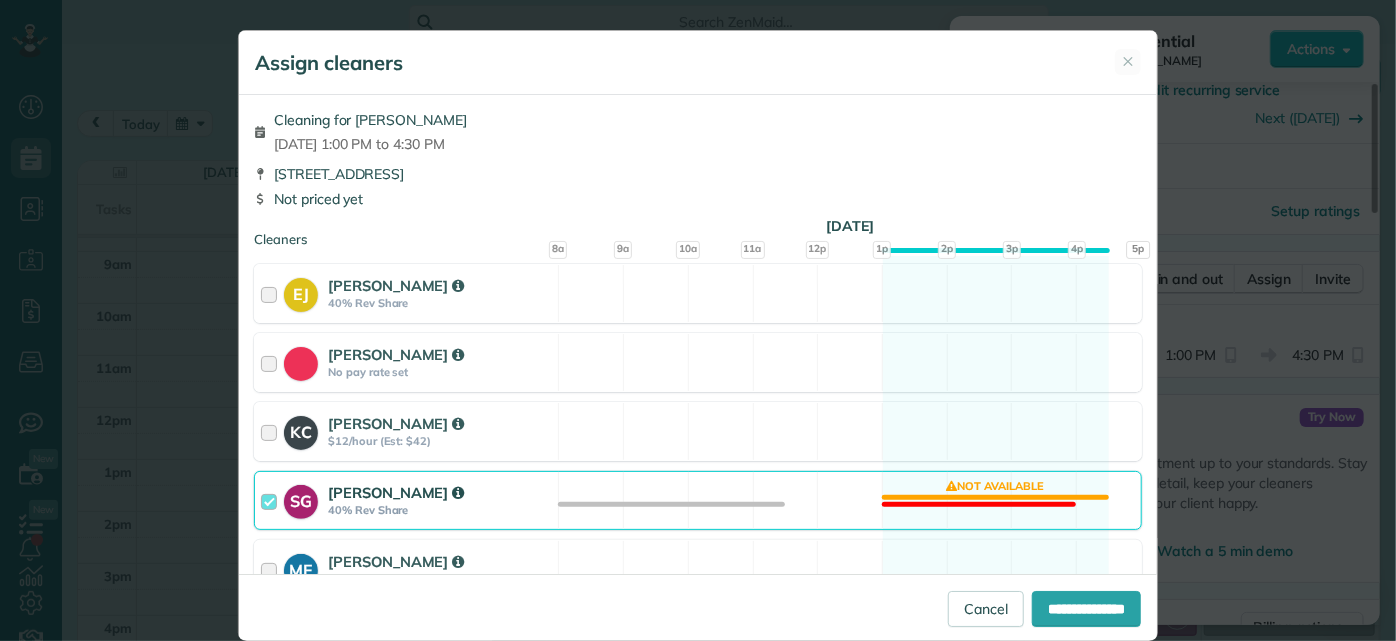 click on "SG
Sophie Gibbs
40% Rev Share
Not available" at bounding box center [698, 500] 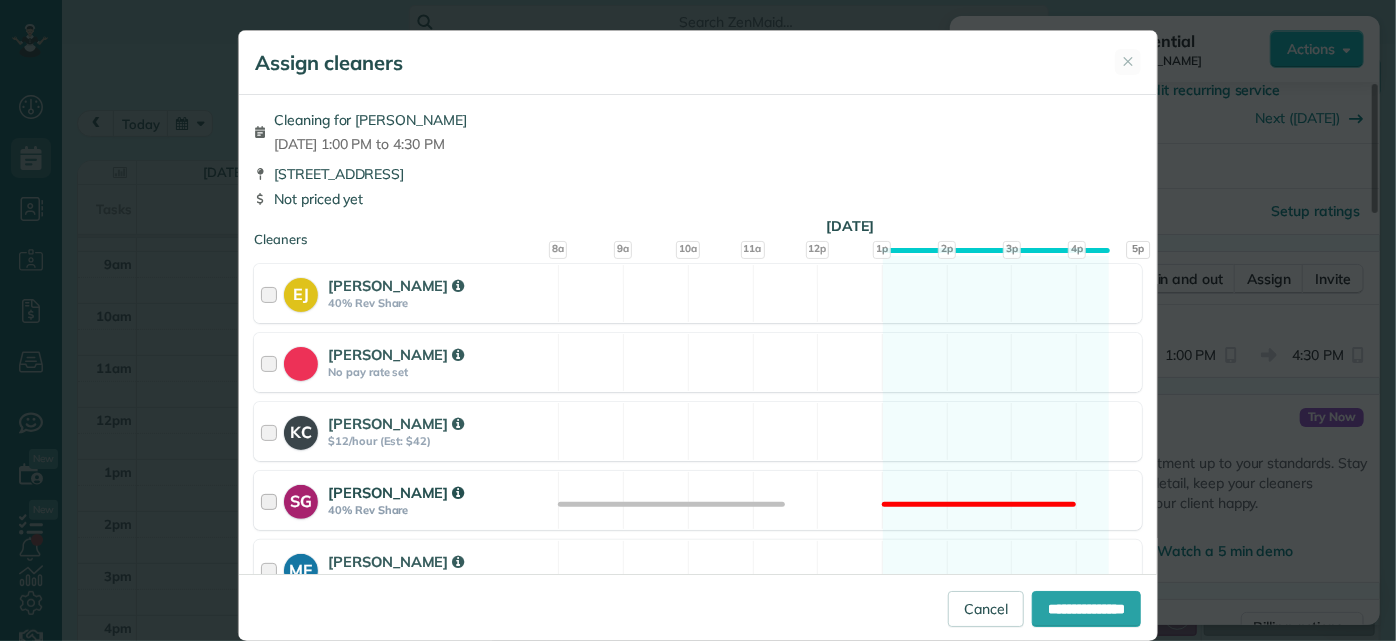 click on "SG
Sophie Gibbs
40% Rev Share
Not available" at bounding box center (698, 500) 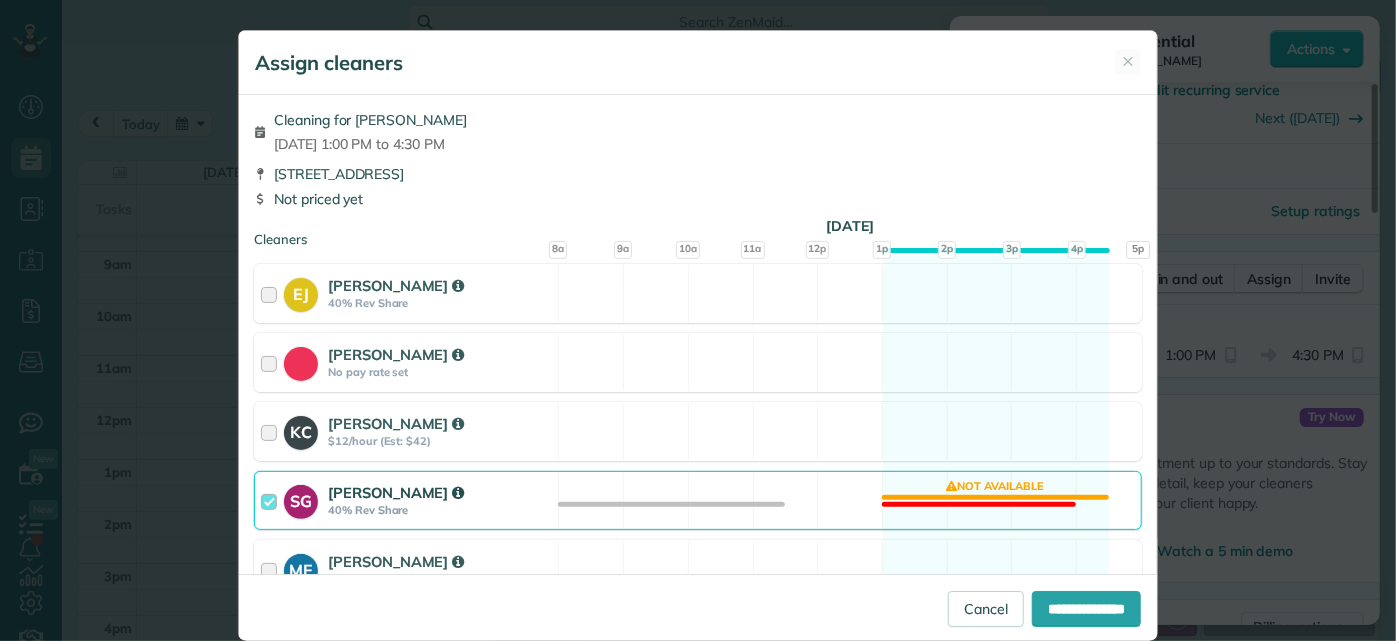 click on "SG
Sophie Gibbs
40% Rev Share
Not available" at bounding box center [698, 500] 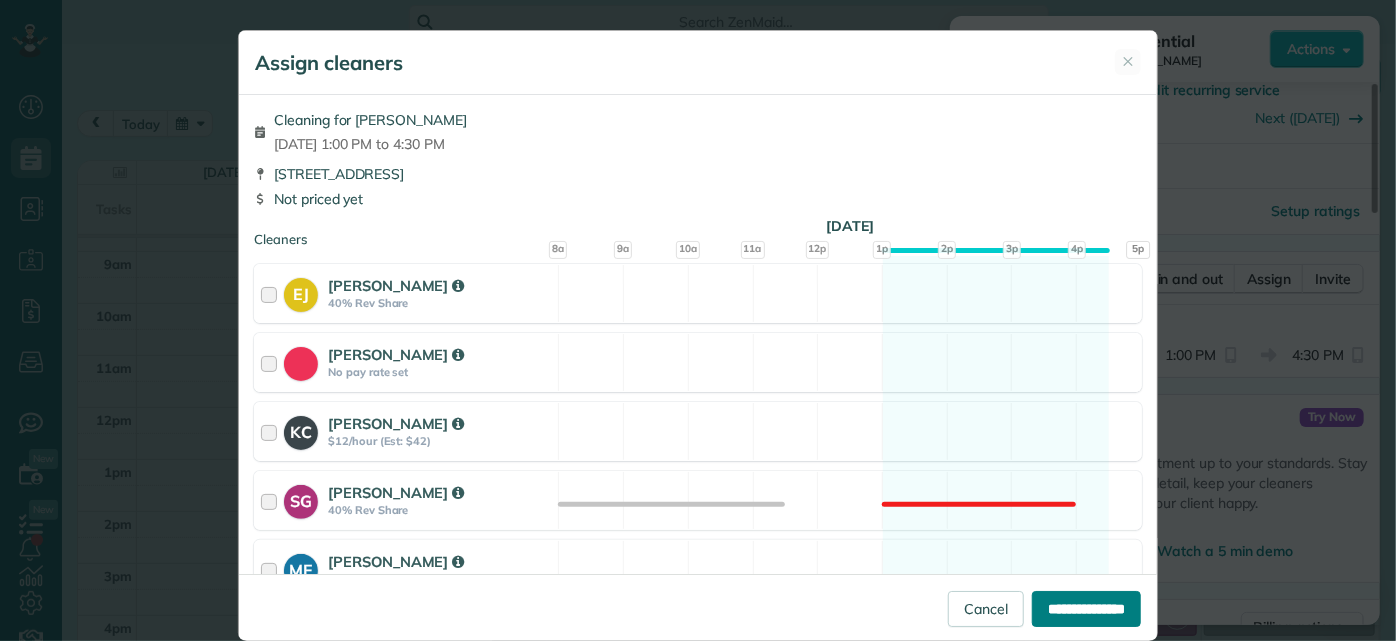 click on "**********" at bounding box center [1086, 609] 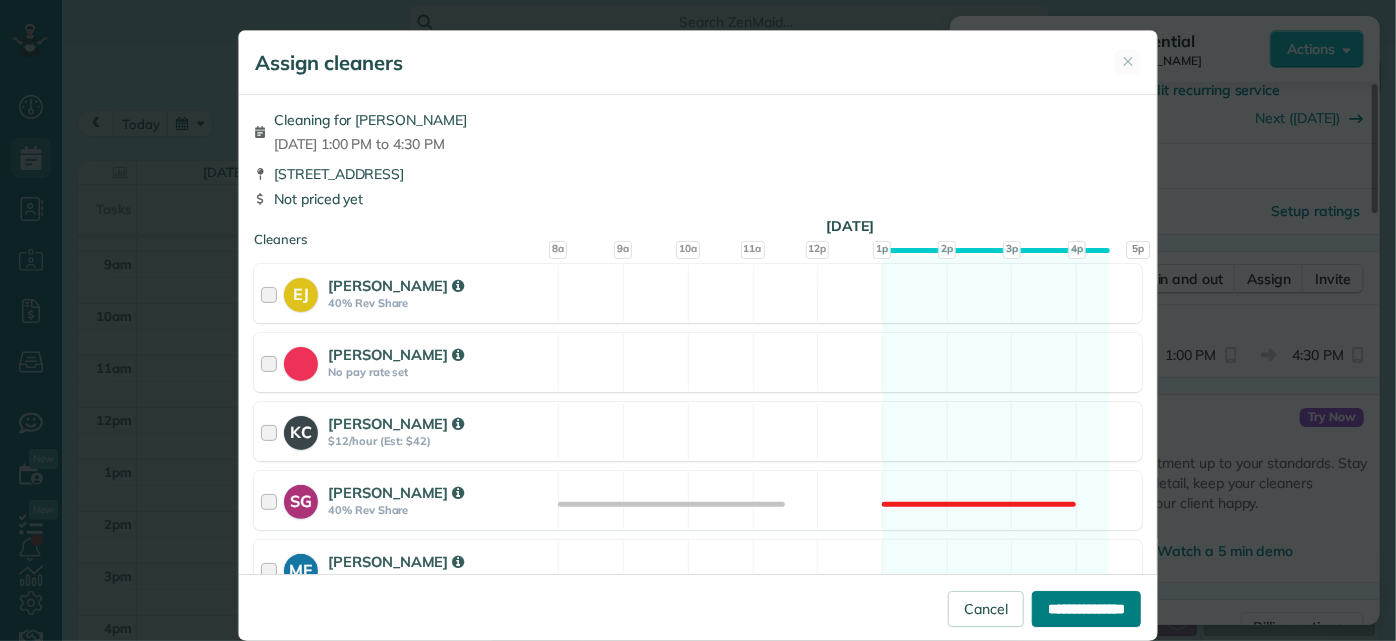 type on "**********" 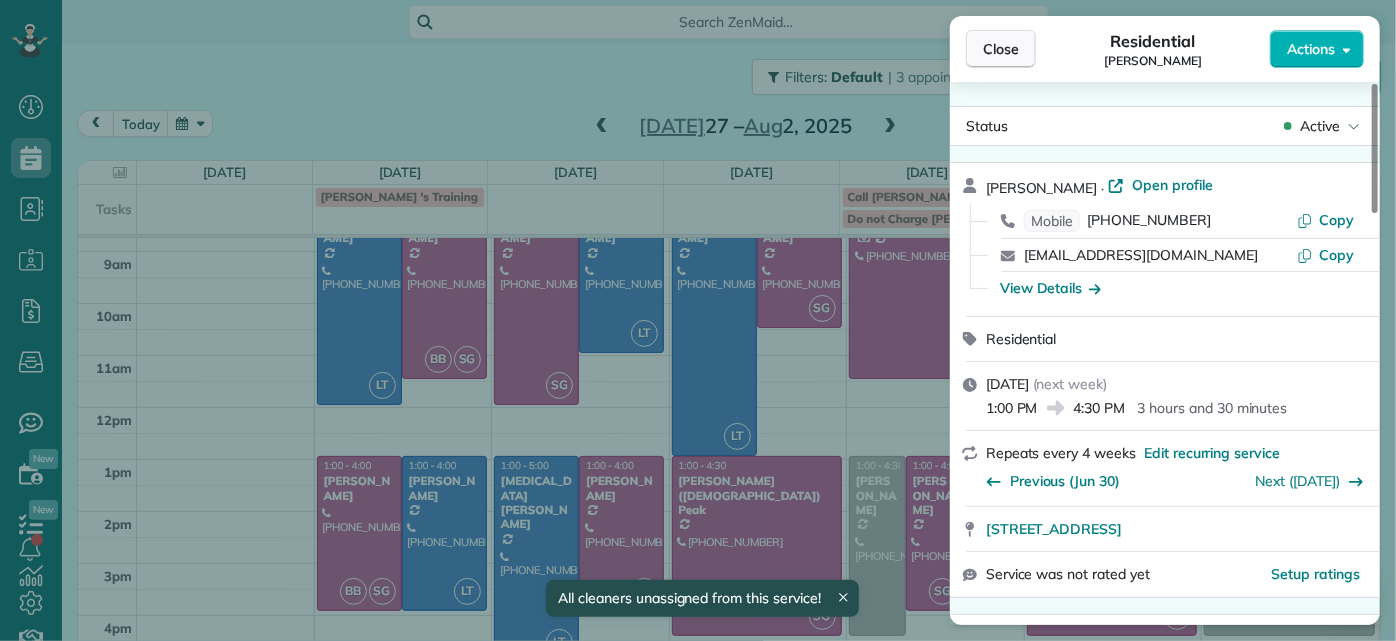 click on "Close" at bounding box center (1001, 49) 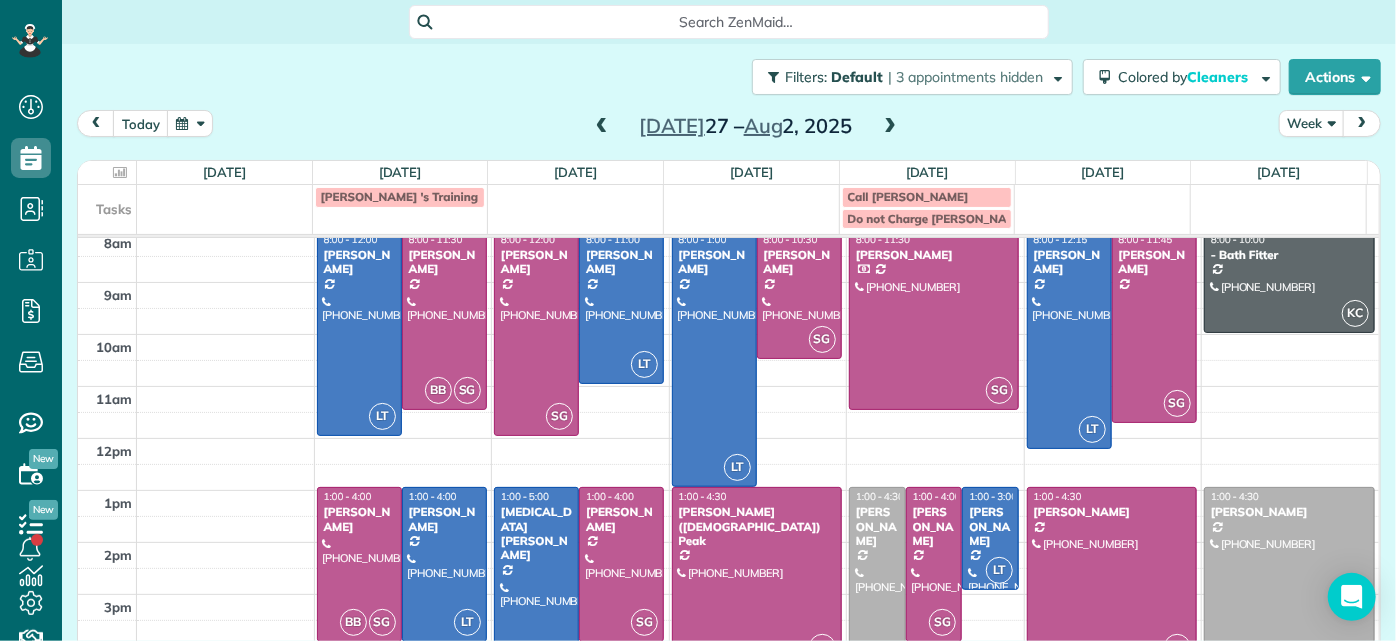 scroll, scrollTop: 133, scrollLeft: 0, axis: vertical 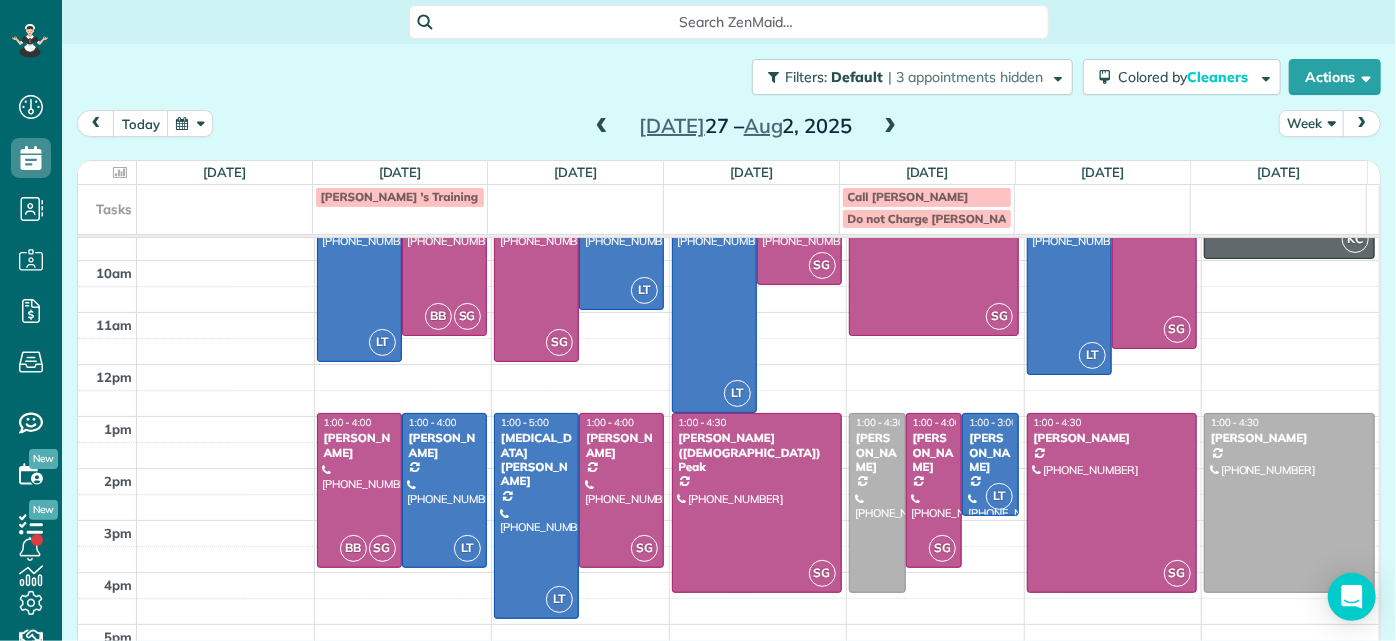 click at bounding box center [890, 127] 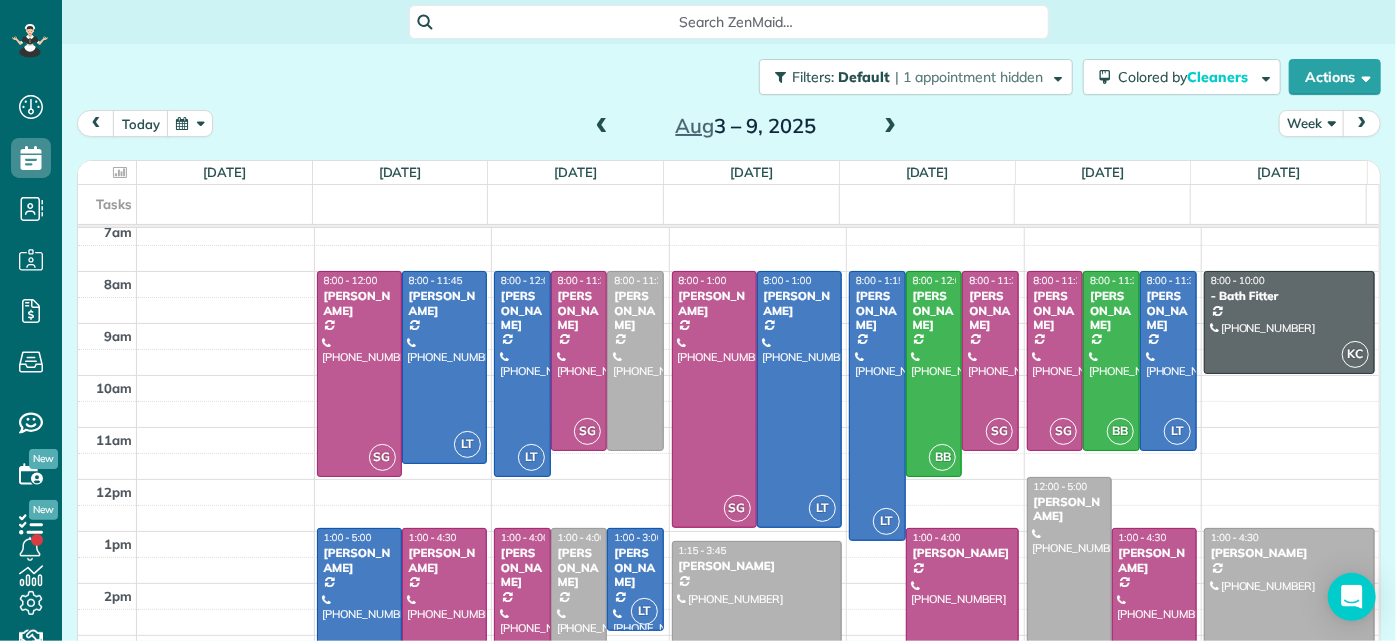 scroll, scrollTop: 0, scrollLeft: 0, axis: both 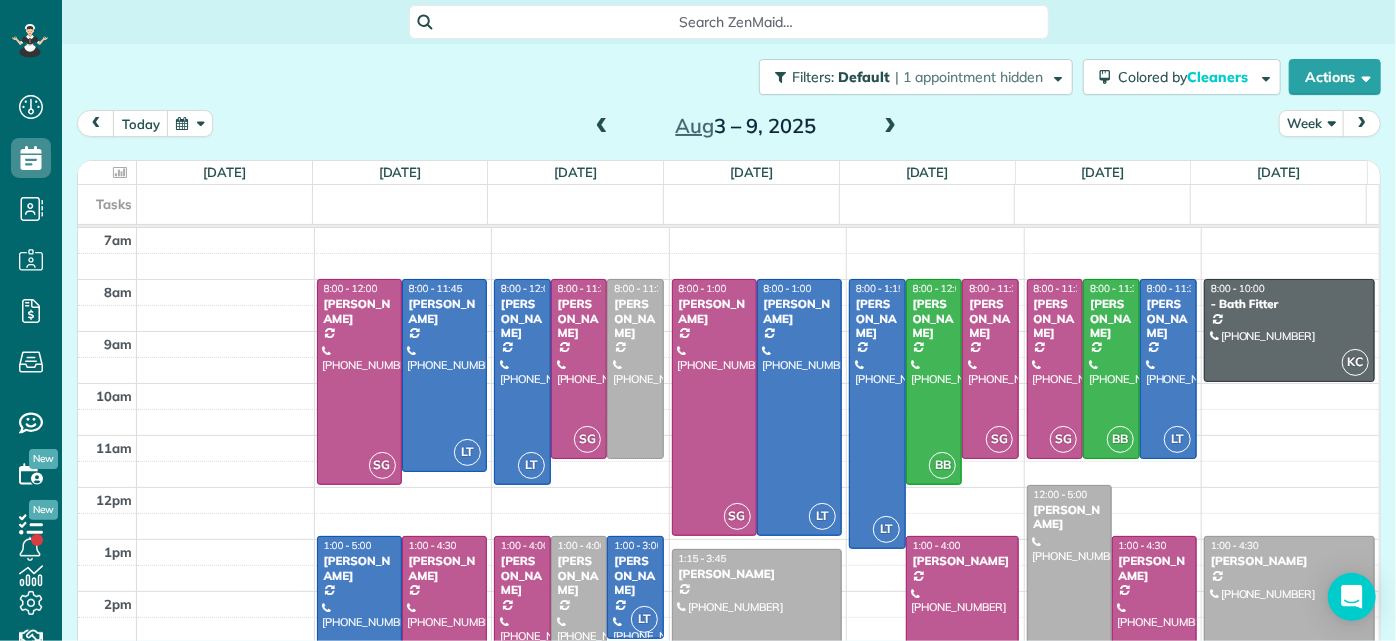 click at bounding box center (579, 613) 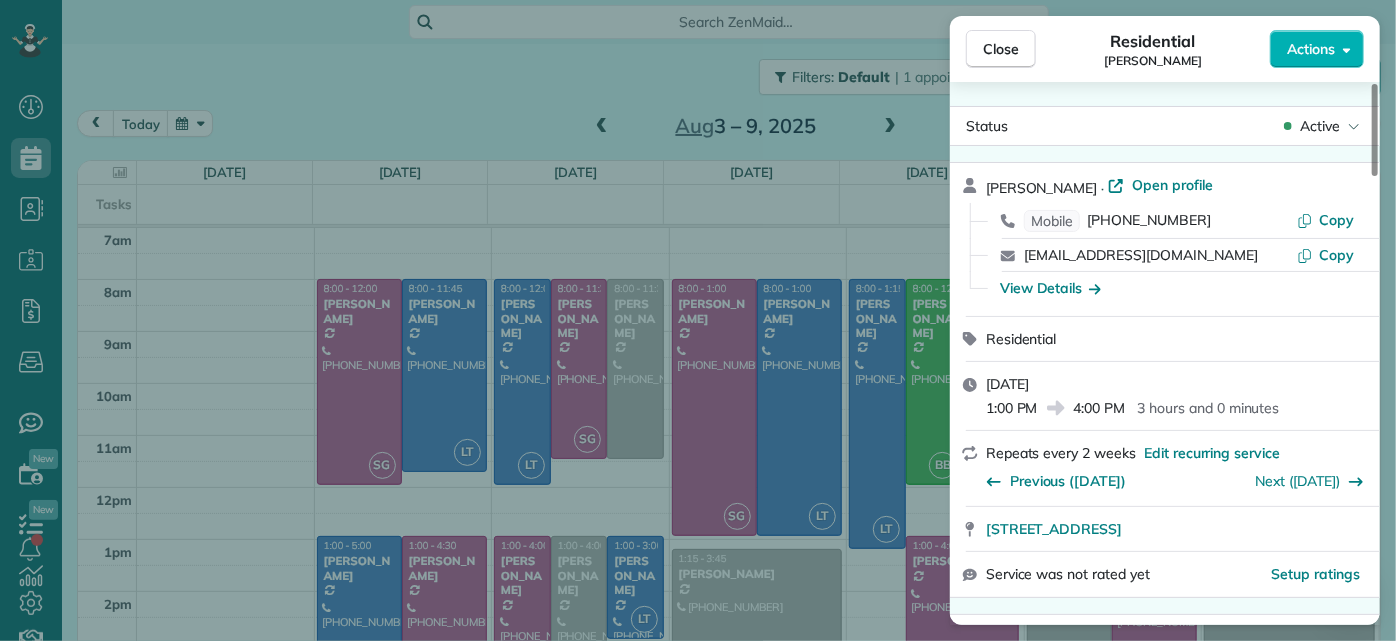 scroll, scrollTop: 272, scrollLeft: 0, axis: vertical 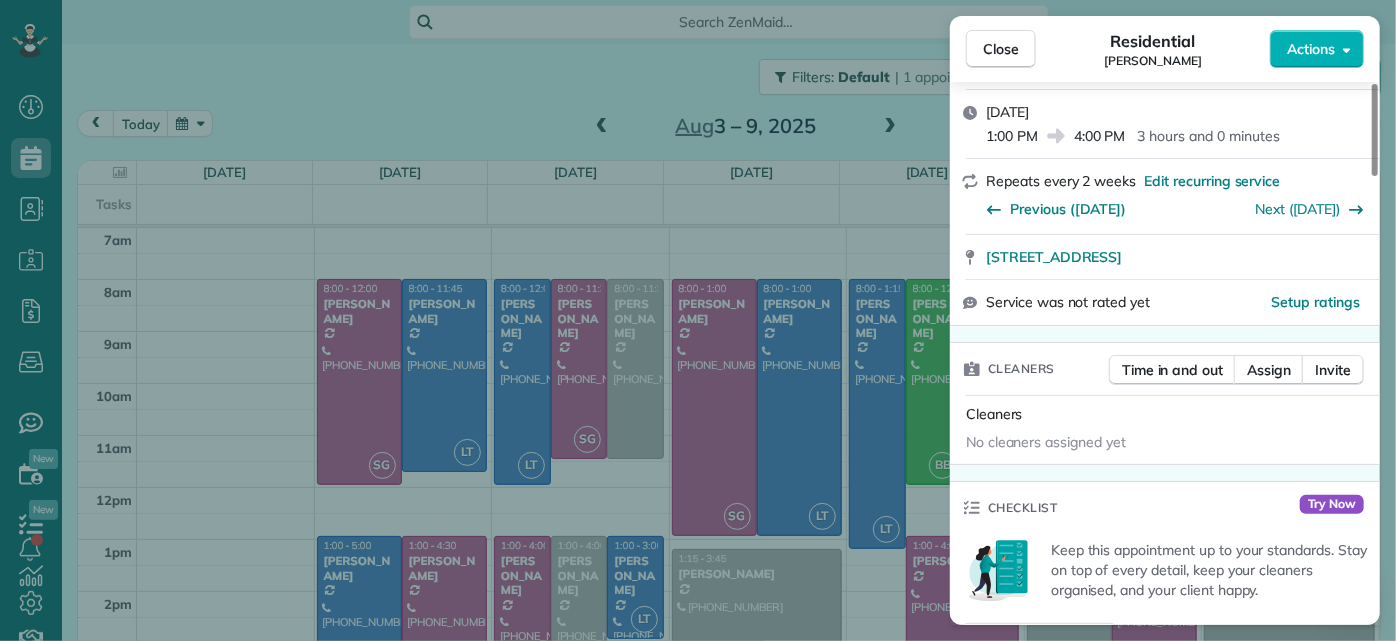 click on "Close Residential Karen Shiner Actions Status Active Karen Shiner · Open profile Mobile (804) 539-3135 Copy kcshiner@gmail.com Copy View Details Residential Tuesday, August 05, 2025 1:00 PM 4:00 PM 3 hours and 0 minutes Repeats every 2 weeks Edit recurring service Previous (Jul 23) Next (Aug 19) 2611 Melbourne Drive Richmond VA 23225 Service was not rated yet Setup ratings Cleaners Time in and out Assign Invite Cleaners No cleaners assigned yet Checklist Try Now Keep this appointment up to your standards. Stay on top of every detail, keep your cleaners organised, and your client happy. Assign a checklist Watch a 5 min demo Billing Billing actions Price $153.00 Overcharge $0.00 Discount $0.00 Coupon discount - Primary tax - Secondary tax - Total appointment price $153.00 Tips collected New feature! $0.00 Unpaid Mark as paid Total including tip $153.00 Get paid online in no-time! Send an invoice and reward your cleaners with tips Charge customer credit card Appointment custom fields Man Hours 3 Man Hours - 8 (" at bounding box center (698, 320) 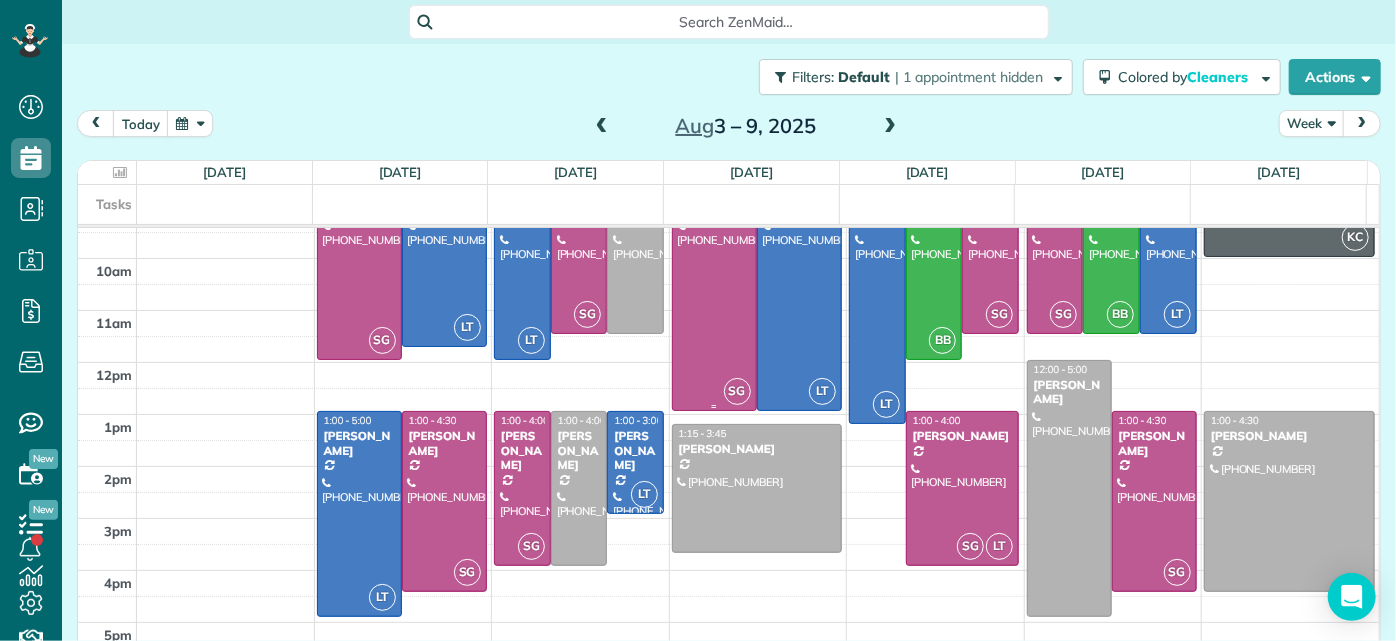 scroll, scrollTop: 144, scrollLeft: 0, axis: vertical 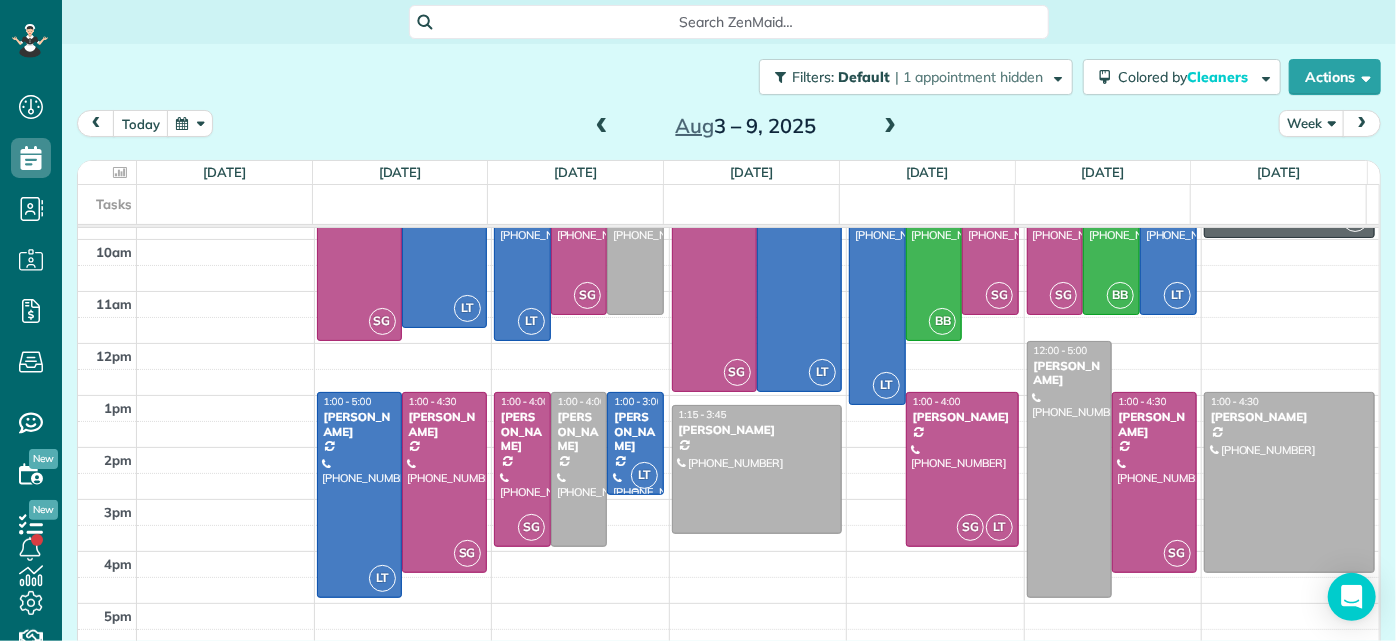 click on "Ann Whitlow" at bounding box center (635, 431) 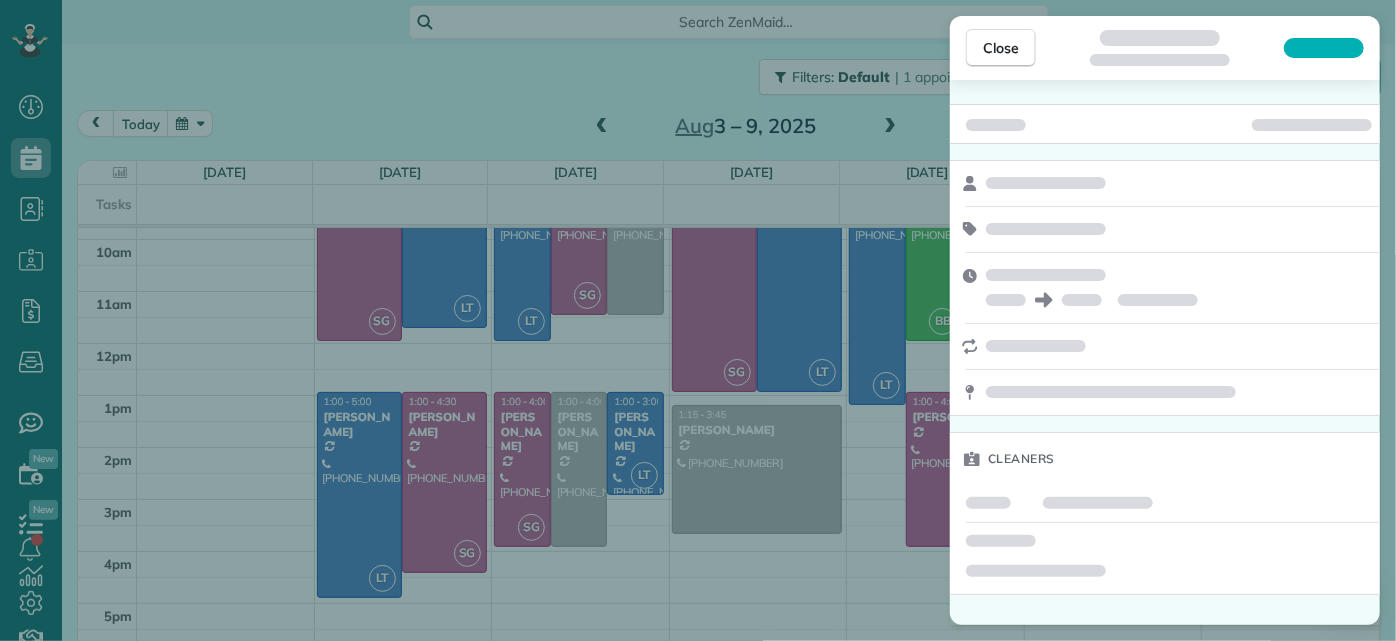 click on "Close   Cleaners" at bounding box center (698, 320) 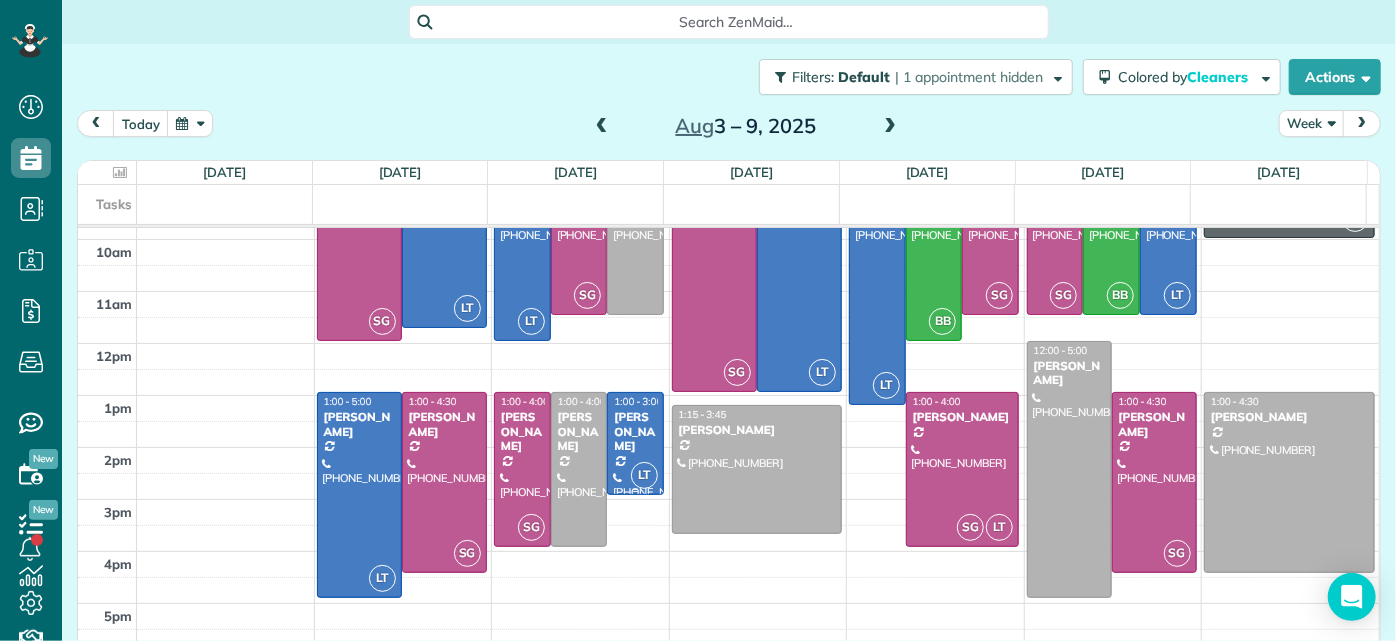 click on "Ann Whitlow" at bounding box center [635, 431] 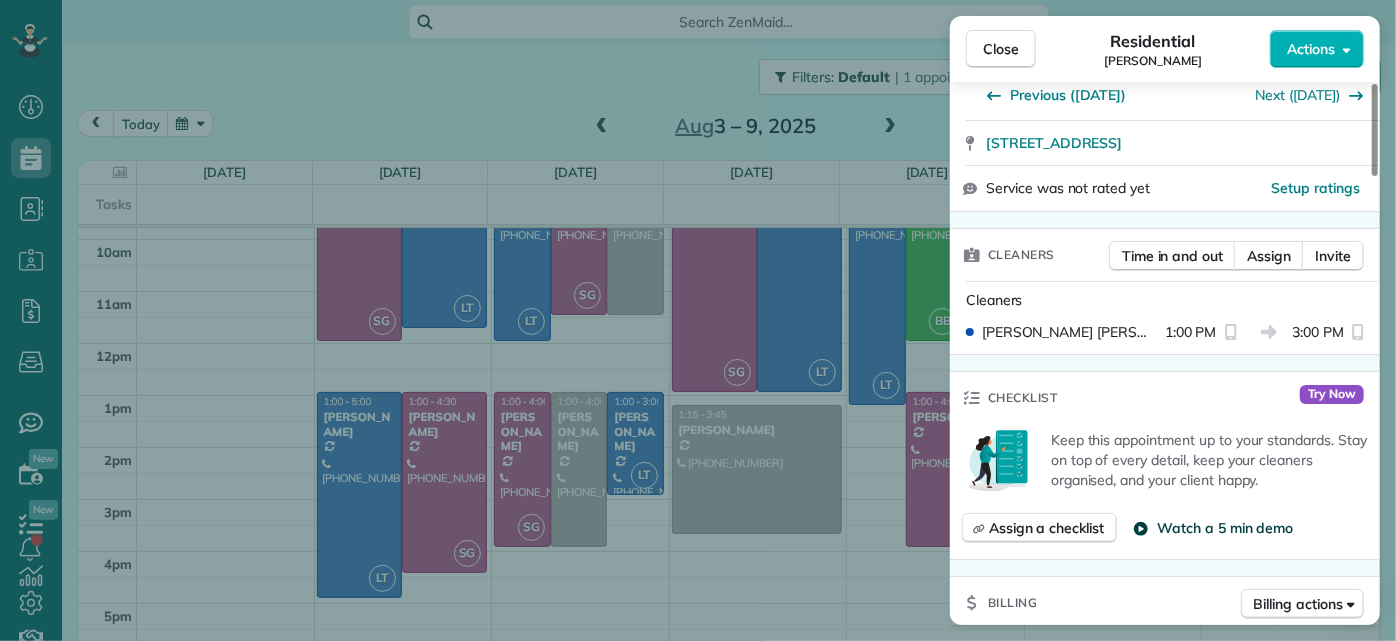 scroll, scrollTop: 454, scrollLeft: 0, axis: vertical 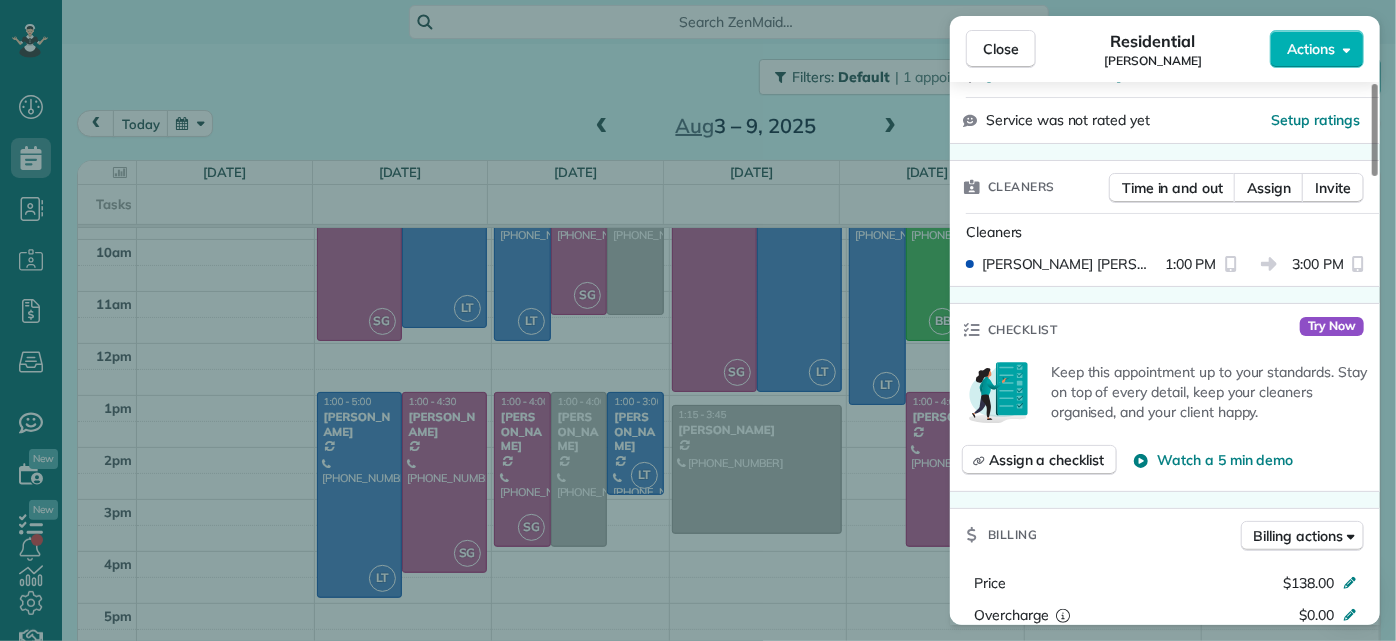 click on "Close Residential Ann Whitlow Actions Status Active Ann Whitlow · Open profile Mobile (804) 337-2320 Copy arwhokie@gmail.com Copy View Details Residential Tuesday, August 05, 2025 1:00 PM 3:00 PM 2 hours and 0 minutes Repeats every 4 weeks Edit recurring service Previous (Jul 17) Next (Sep 02) 619 Roseneath Road Richmond VA 23221 Service was not rated yet Setup ratings Cleaners Time in and out Assign Invite Cleaners Laura   Thaller 1:00 PM 3:00 PM Checklist Try Now Keep this appointment up to your standards. Stay on top of every detail, keep your cleaners organised, and your client happy. Assign a checklist Watch a 5 min demo Billing Billing actions Price $138.00 Overcharge $0.00 Discount $0.00 Coupon discount - Primary tax - Secondary tax - Total appointment price $138.00 Tips collected New feature! $0.00 Unpaid Mark as paid Total including tip $138.00 Get paid online in no-time! Send an invoice and reward your cleaners with tips Charge customer credit card Appointment custom fields Man Hours 2.0 Hours - 4" at bounding box center (698, 320) 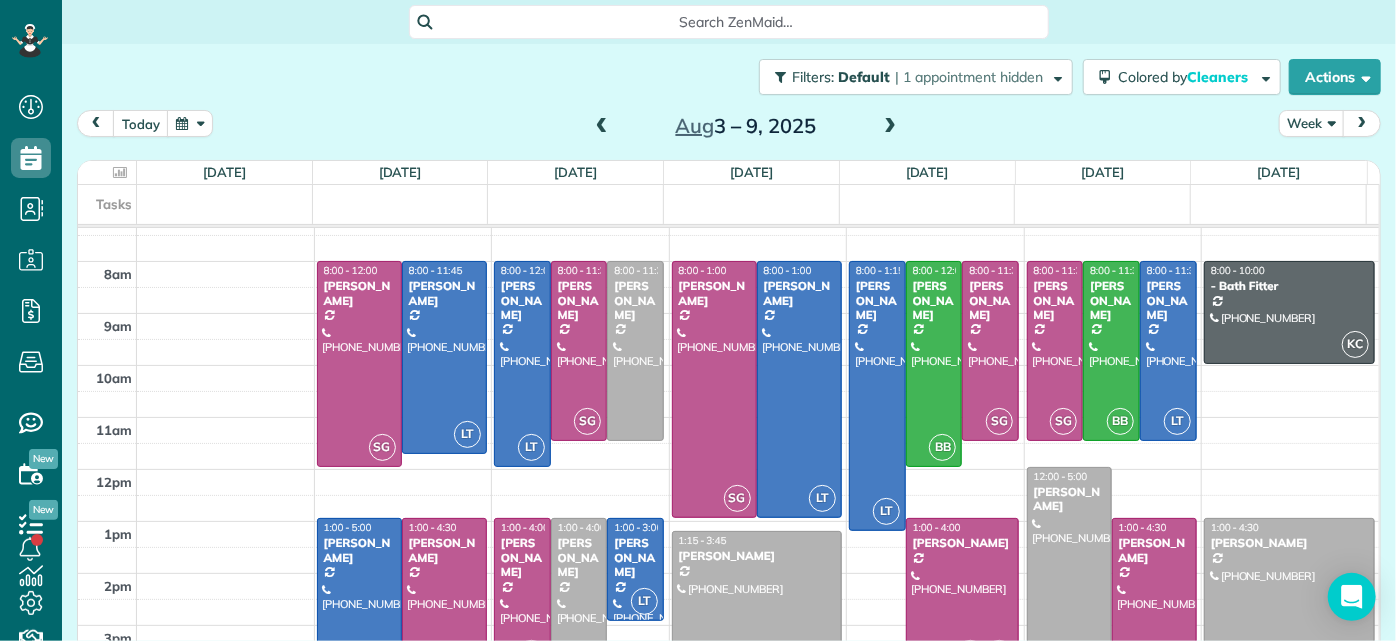 scroll, scrollTop: 0, scrollLeft: 0, axis: both 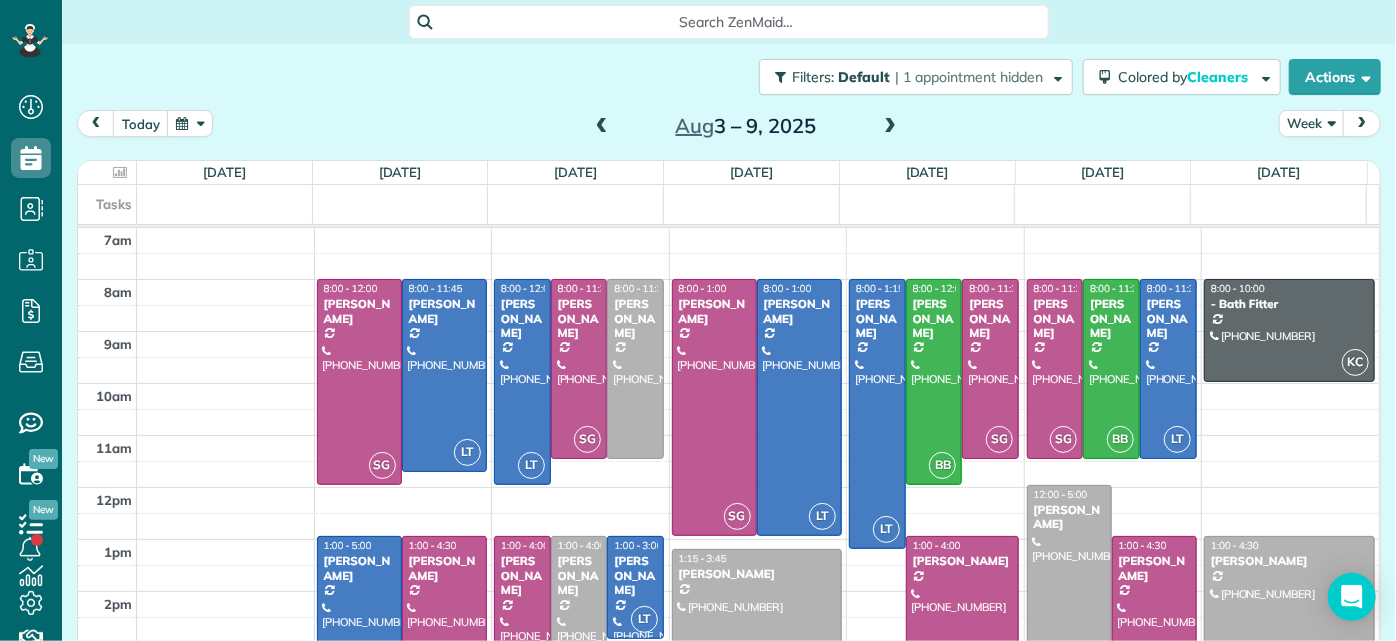 click at bounding box center (579, 613) 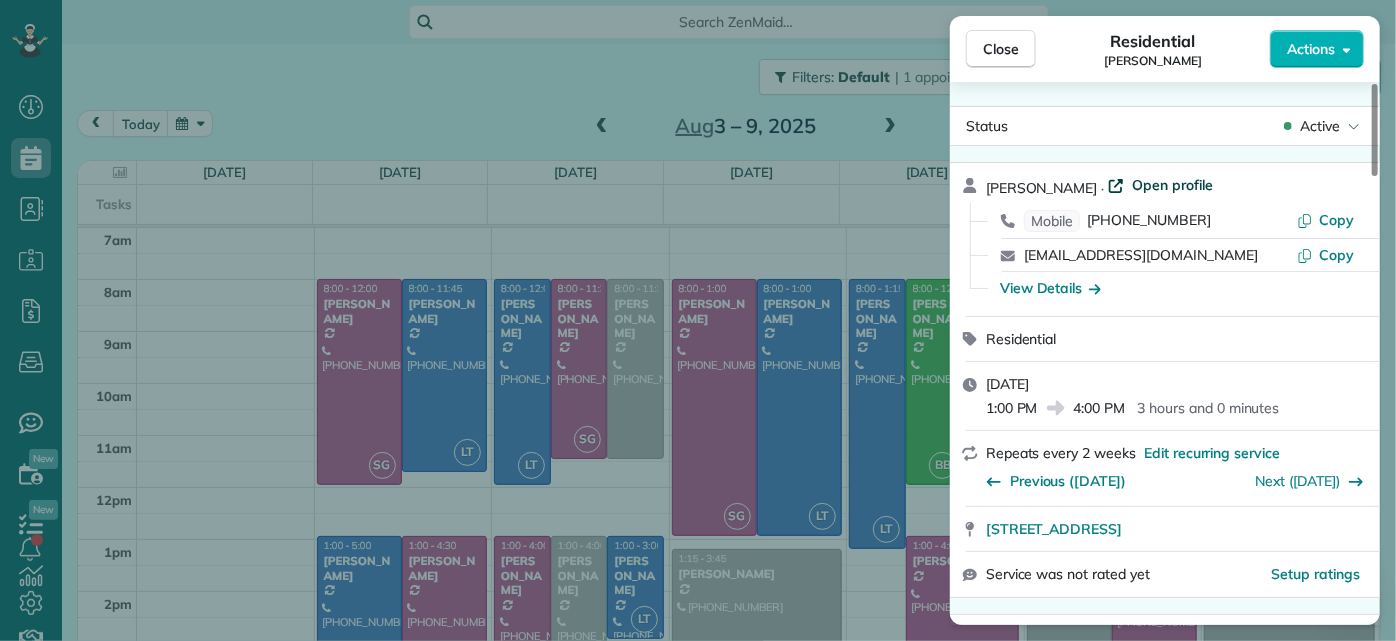 click on "Open profile" at bounding box center [1172, 185] 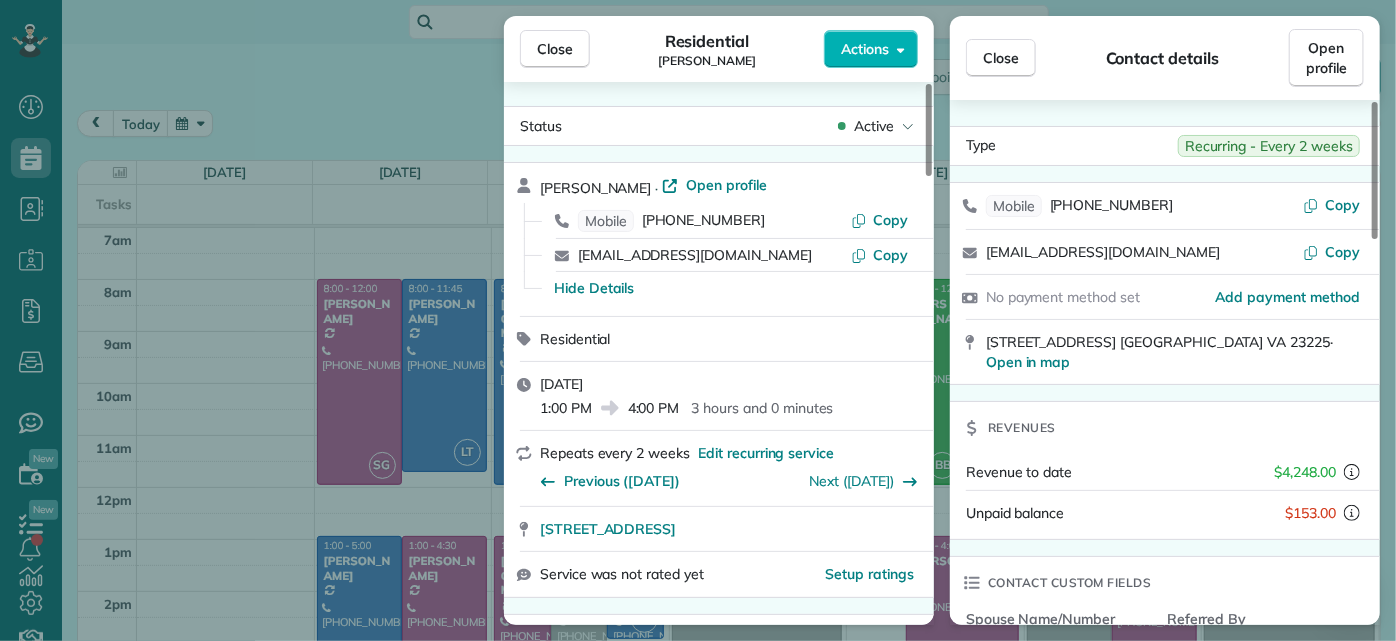 click on "Close Residential Karen Shiner Actions Status Active Karen Shiner · Open profile Mobile (804) 539-3135 Copy kcshiner@gmail.com Copy Hide Details Residential Tuesday, August 05, 2025 1:00 PM 4:00 PM 3 hours and 0 minutes Repeats every 2 weeks Edit recurring service Previous (Jul 23) Next (Aug 19) 2611 Melbourne Drive Richmond VA 23225 Service was not rated yet Setup ratings Cleaners Time in and out Assign Invite Cleaners No cleaners assigned yet Checklist Try Now Keep this appointment up to your standards. Stay on top of every detail, keep your cleaners organised, and your client happy. Assign a checklist Watch a 5 min demo Billing Billing actions Price $153.00 Overcharge $0.00 Discount $0.00 Coupon discount - Primary tax - Secondary tax - Total appointment price $153.00 Tips collected New feature! $0.00 Unpaid Mark as paid Total including tip $153.00 Get paid online in no-time! Send an invoice and reward your cleaners with tips Charge customer credit card Appointment custom fields Man Hours 3 Man Hours - 8 (" at bounding box center (698, 320) 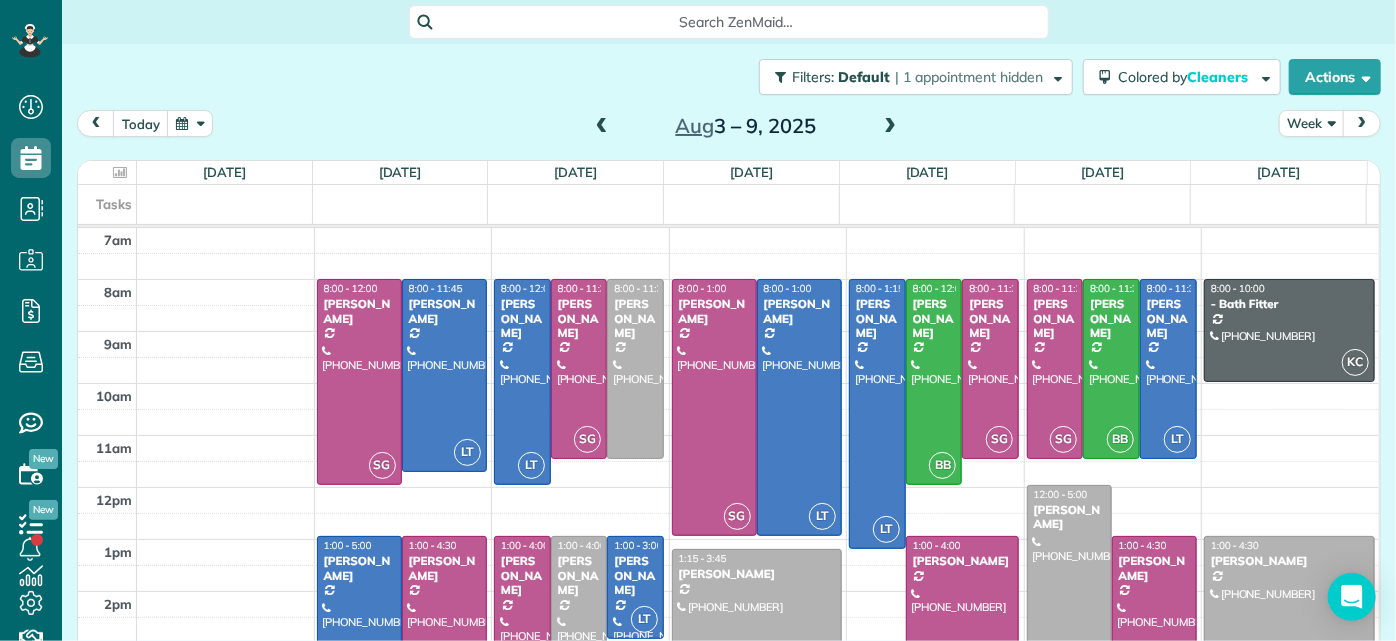 click at bounding box center (579, 613) 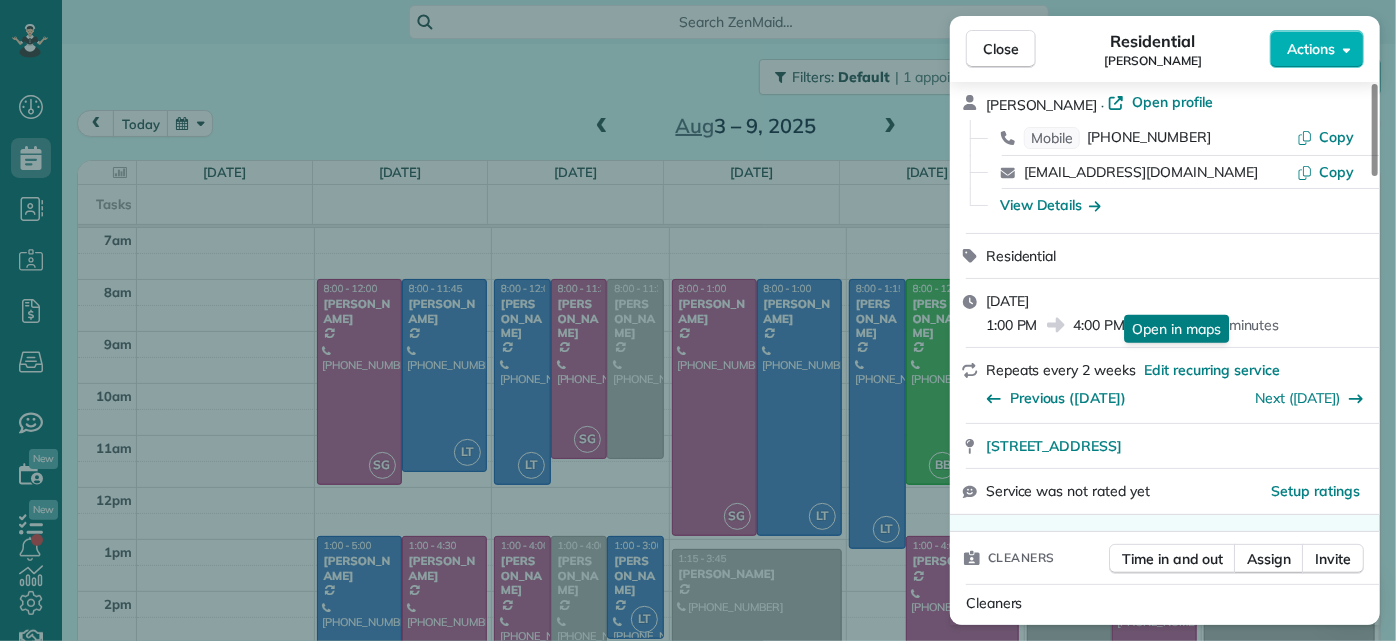 scroll, scrollTop: 272, scrollLeft: 0, axis: vertical 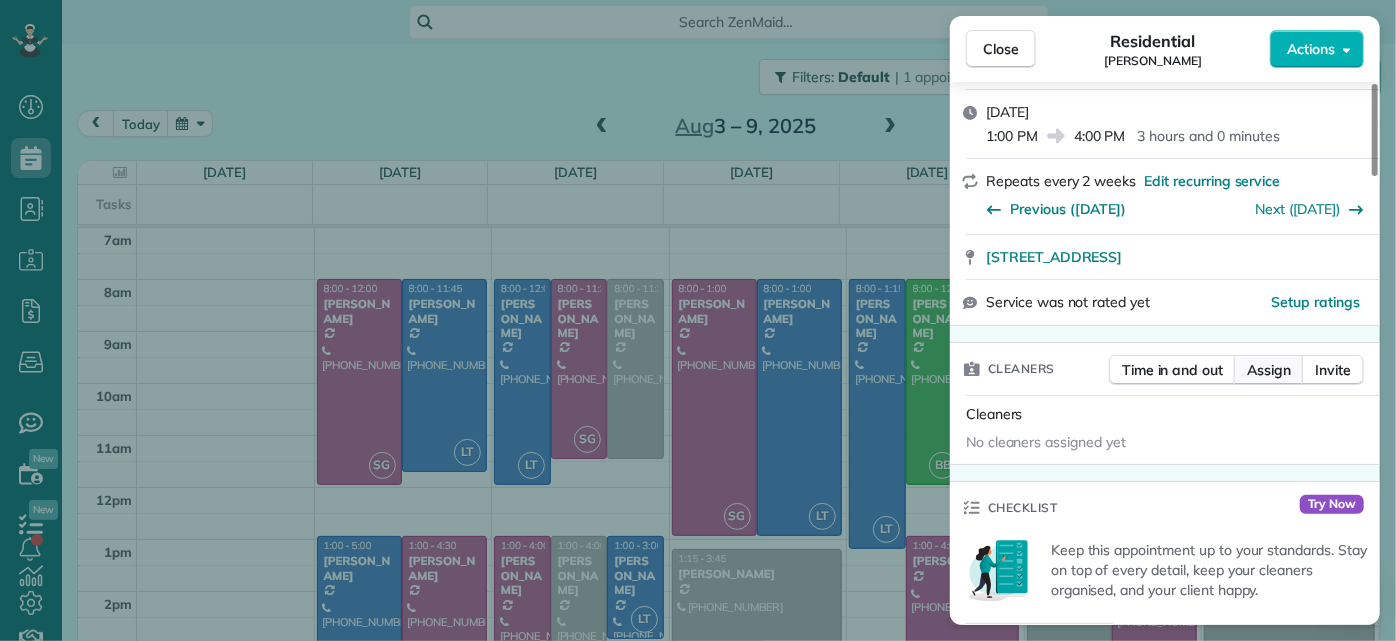 click on "Assign" at bounding box center (1269, 370) 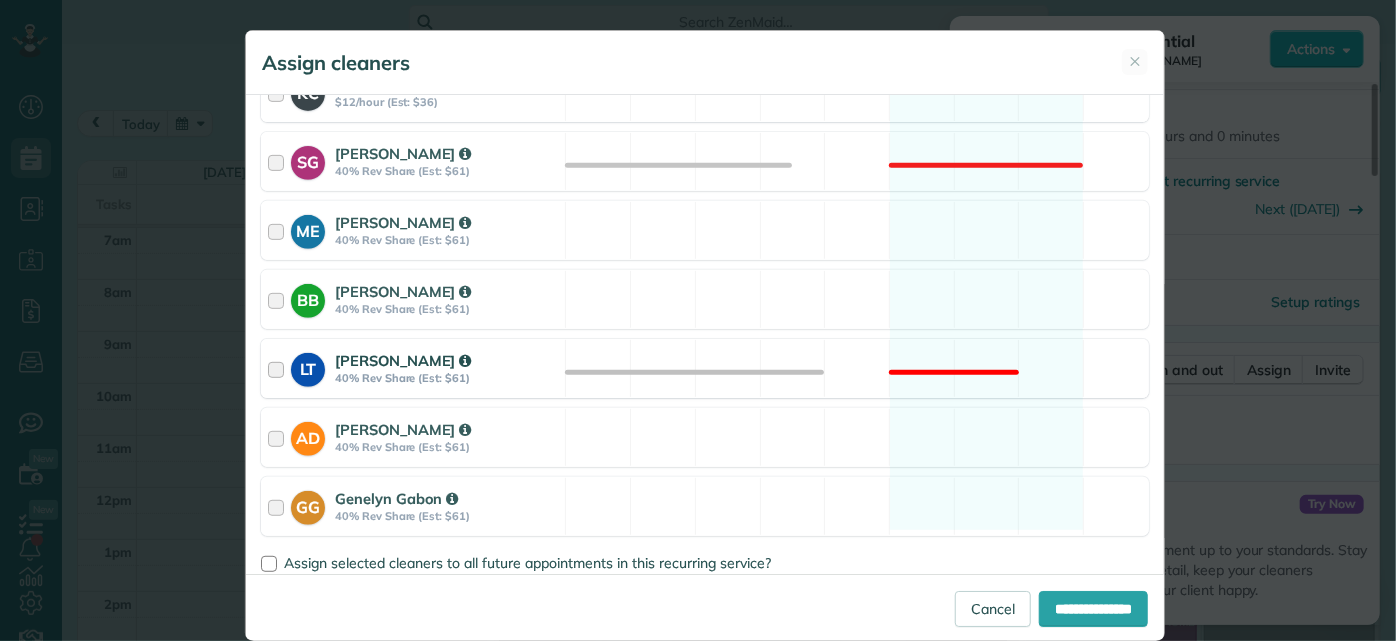 click on "LT
Laura Thaller
40% Rev Share (Est: $61)
Not available" at bounding box center (705, 368) 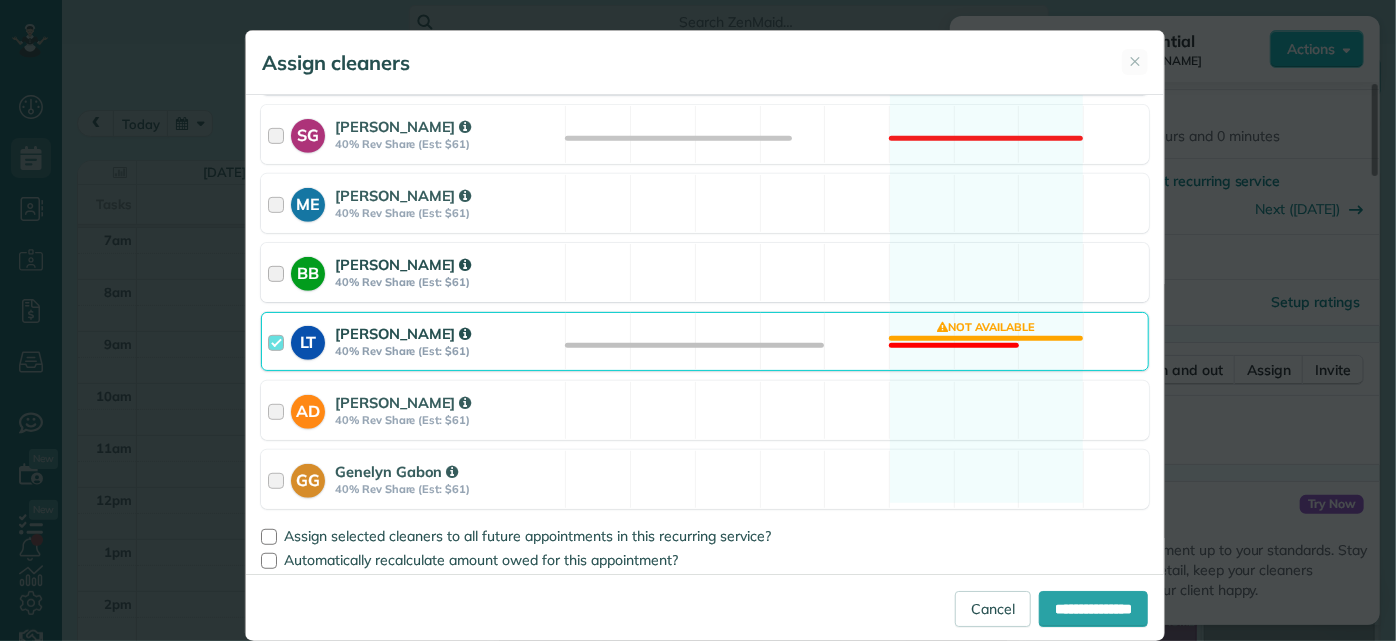 click on "BB
Brittany Brown
40% Rev Share (Est: $61)
Available" at bounding box center (705, 272) 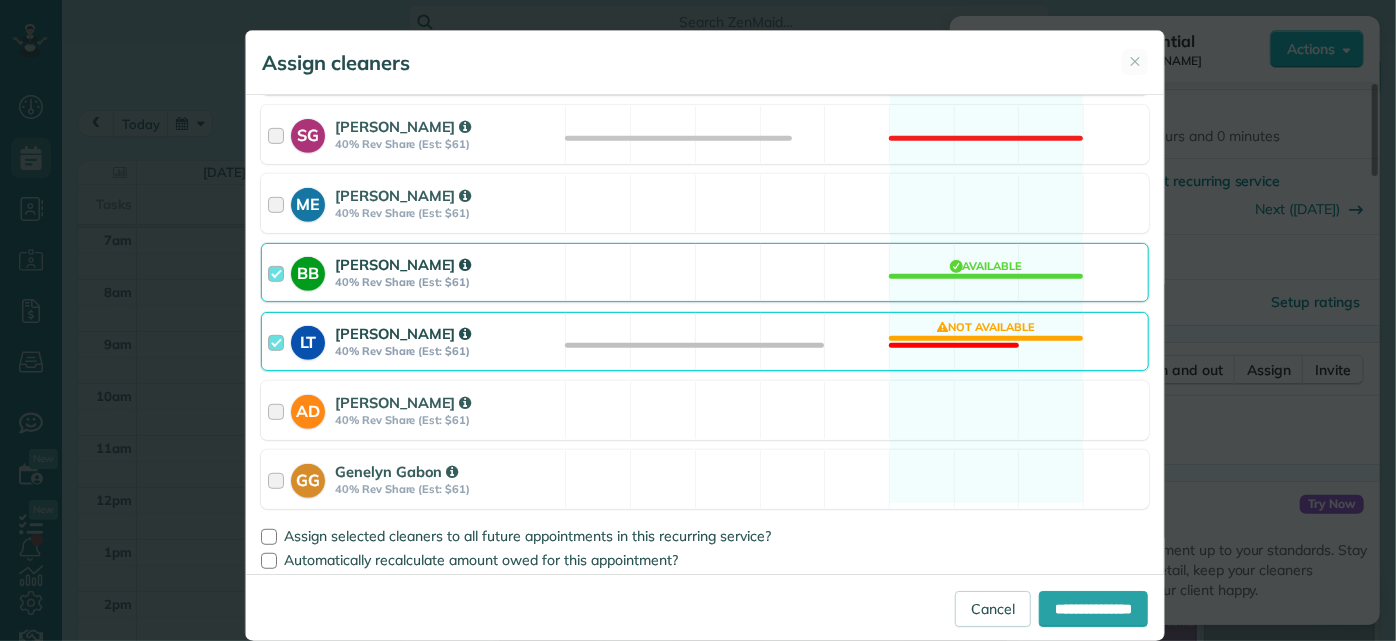 click on "LT
Laura Thaller
40% Rev Share (Est: $61)
Not available" at bounding box center [705, 341] 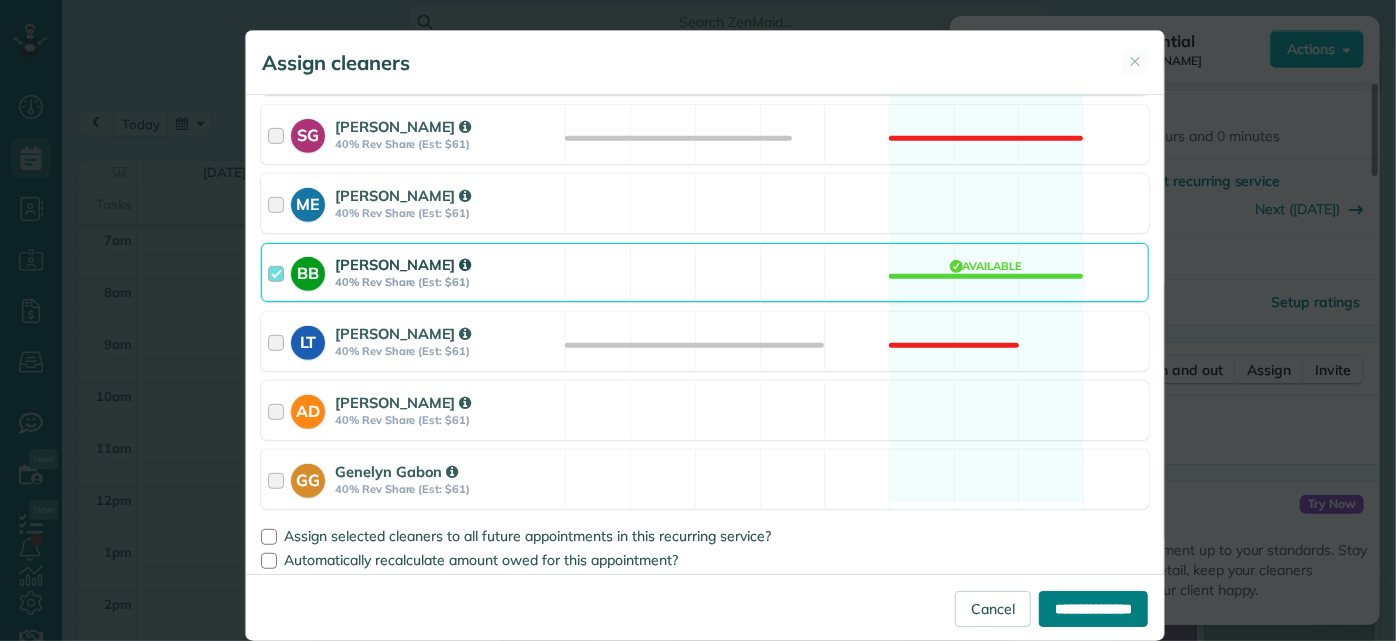 click on "**********" at bounding box center [1093, 609] 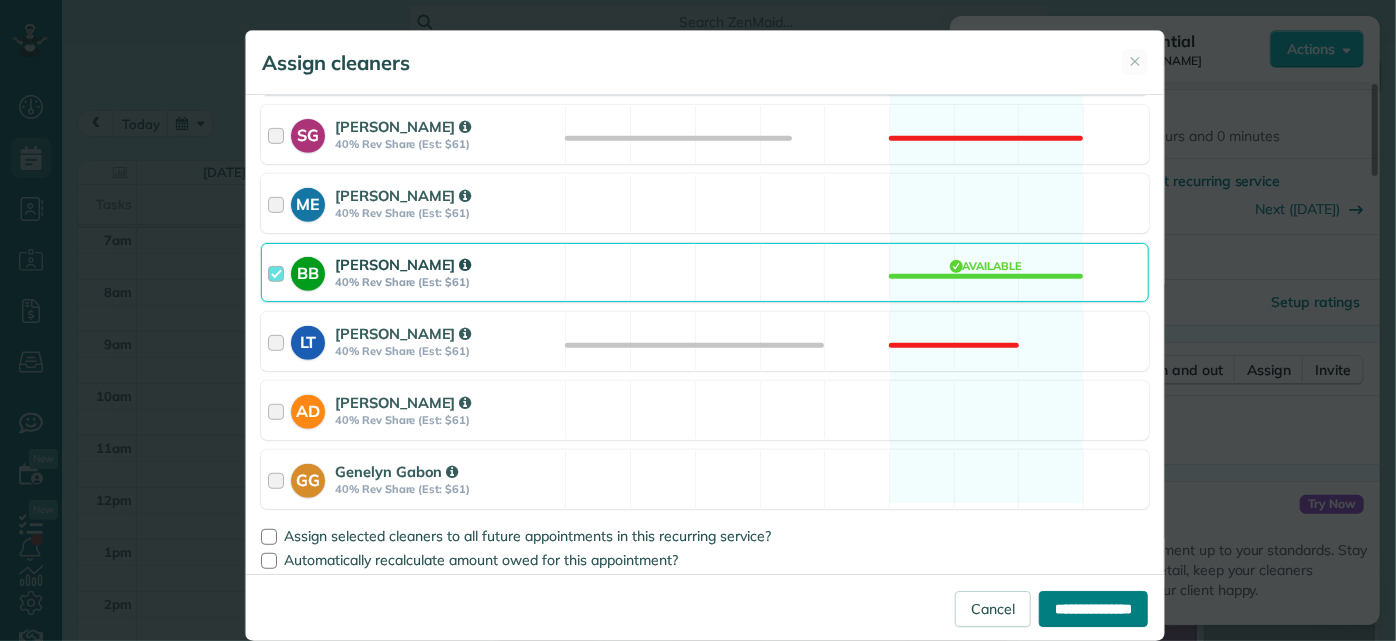 type on "**********" 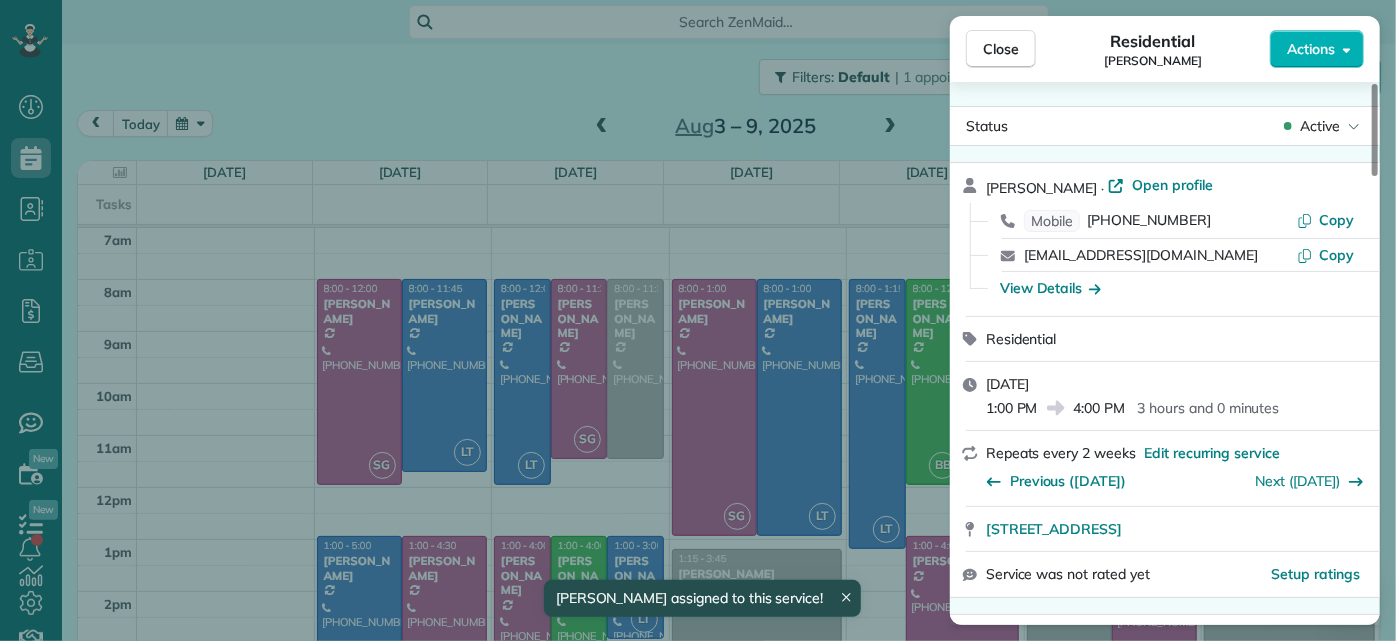 click on "Close Residential Karen Shiner Actions Status Active Karen Shiner · Open profile Mobile (804) 539-3135 Copy kcshiner@gmail.com Copy View Details Residential Tuesday, August 05, 2025 1:00 PM 4:00 PM 3 hours and 0 minutes Repeats every 2 weeks Edit recurring service Previous (Jul 23) Next (Aug 19) 2611 Melbourne Drive Richmond VA 23225 Service was not rated yet Setup ratings Cleaners Time in and out Assign Invite Cleaners Brittany   Brown 1:00 PM 4:00 PM Checklist Try Now Keep this appointment up to your standards. Stay on top of every detail, keep your cleaners organised, and your client happy. Assign a checklist Watch a 5 min demo Billing Billing actions Price $153.00 Overcharge $0.00 Discount $0.00 Coupon discount - Primary tax - Secondary tax - Total appointment price $153.00 Tips collected New feature! $0.00 Unpaid Mark as paid Total including tip $153.00 Get paid online in no-time! Send an invoice and reward your cleaners with tips Charge customer credit card Appointment custom fields Man Hours - Notes 8" at bounding box center (698, 320) 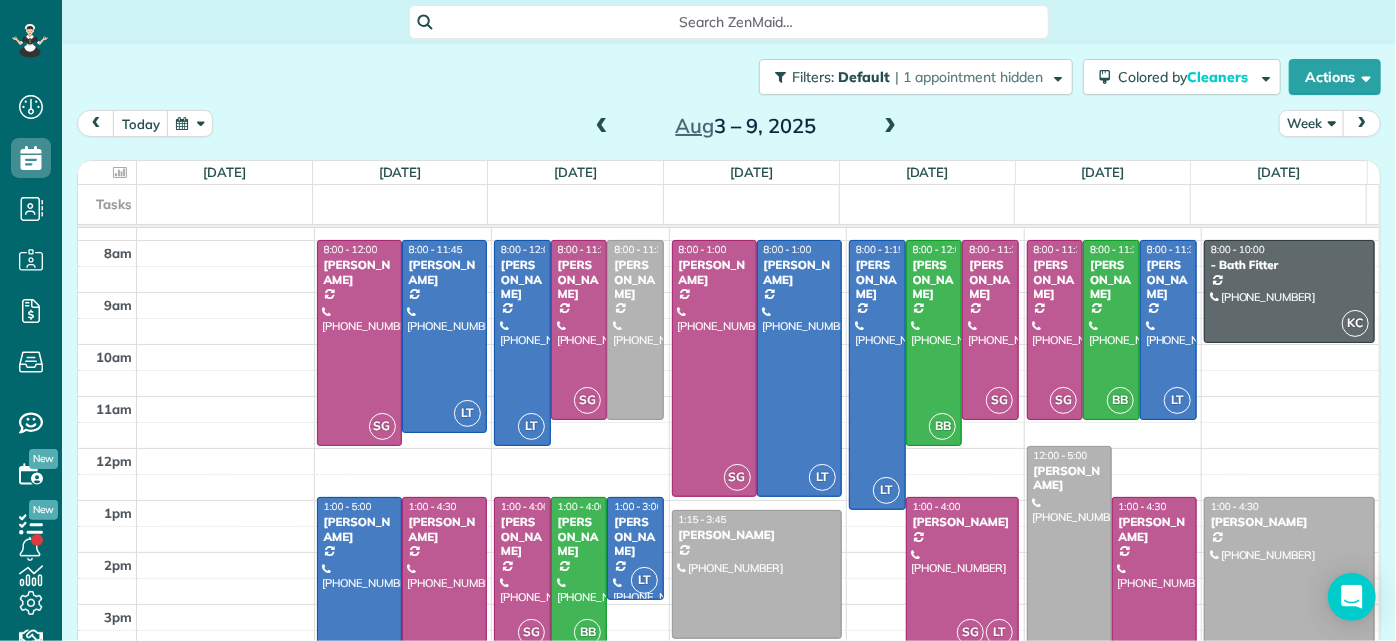 scroll, scrollTop: 0, scrollLeft: 0, axis: both 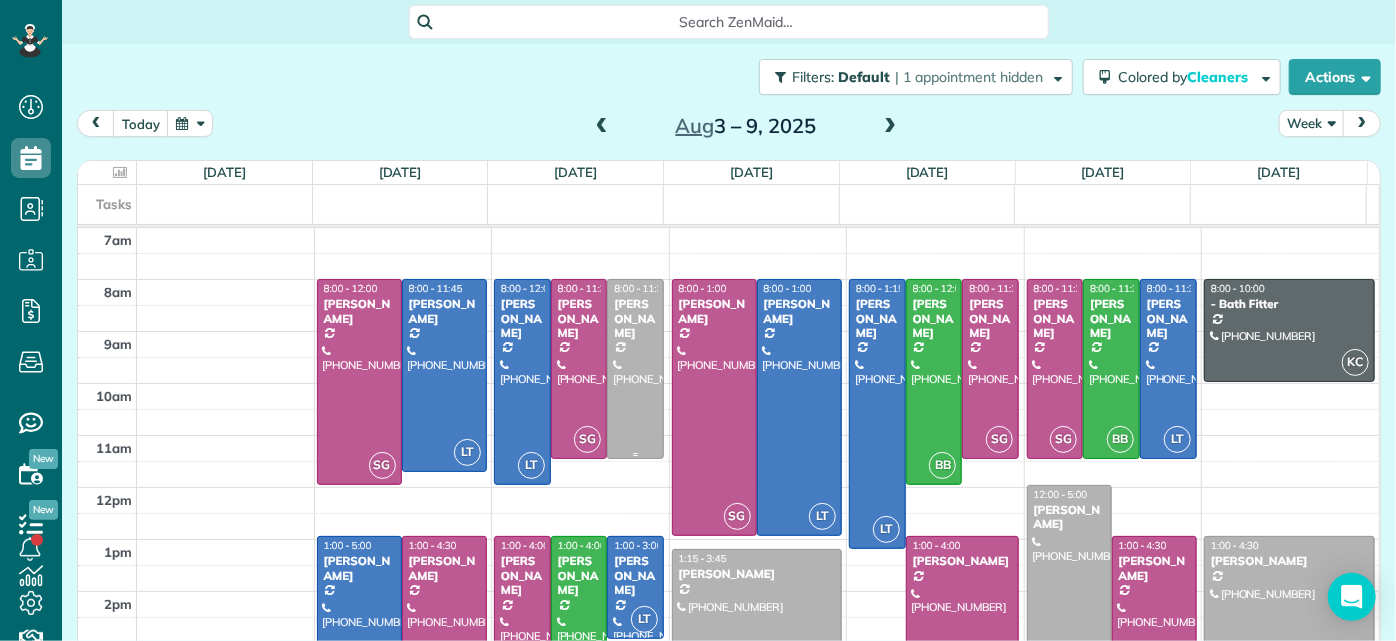 click at bounding box center (635, 369) 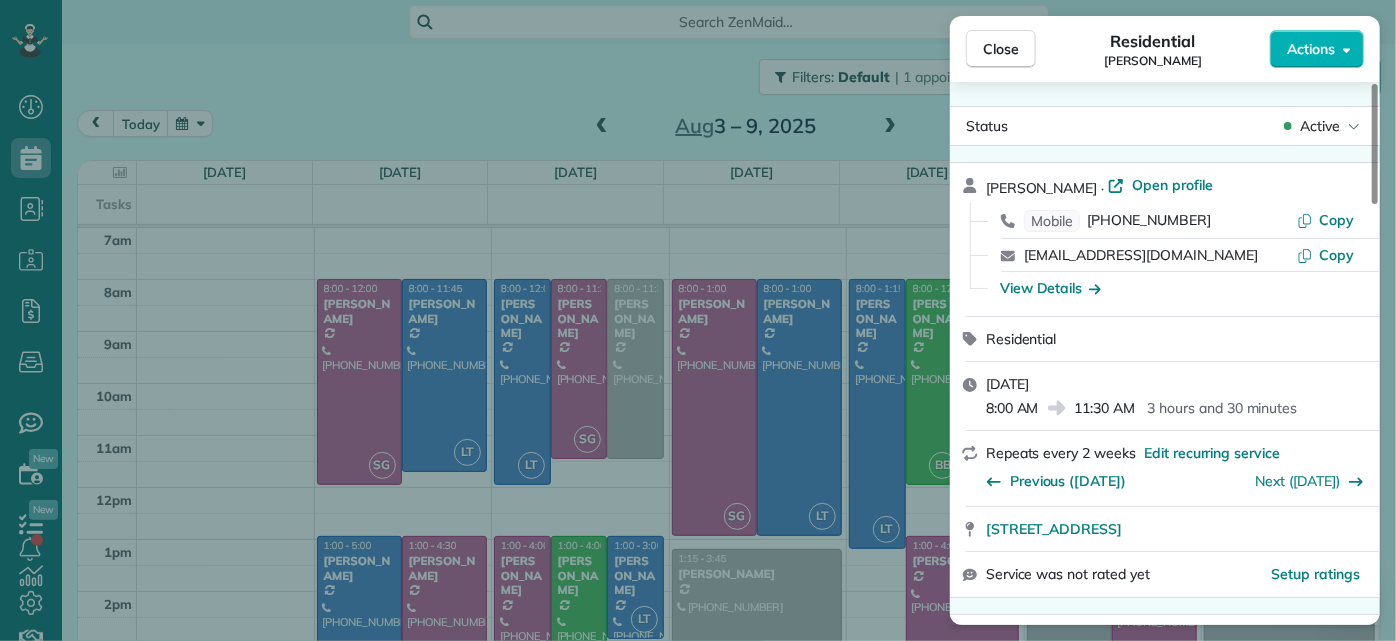 scroll, scrollTop: 272, scrollLeft: 0, axis: vertical 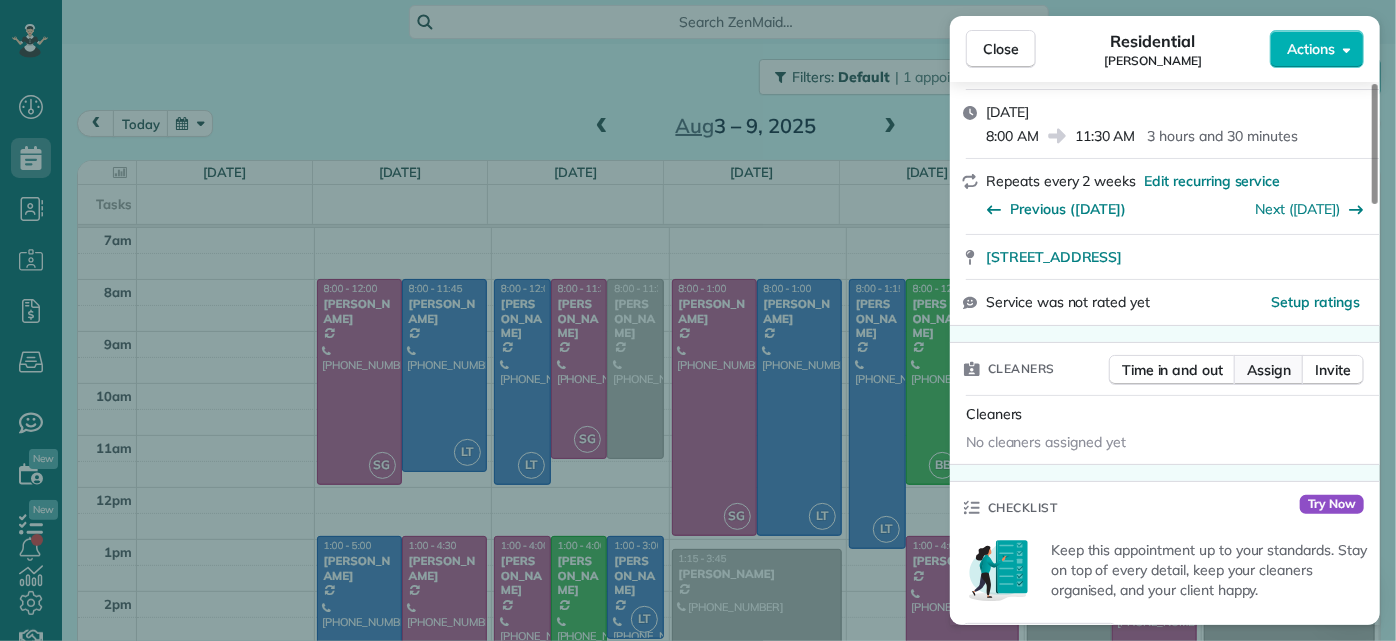 click on "Assign" at bounding box center (1269, 370) 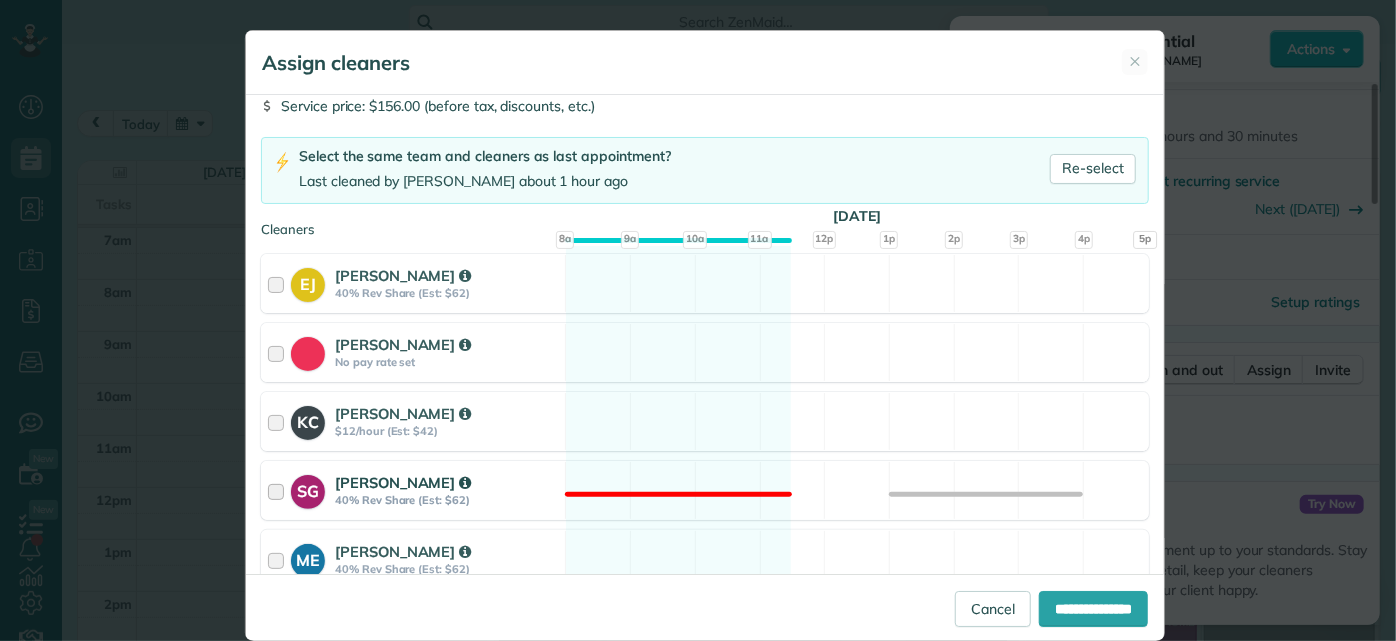 scroll, scrollTop: 363, scrollLeft: 0, axis: vertical 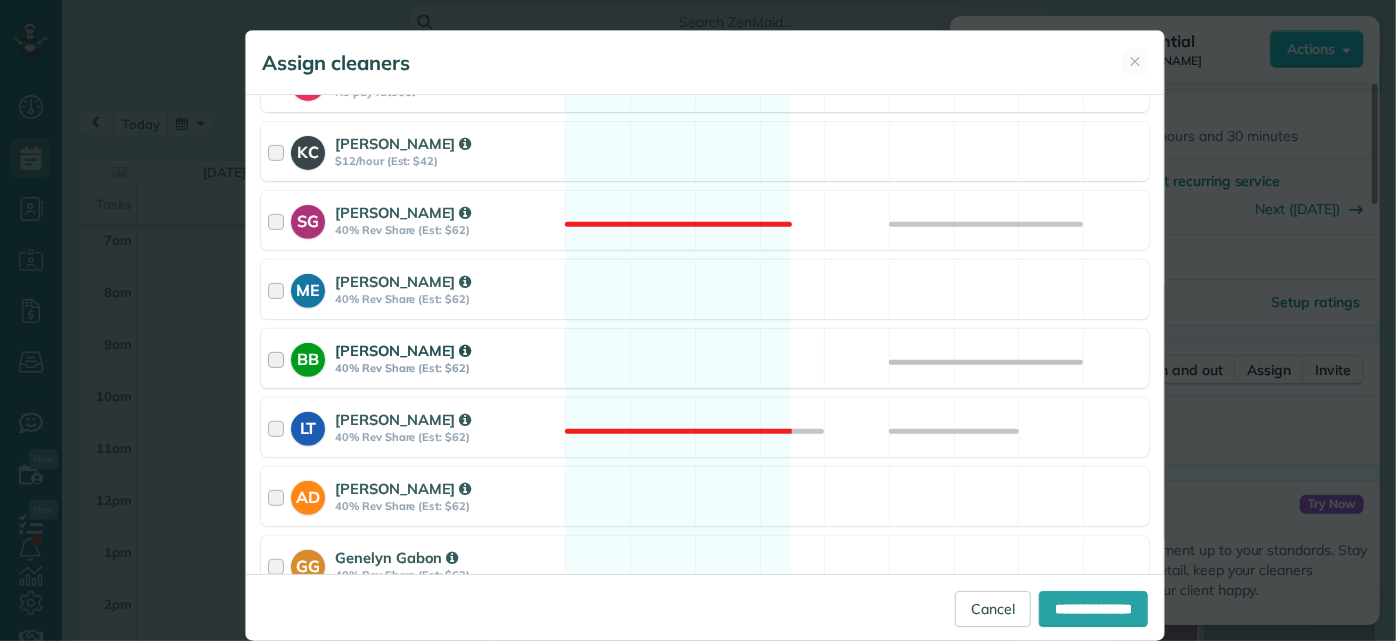 click on "BB
Brittany Brown
40% Rev Share (Est: $62)
Available" at bounding box center [705, 358] 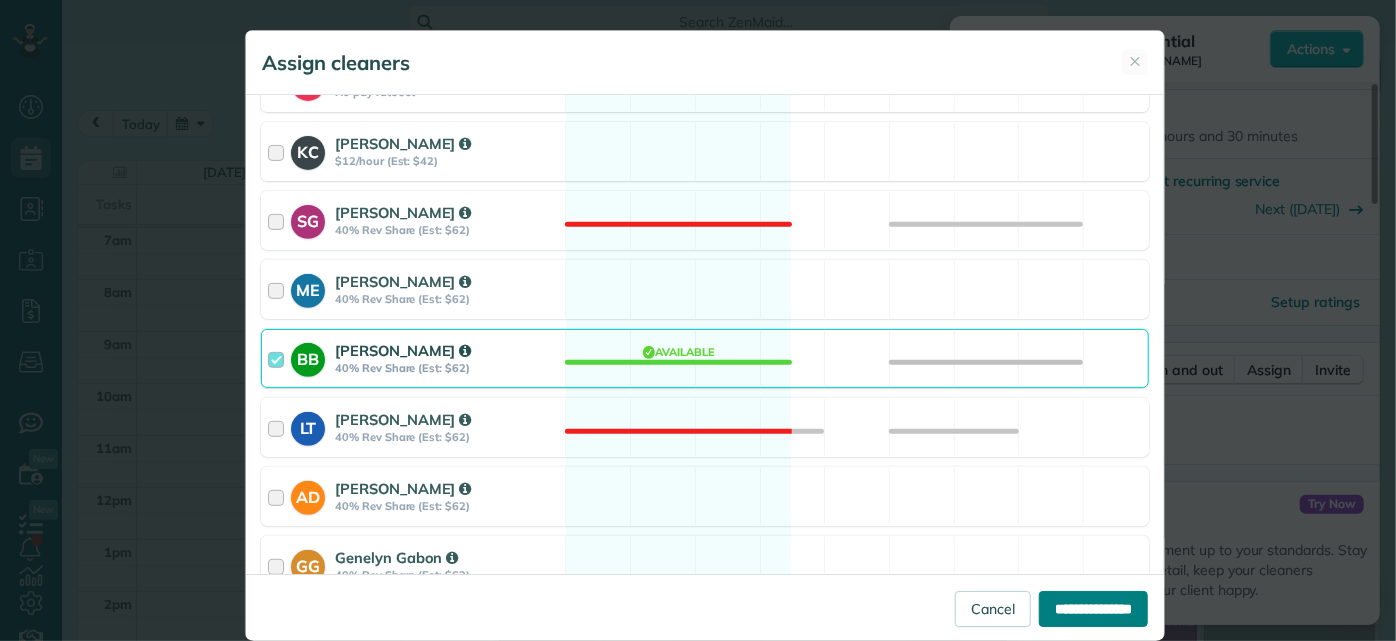 click on "**********" at bounding box center (1093, 609) 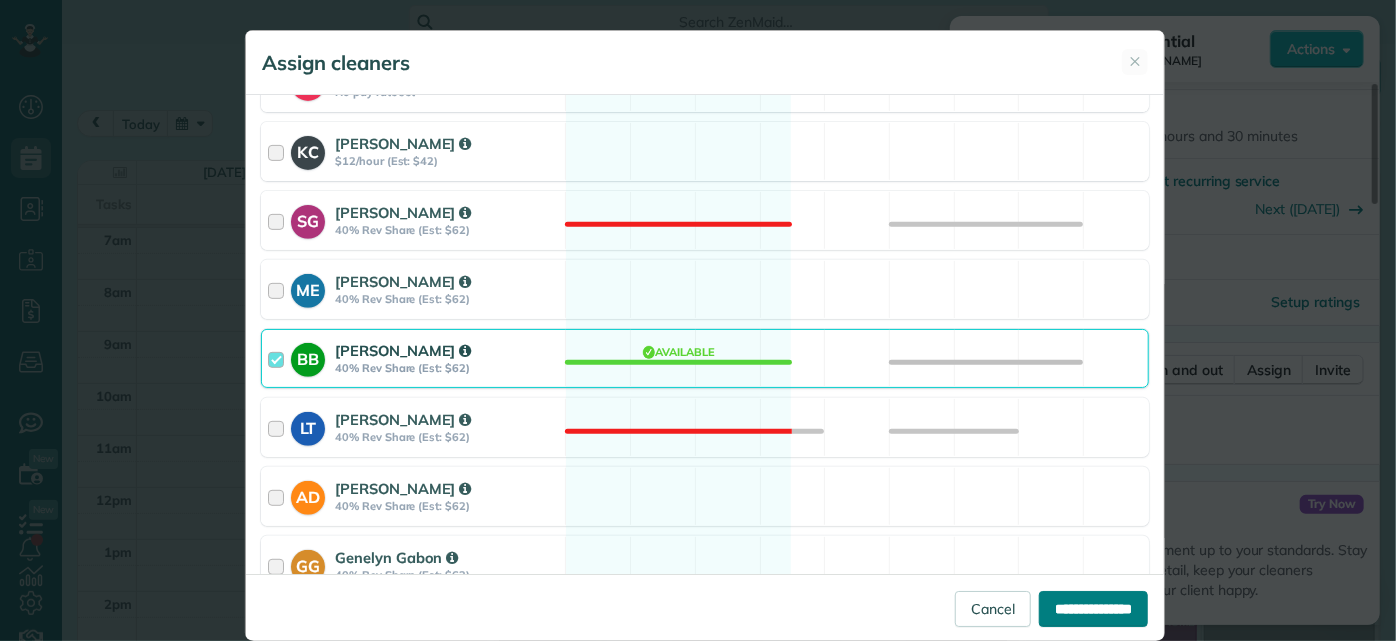 type on "**********" 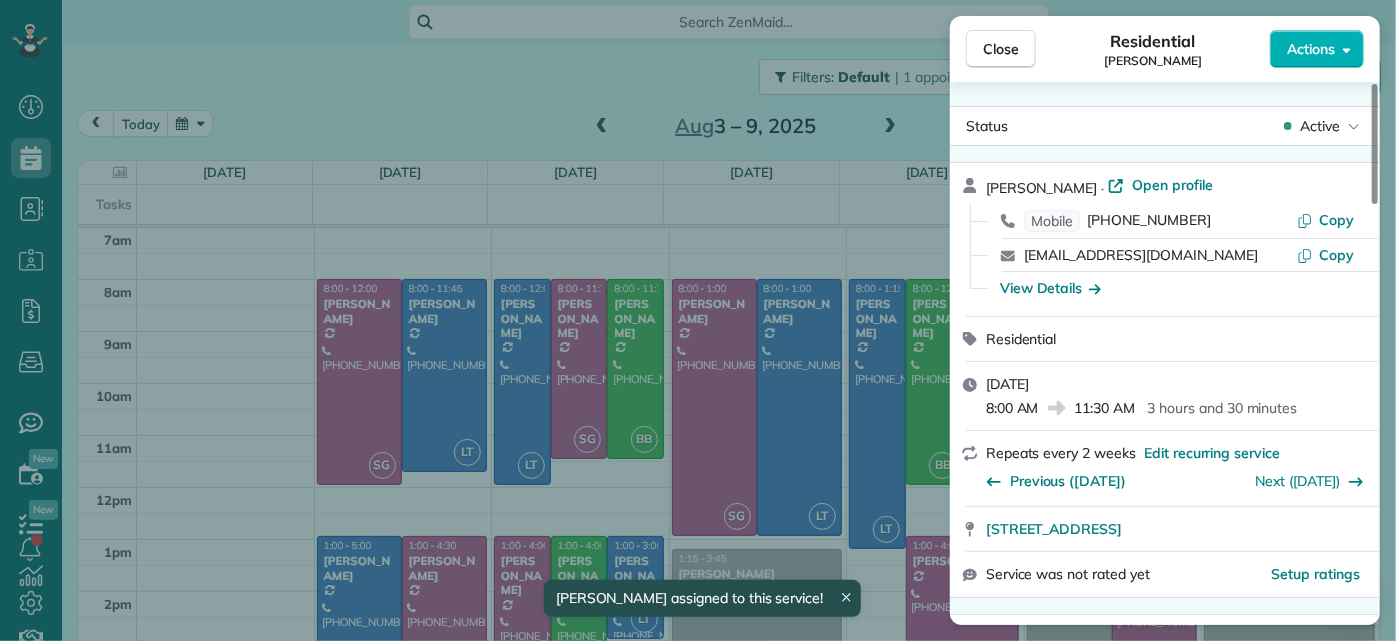 click on "Close Residential Molly Szkotak Actions Status Active Molly Szkotak · Open profile Mobile (718) 501-4015 Copy mollyszkotak@gmail.com Copy View Details Residential Tuesday, August 05, 2025 8:00 AM 11:30 AM 3 hours and 30 minutes Repeats every 2 weeks Edit recurring service Previous (Jul 22) Next (Aug 19) 3506 Hanover Avenue Richmond VA 23221 Service was not rated yet Setup ratings Cleaners Time in and out Assign Invite Cleaners Brittany   Brown 8:00 AM 11:30 AM Checklist Try Now Keep this appointment up to your standards. Stay on top of every detail, keep your cleaners organised, and your client happy. Assign a checklist Watch a 5 min demo Billing Billing actions Price $156.00 Overcharge $0.00 Discount $0.00 Coupon discount - Primary tax - Secondary tax - Total appointment price $156.00 Tips collected New feature! $0.00 Unpaid Mark as paid Total including tip $156.00 Get paid online in no-time! Send an invoice and reward your cleaners with tips Charge customer credit card Appointment custom fields Man Hours -" at bounding box center [698, 320] 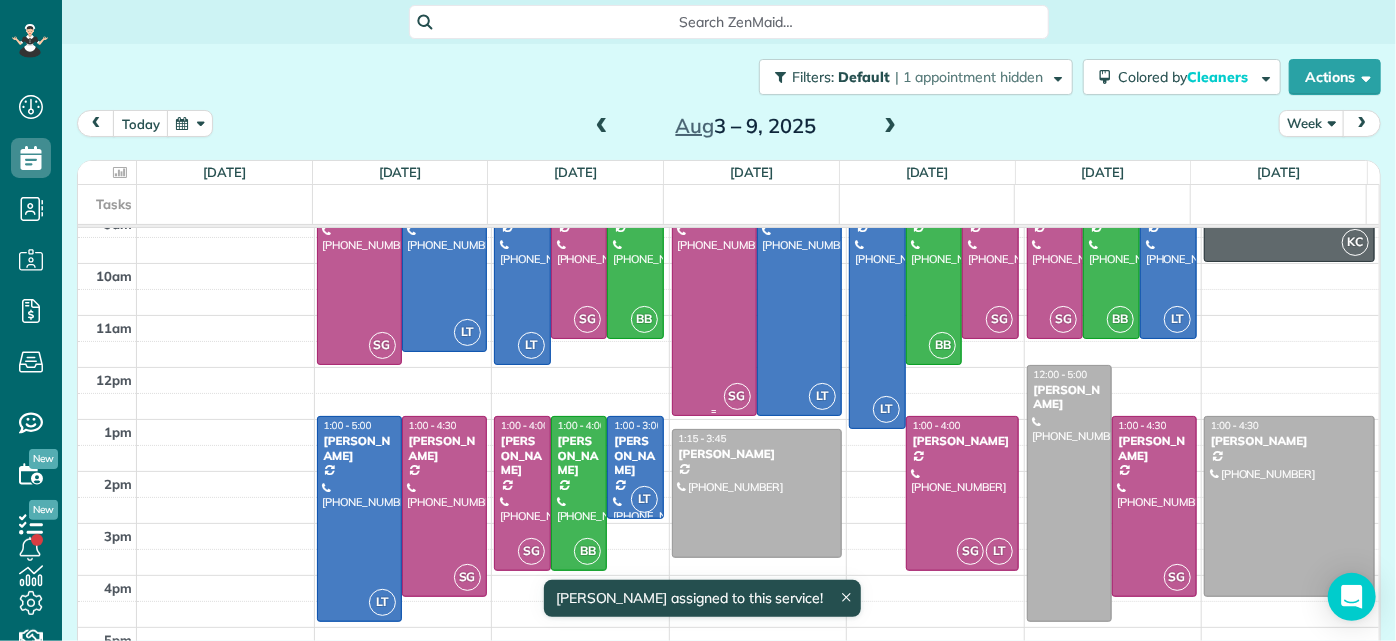 scroll, scrollTop: 124, scrollLeft: 0, axis: vertical 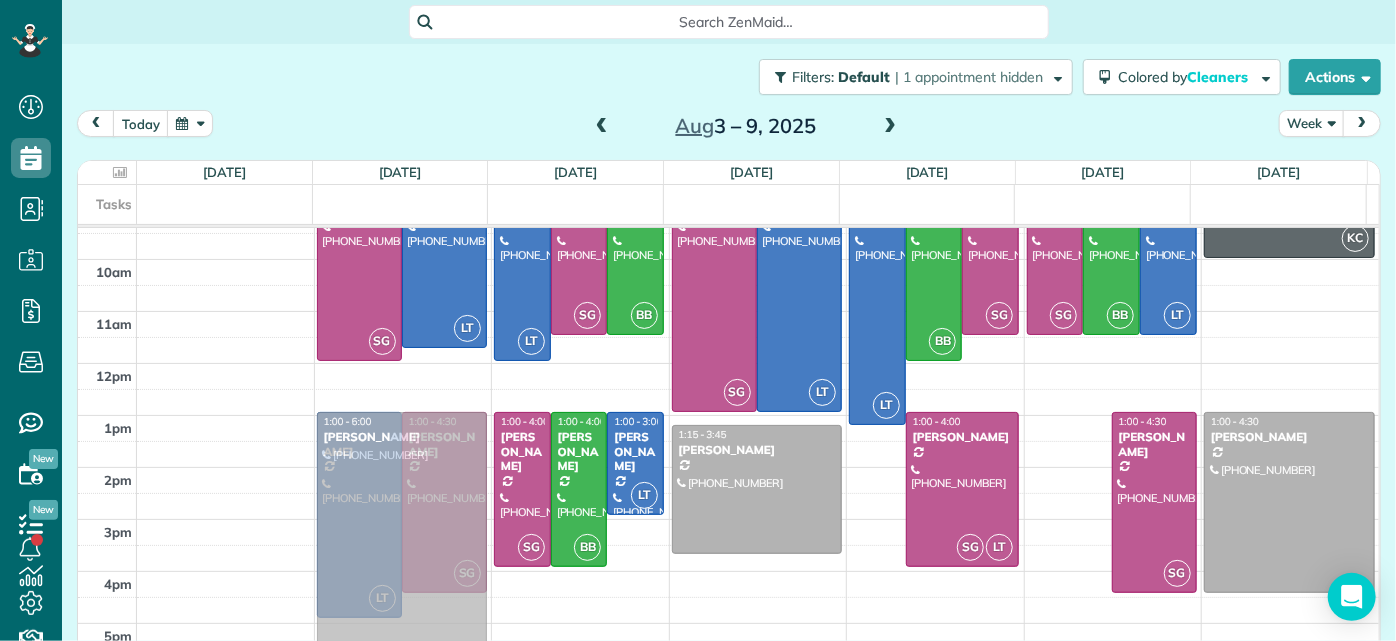 drag, startPoint x: 1059, startPoint y: 367, endPoint x: 440, endPoint y: 422, distance: 621.43866 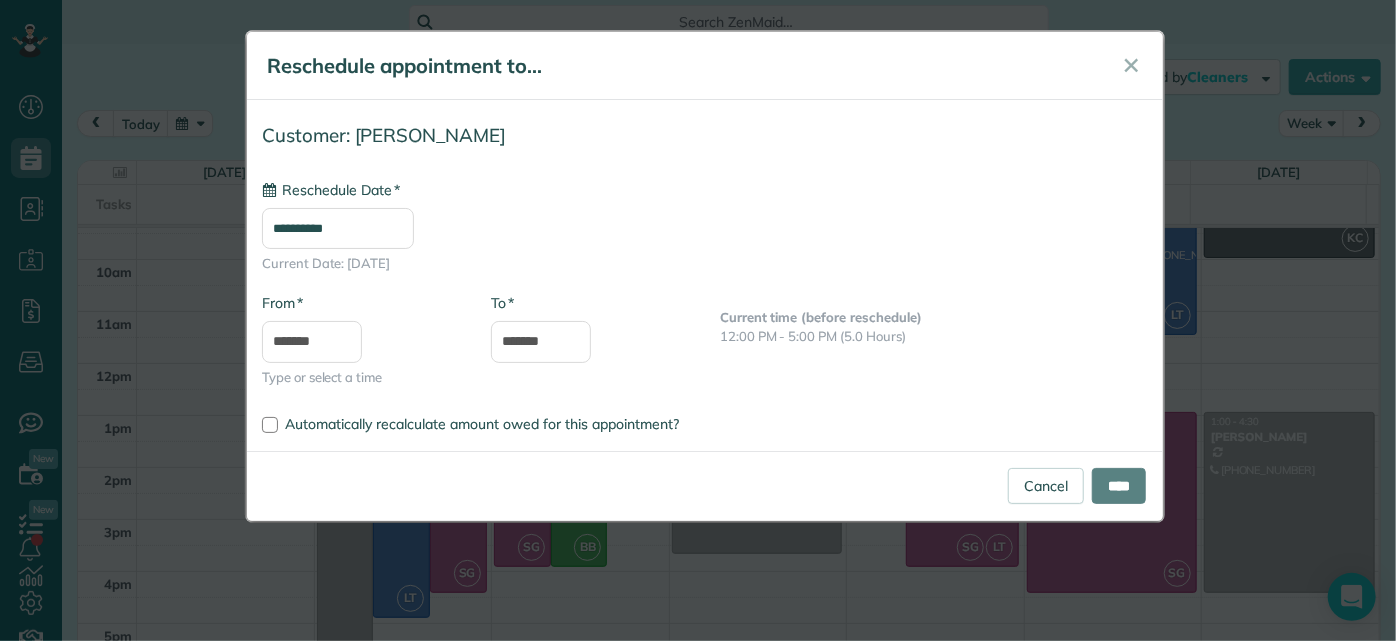type on "**********" 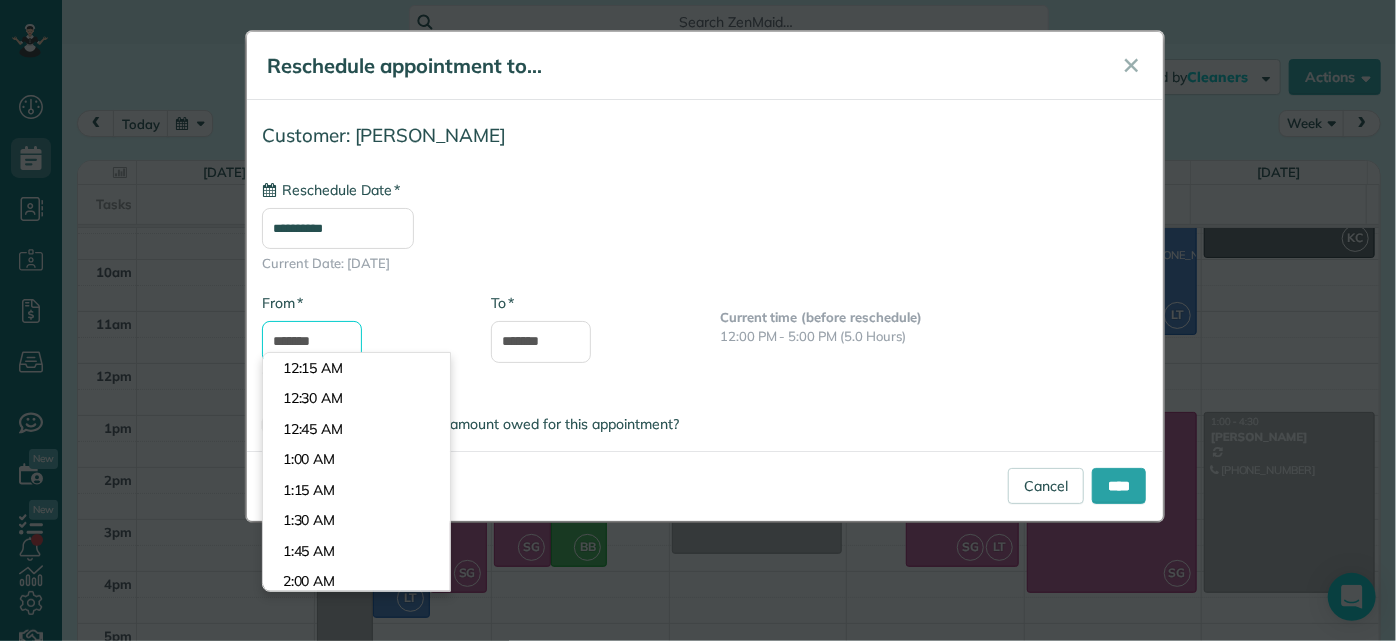 click on "*******" at bounding box center [312, 342] 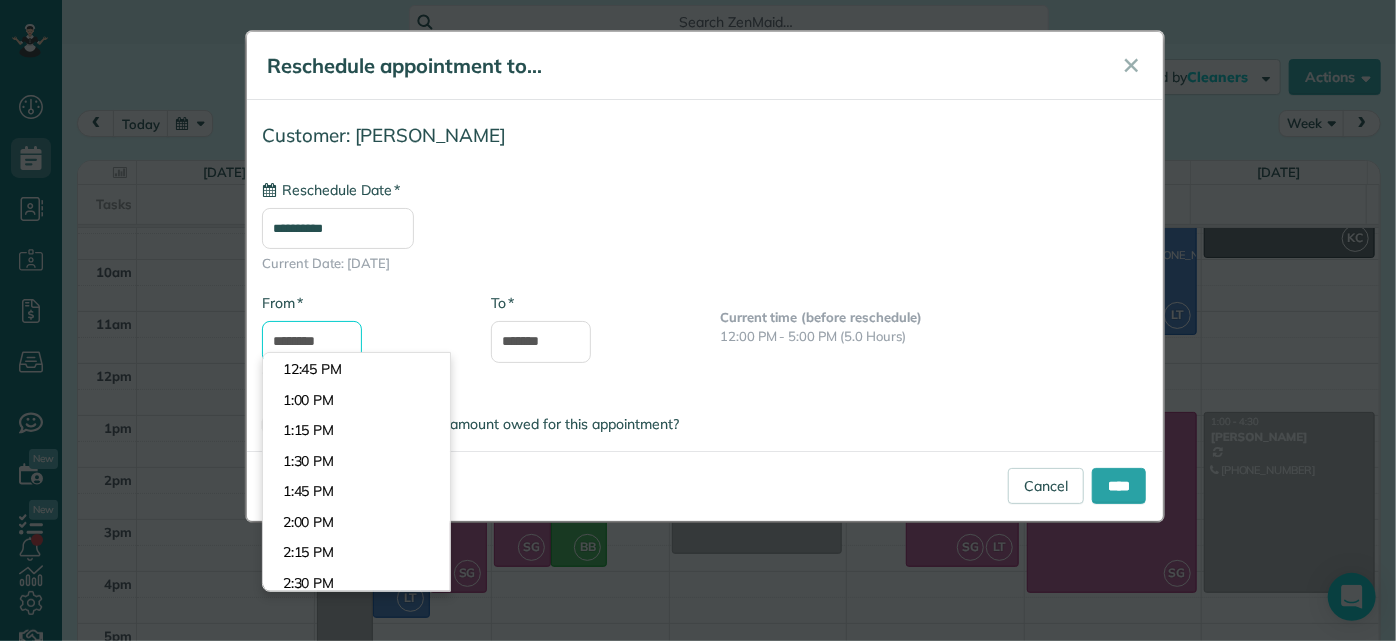 scroll, scrollTop: 1403, scrollLeft: 0, axis: vertical 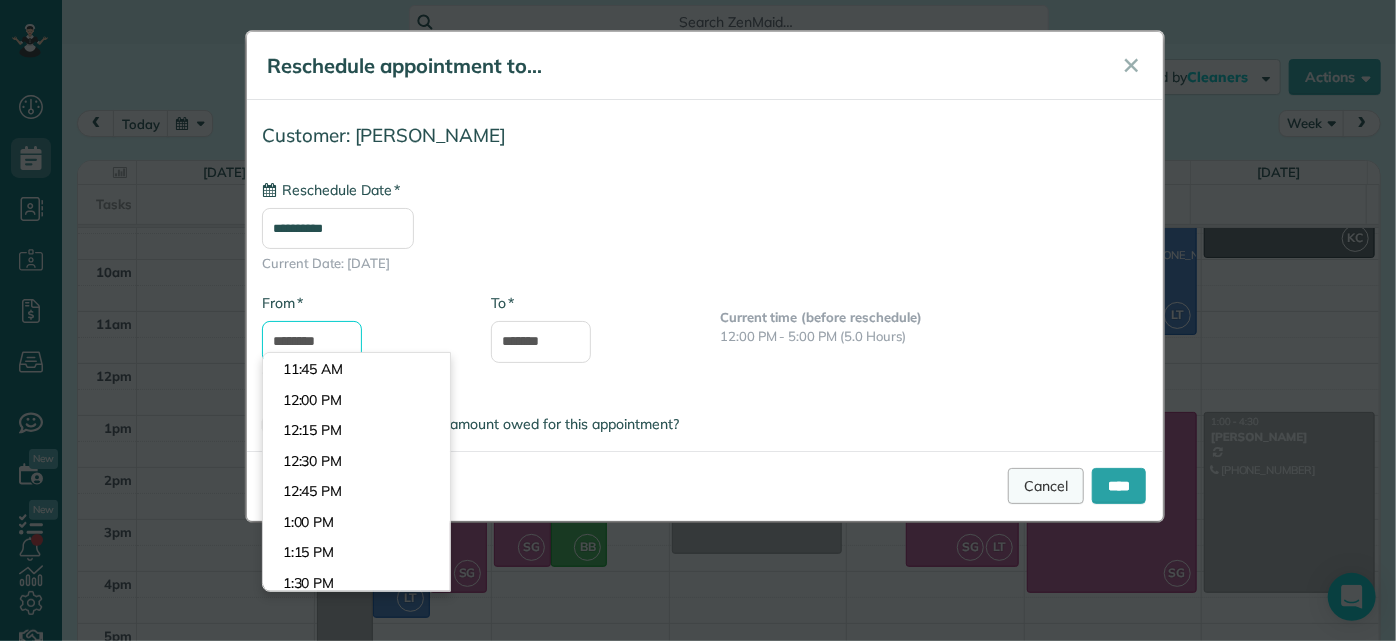 type on "********" 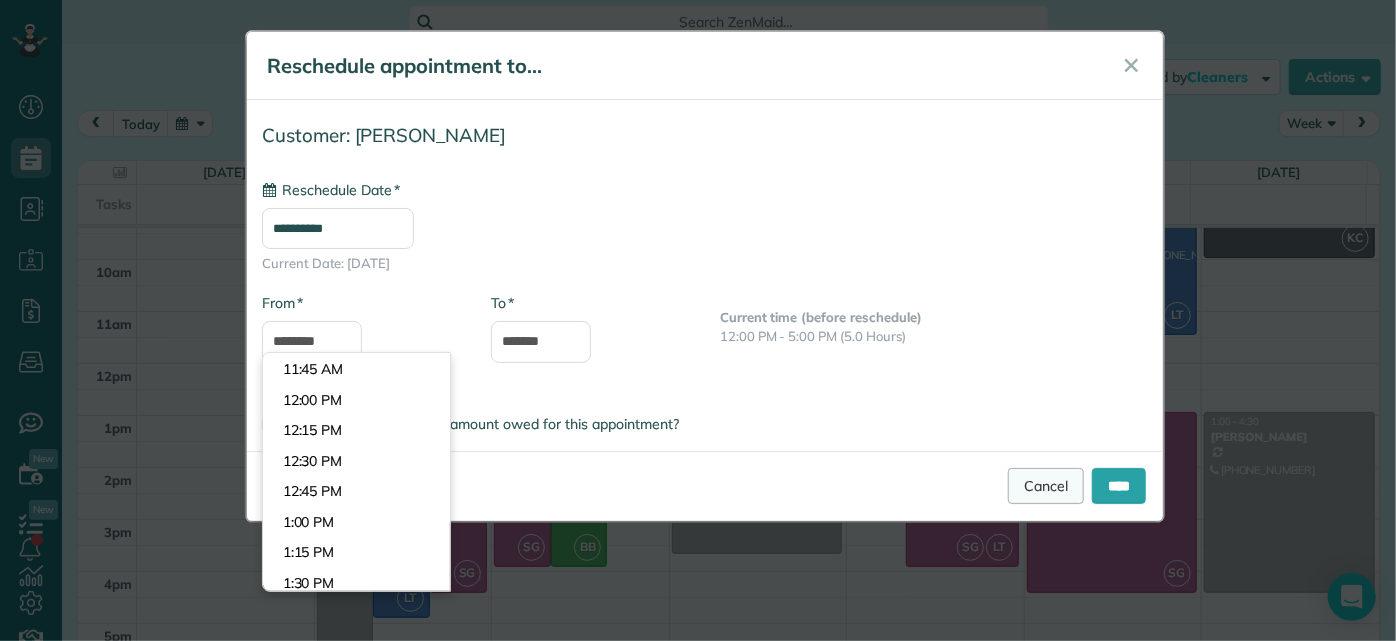 click on "Cancel" at bounding box center [1046, 486] 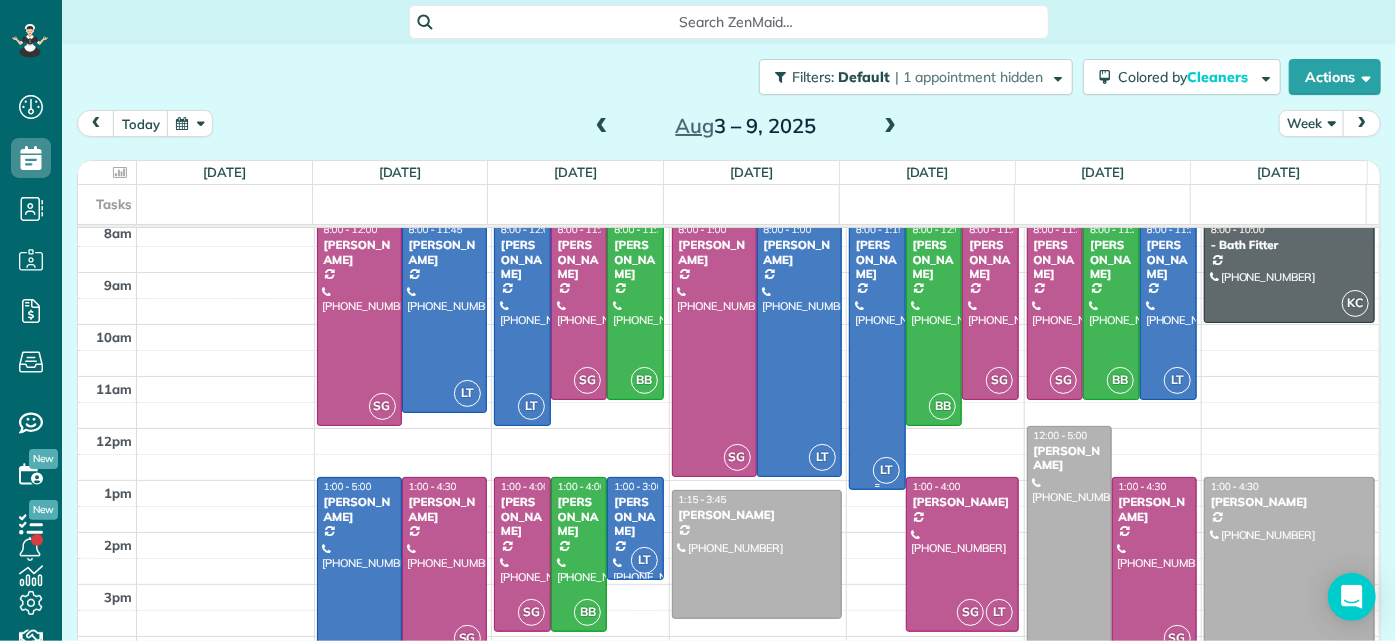 scroll, scrollTop: 124, scrollLeft: 0, axis: vertical 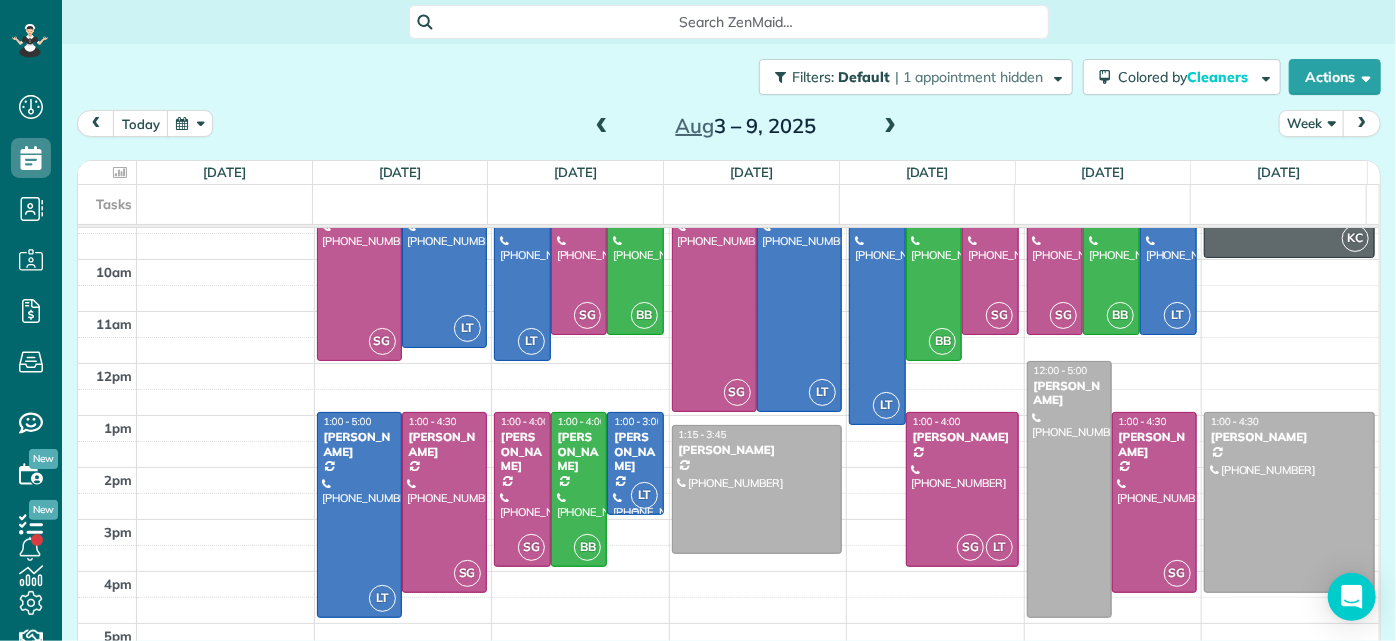 click on "Ann Whitlow" at bounding box center [635, 451] 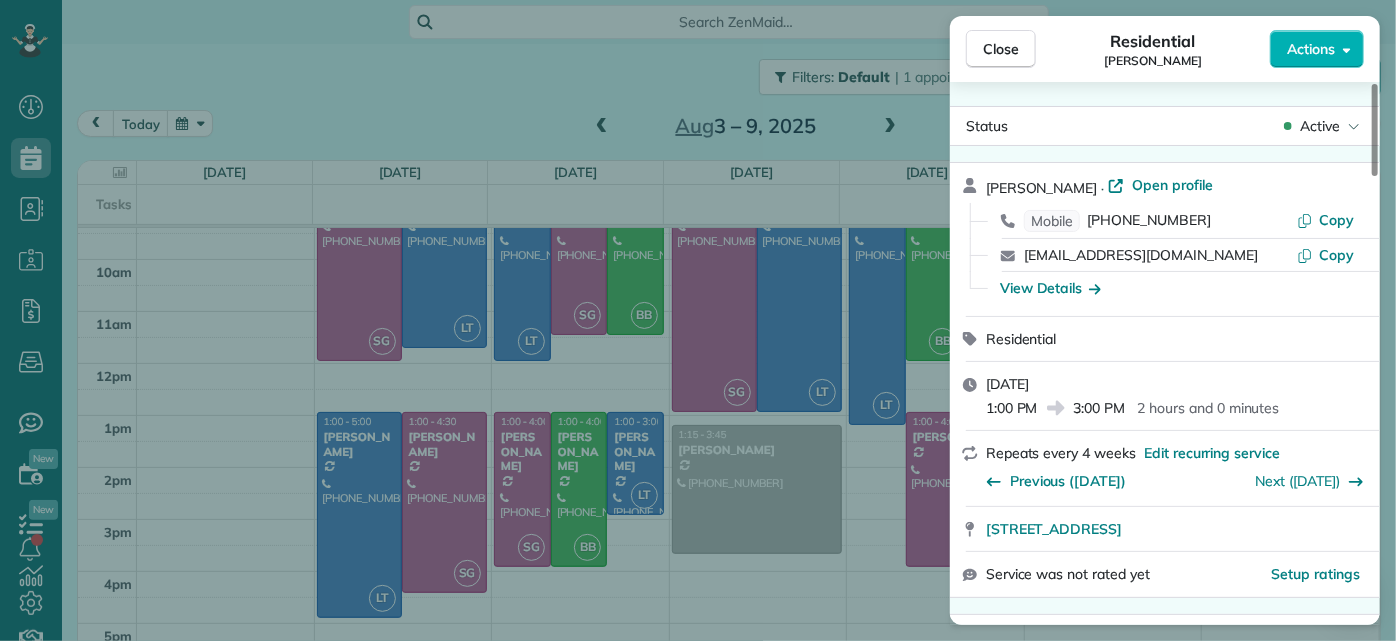 click on "Close Residential Ann Whitlow Actions Status Active Ann Whitlow · Open profile Mobile (804) 337-2320 Copy arwhokie@gmail.com Copy View Details Residential Tuesday, August 05, 2025 1:00 PM 3:00 PM 2 hours and 0 minutes Repeats every 4 weeks Edit recurring service Previous (Jul 17) Next (Sep 02) 619 Roseneath Road Richmond VA 23221 Service was not rated yet Setup ratings Cleaners Time in and out Assign Invite Cleaners Laura   Thaller 1:00 PM 3:00 PM Checklist Try Now Keep this appointment up to your standards. Stay on top of every detail, keep your cleaners organised, and your client happy. Assign a checklist Watch a 5 min demo Billing Billing actions Price $138.00 Overcharge $0.00 Discount $0.00 Coupon discount - Primary tax - Secondary tax - Total appointment price $138.00 Tips collected New feature! $0.00 Unpaid Mark as paid Total including tip $138.00 Get paid online in no-time! Send an invoice and reward your cleaners with tips Charge customer credit card Appointment custom fields Man Hours 2.0 Hours - 4" at bounding box center (698, 320) 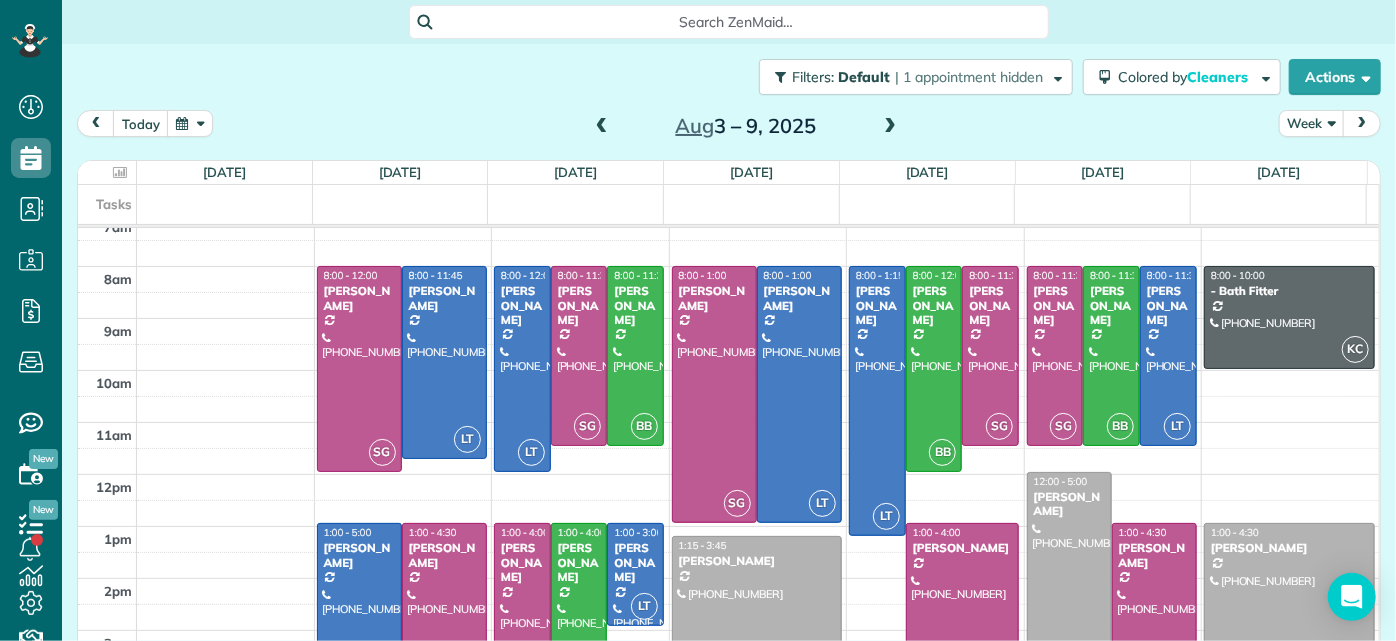 scroll, scrollTop: 0, scrollLeft: 0, axis: both 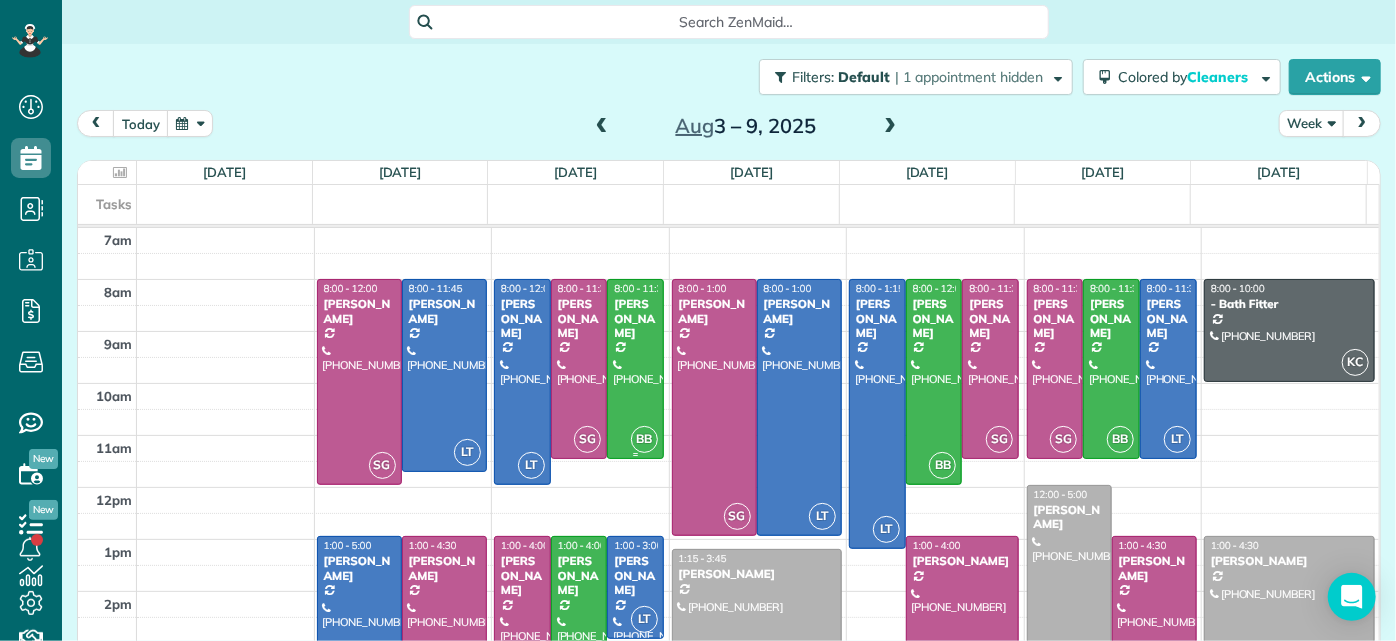 click at bounding box center (635, 369) 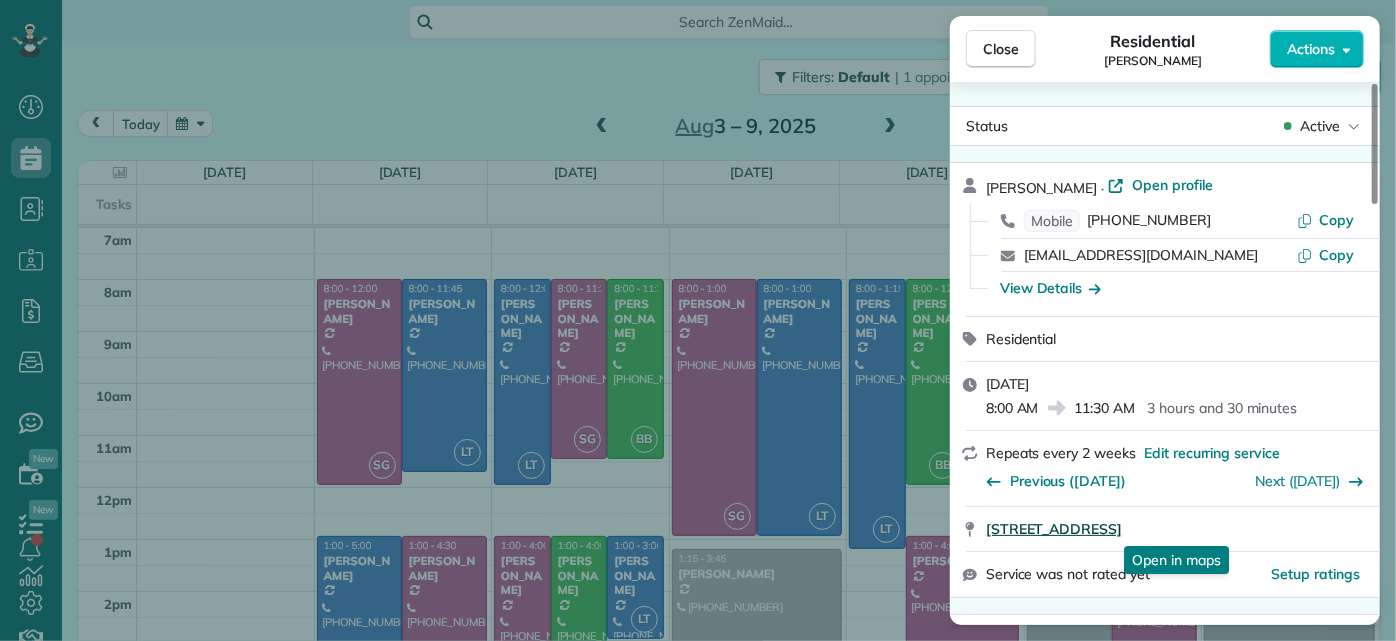 drag, startPoint x: 981, startPoint y: 534, endPoint x: 1292, endPoint y: 521, distance: 311.27158 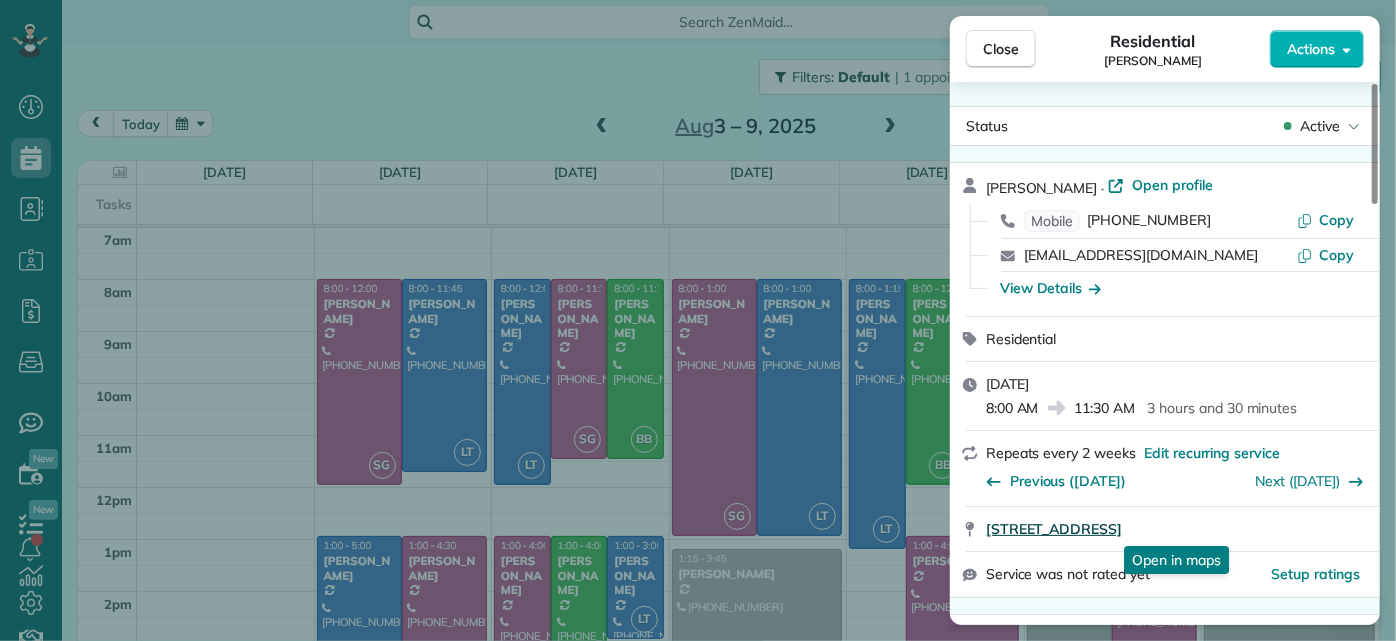 click on "3506 Hanover Avenue Richmond VA 23221 Open in maps Open in maps" at bounding box center (1165, 529) 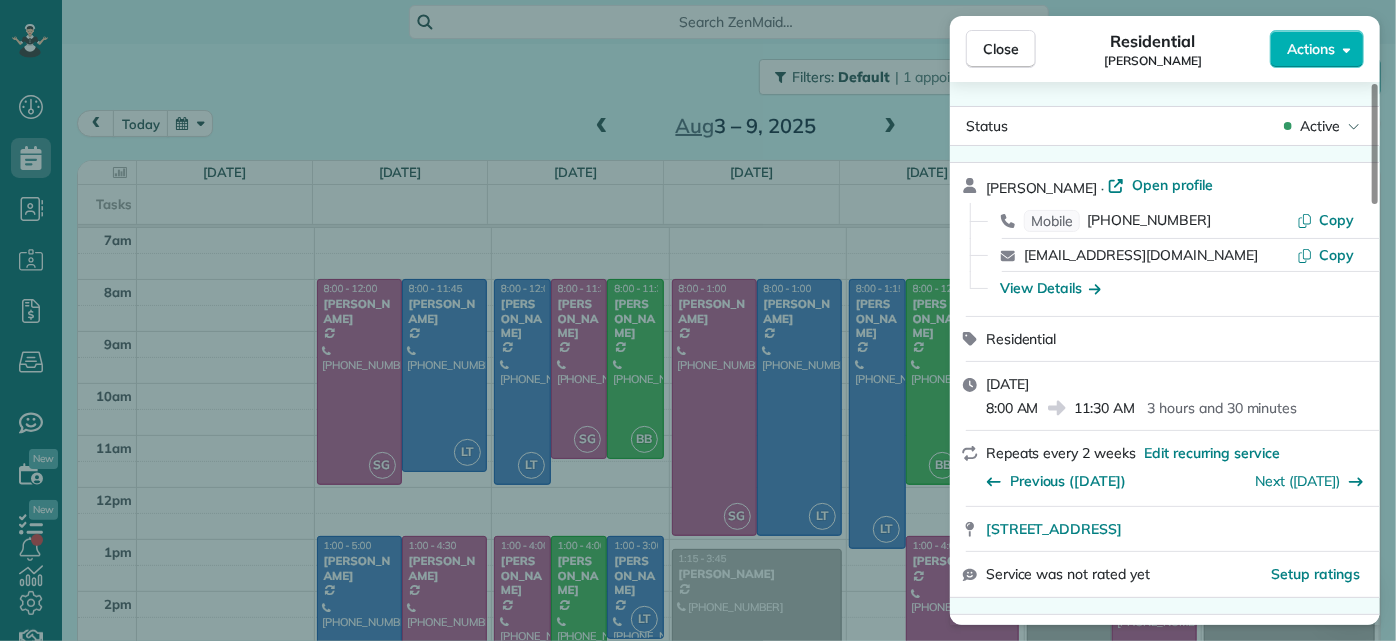 click on "Close Residential Molly Szkotak Actions Status Active Molly Szkotak · Open profile Mobile (718) 501-4015 Copy mollyszkotak@gmail.com Copy View Details Residential Tuesday, August 05, 2025 8:00 AM 11:30 AM 3 hours and 30 minutes Repeats every 2 weeks Edit recurring service Previous (Jul 22) Next (Aug 19) 3506 Hanover Avenue Richmond VA 23221 Service was not rated yet Setup ratings Cleaners Time in and out Assign Invite Cleaners Brittany   Brown 8:00 AM 11:30 AM Checklist Try Now Keep this appointment up to your standards. Stay on top of every detail, keep your cleaners organised, and your client happy. Assign a checklist Watch a 5 min demo Billing Billing actions Price $156.00 Overcharge $0.00 Discount $0.00 Coupon discount - Primary tax - Secondary tax - Total appointment price $156.00 Tips collected New feature! $0.00 Unpaid Mark as paid Total including tip $156.00 Get paid online in no-time! Send an invoice and reward your cleaners with tips Charge customer credit card Appointment custom fields Man Hours -" at bounding box center [698, 320] 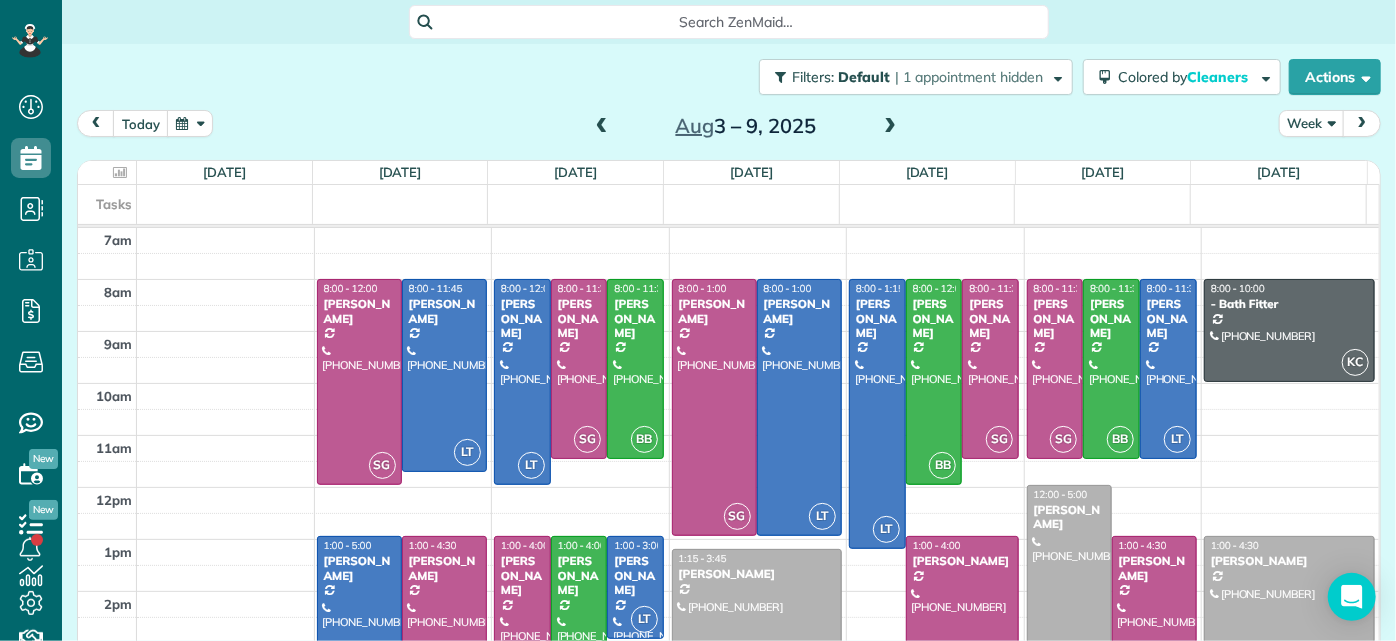 click at bounding box center (579, 613) 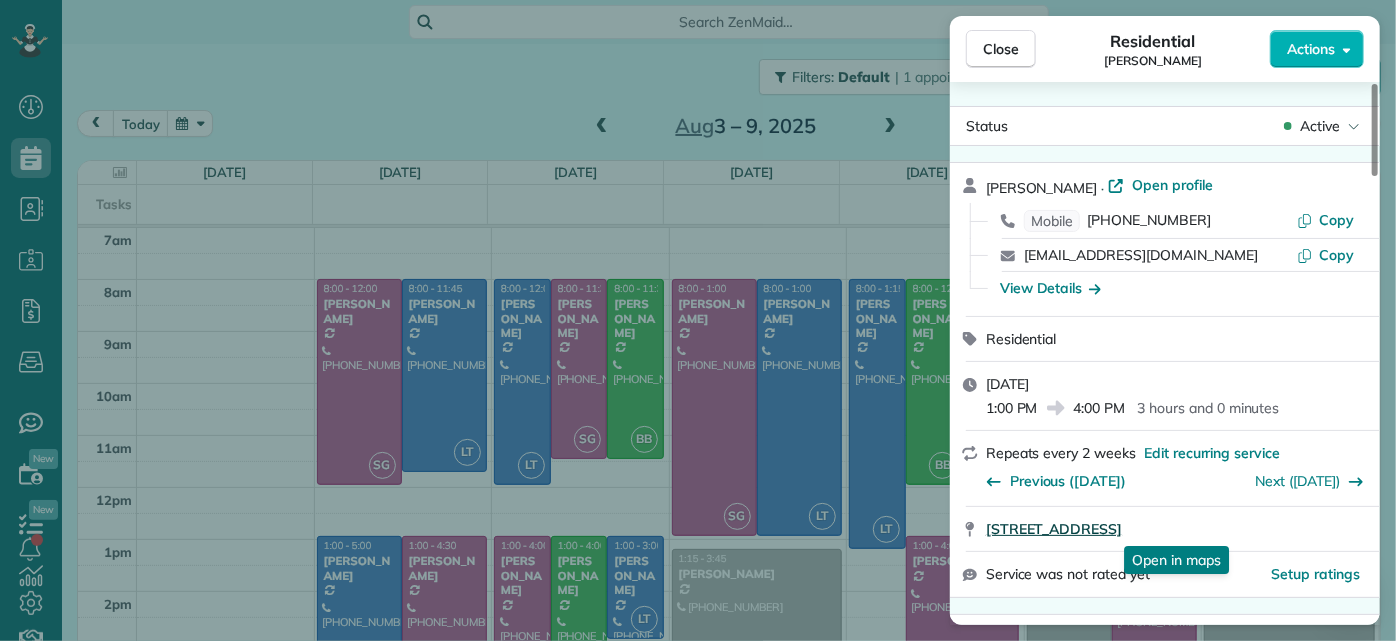 drag, startPoint x: 981, startPoint y: 532, endPoint x: 1338, endPoint y: 531, distance: 357.0014 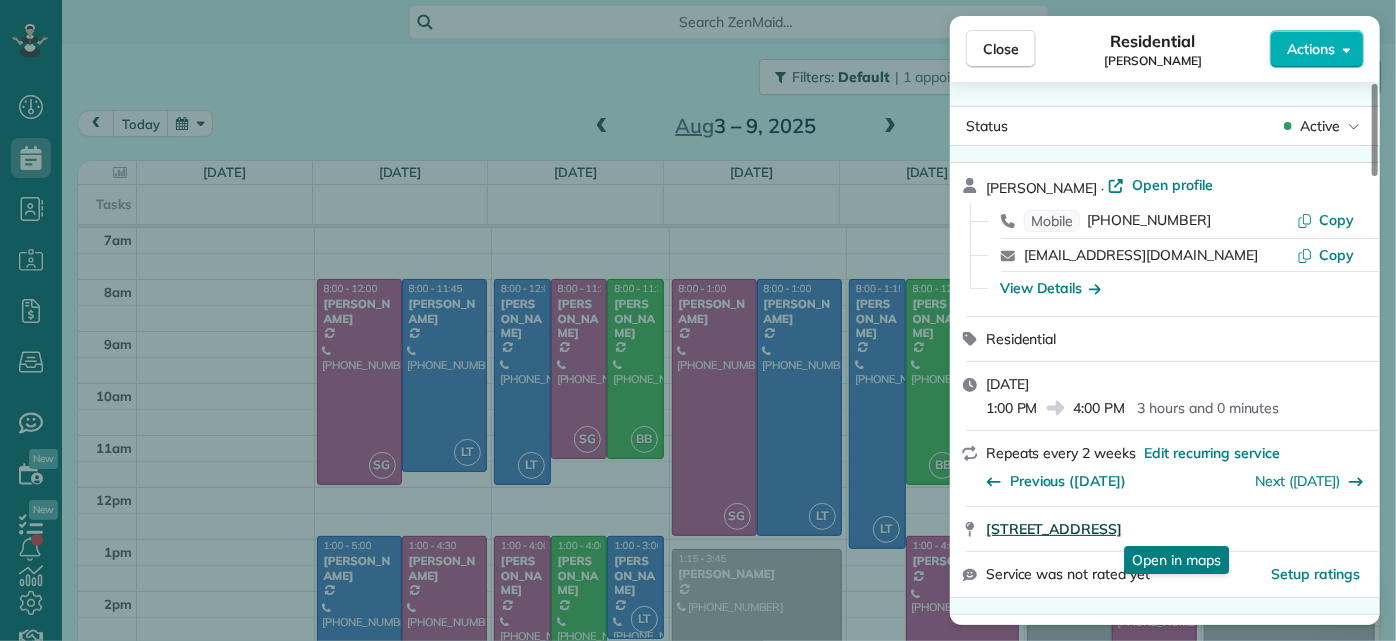 click on "2611 Melbourne Drive Richmond VA 23225 Open in maps Open in maps" at bounding box center [1165, 529] 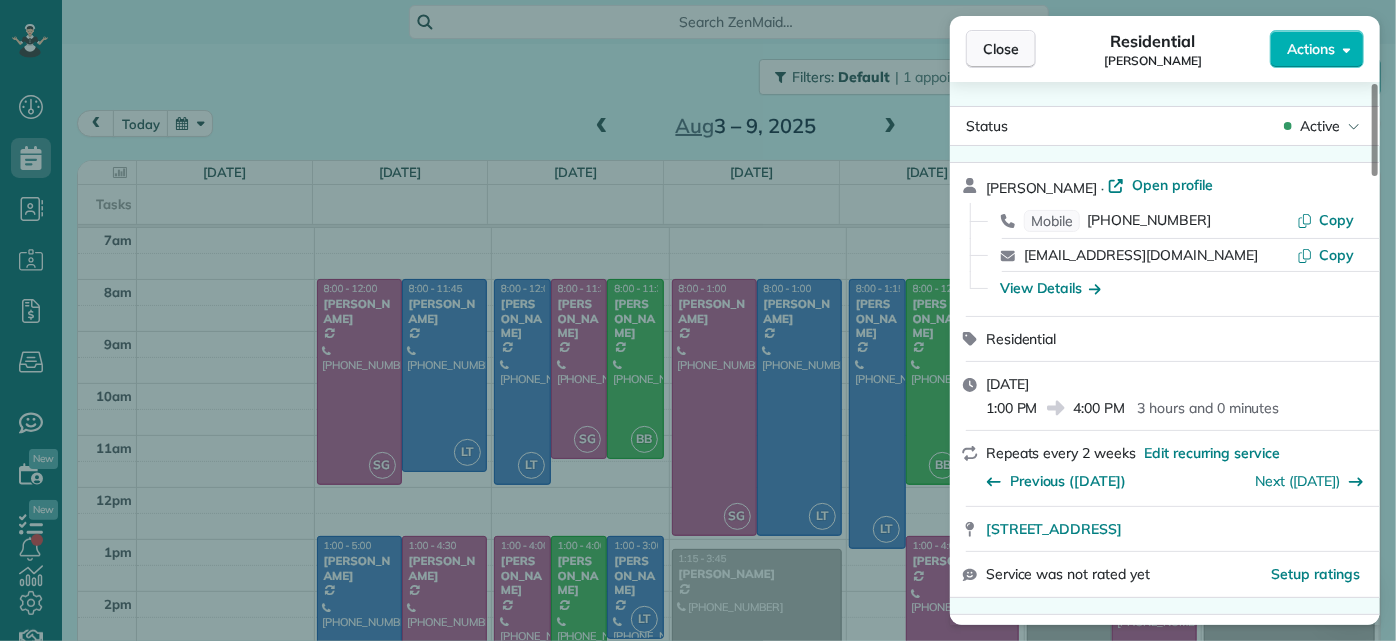 click on "Close" at bounding box center (1001, 49) 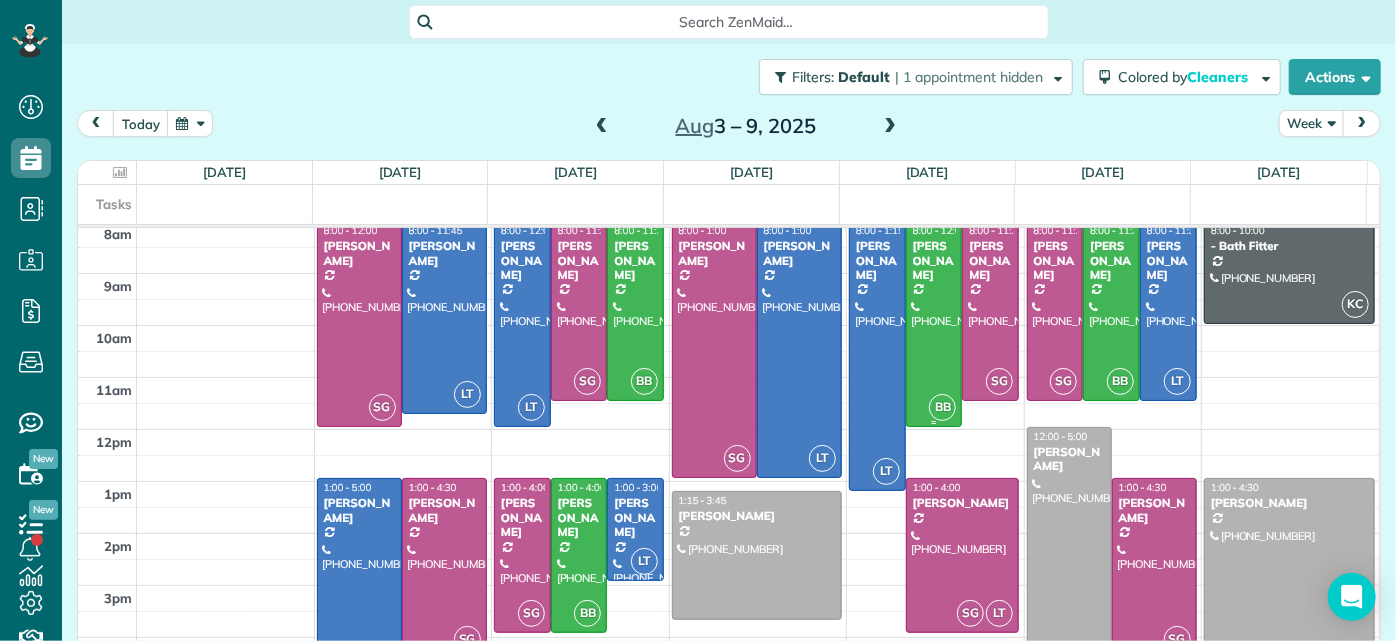scroll, scrollTop: 124, scrollLeft: 0, axis: vertical 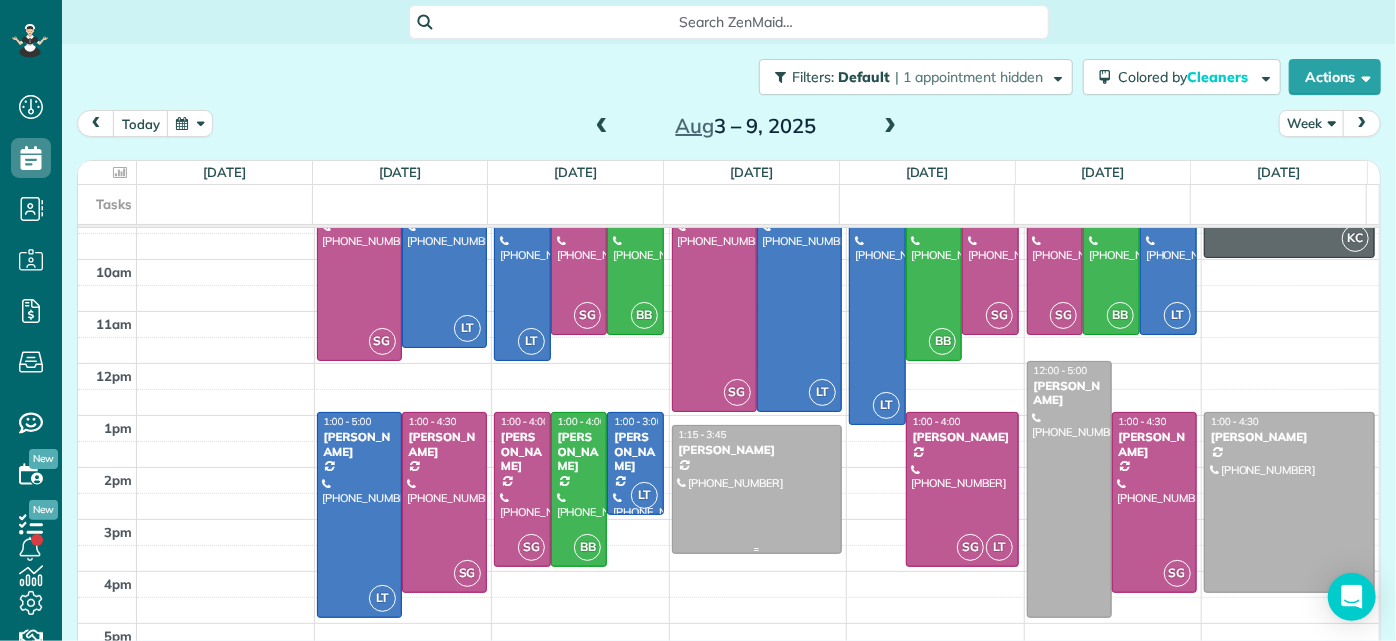 click at bounding box center (757, 489) 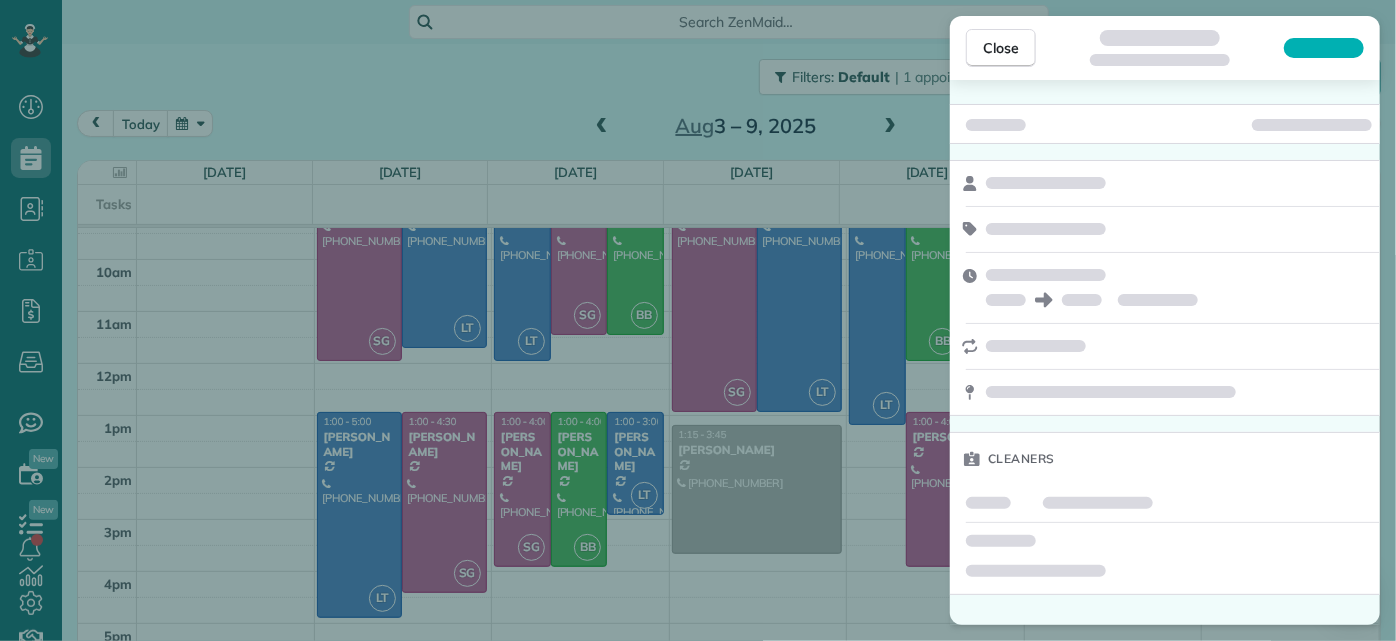 click on "Close   Cleaners" at bounding box center (698, 320) 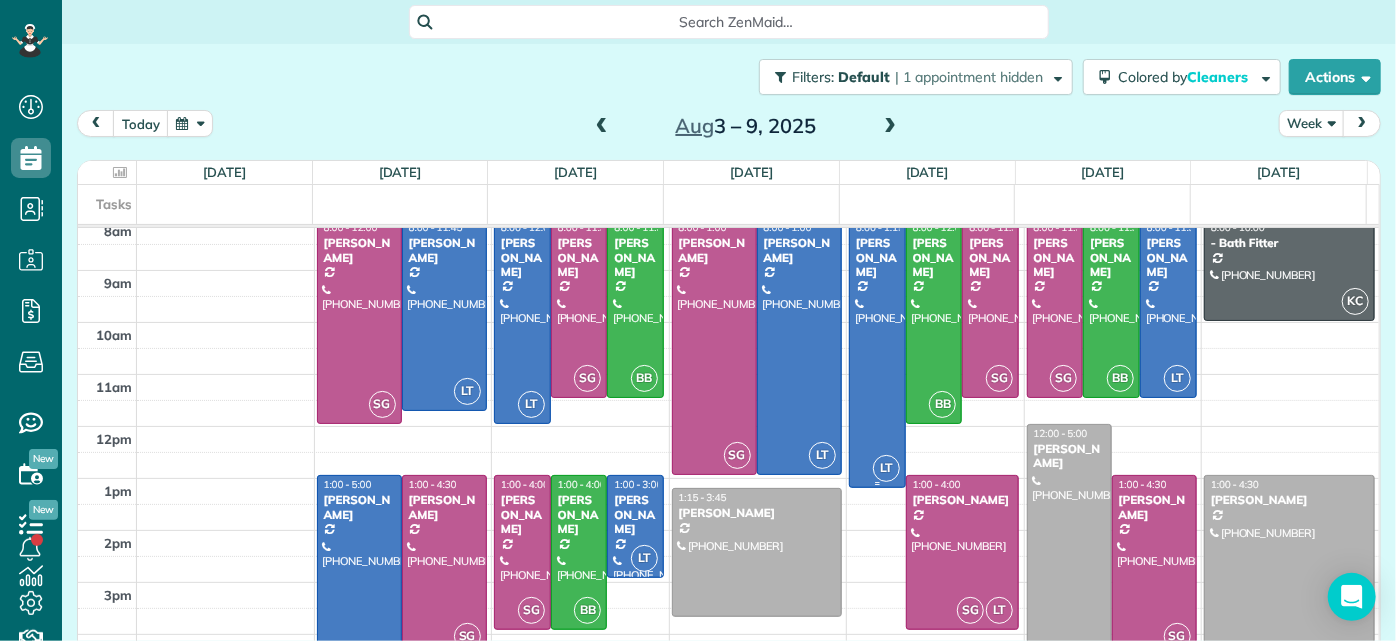 scroll, scrollTop: 124, scrollLeft: 0, axis: vertical 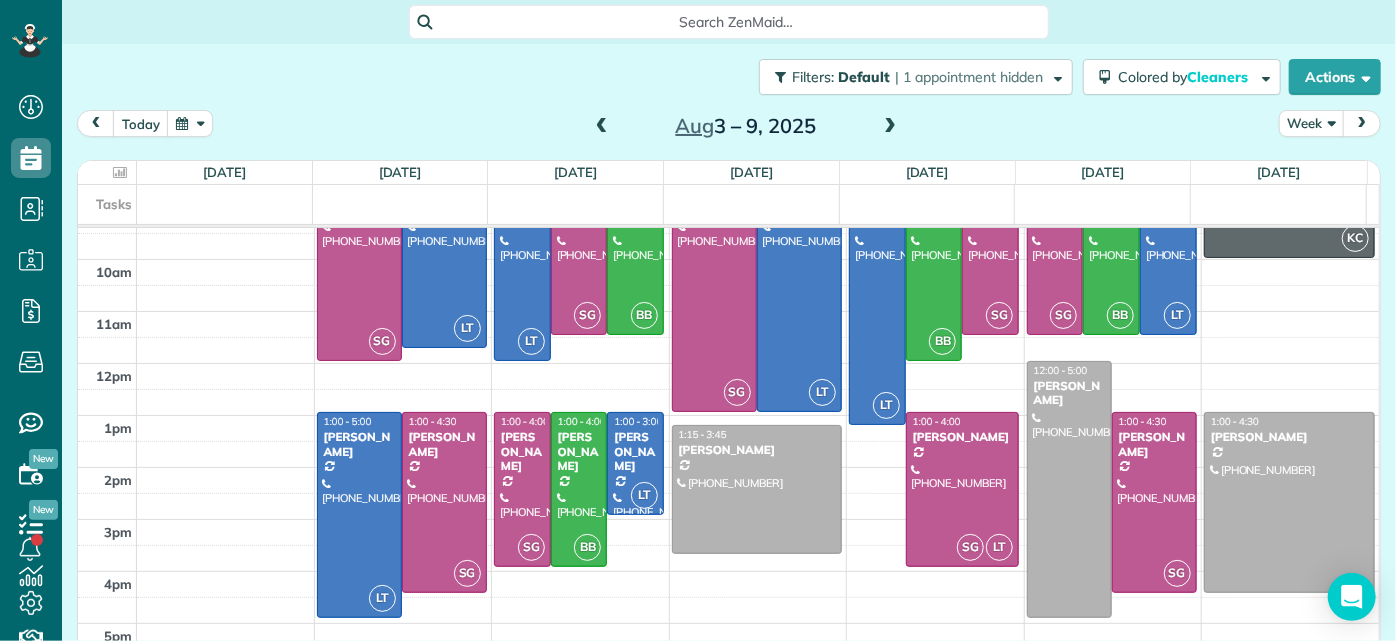 click at bounding box center [757, 489] 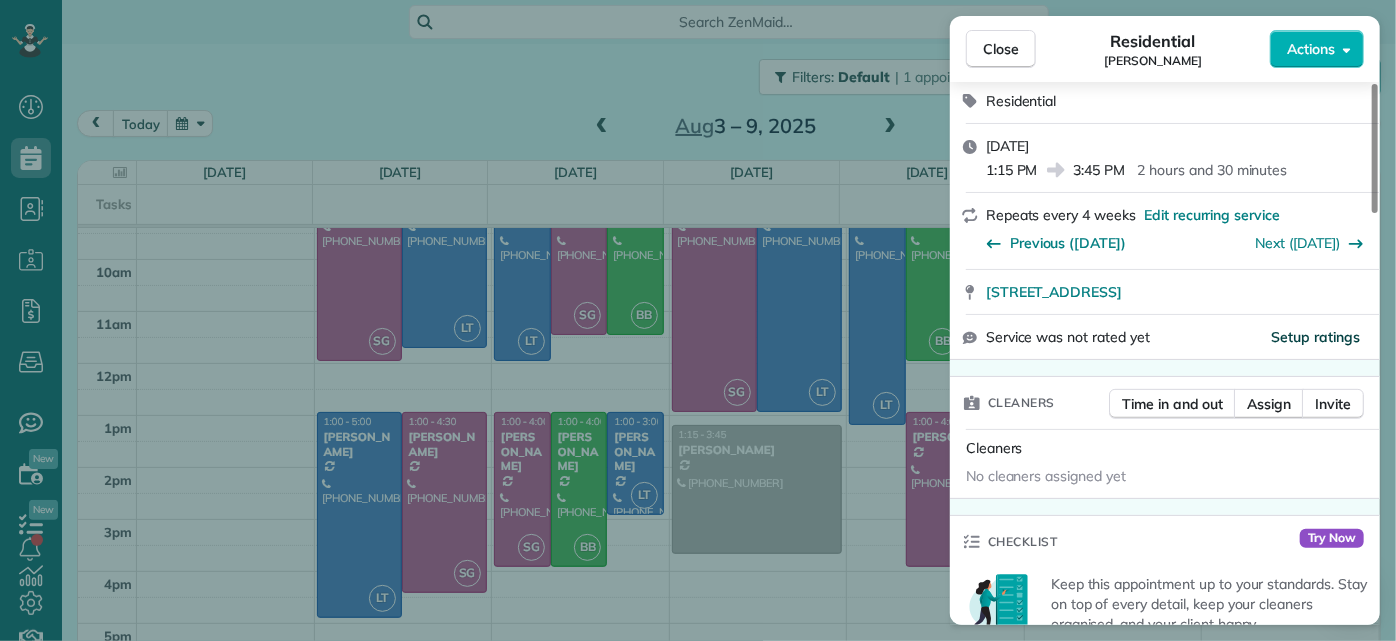 scroll, scrollTop: 272, scrollLeft: 0, axis: vertical 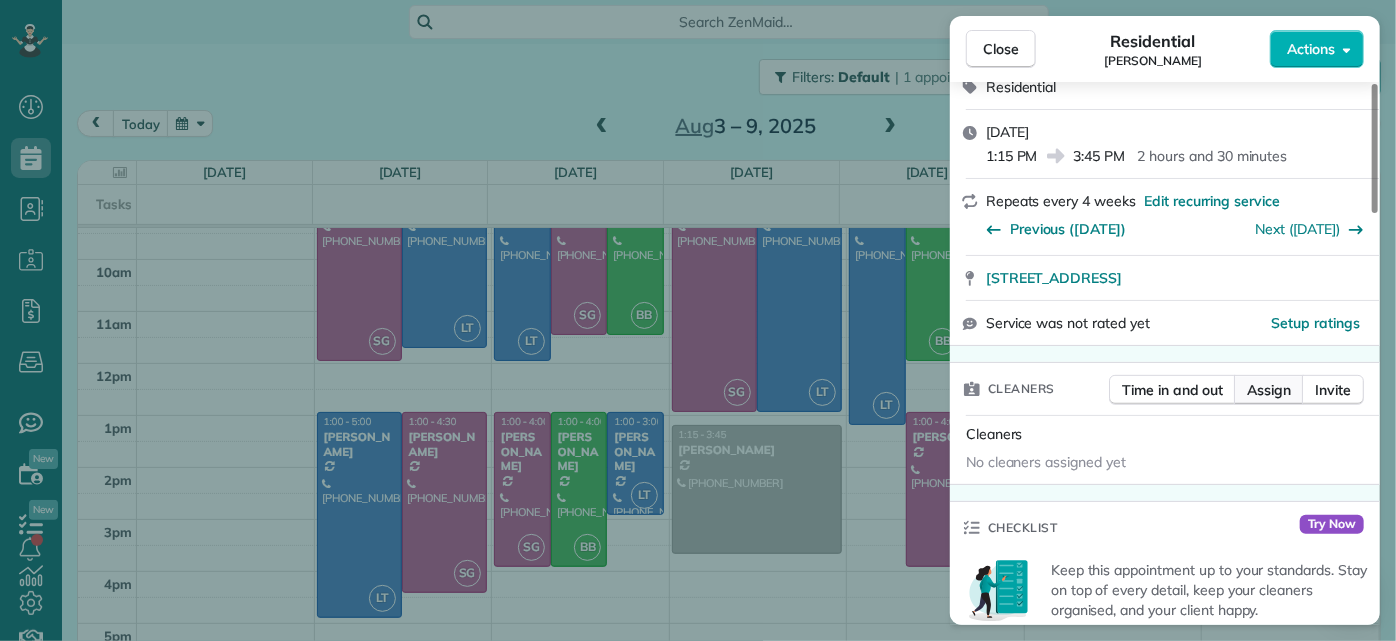 click on "Assign" at bounding box center (1269, 390) 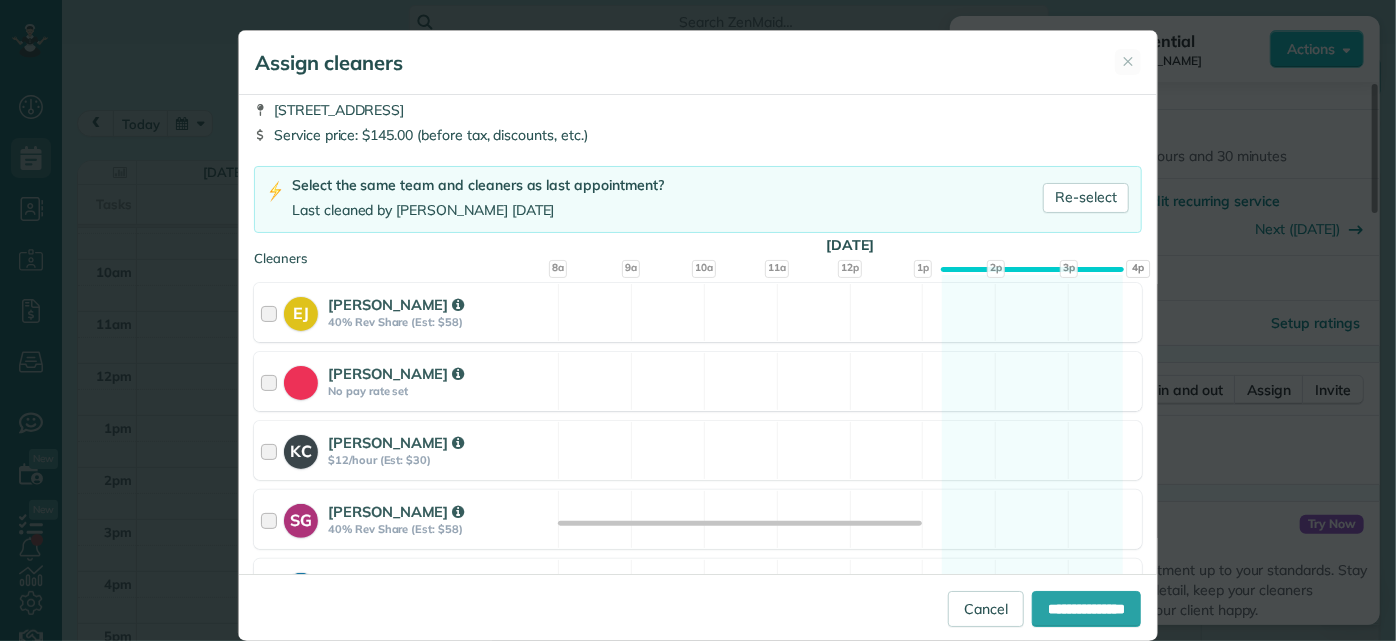 scroll, scrollTop: 363, scrollLeft: 0, axis: vertical 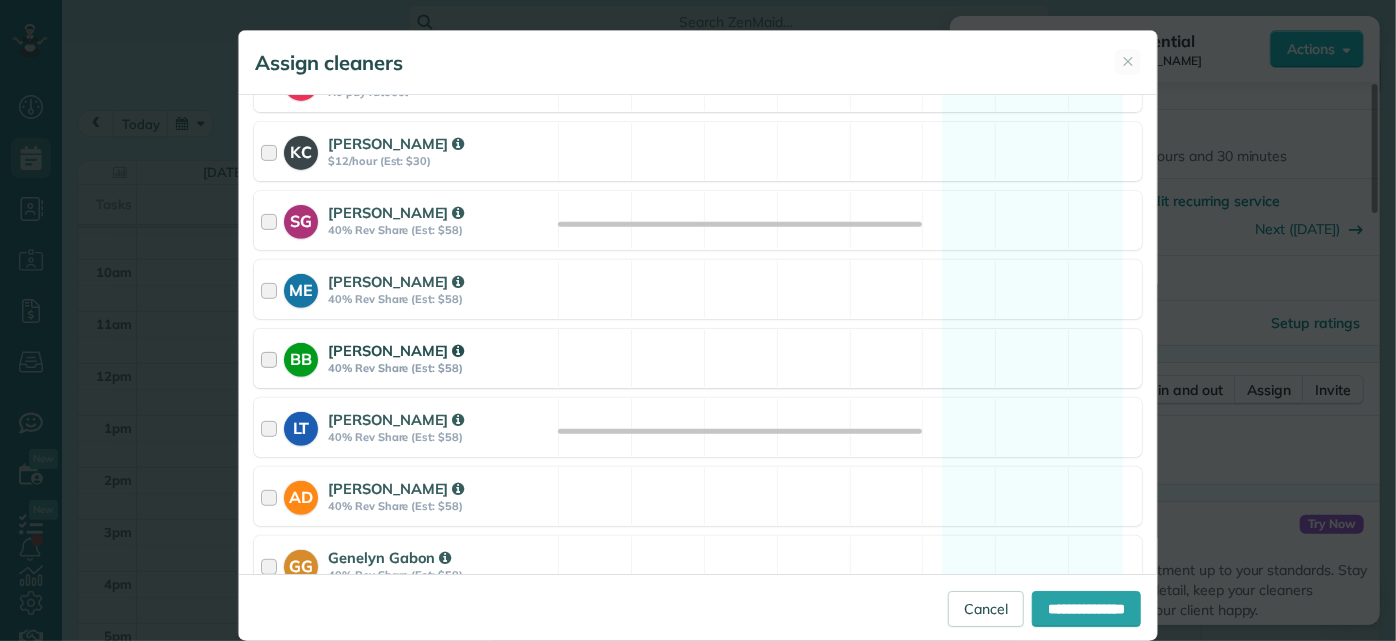 click on "BB
Brittany Brown
40% Rev Share (Est: $58)
Available" at bounding box center (698, 358) 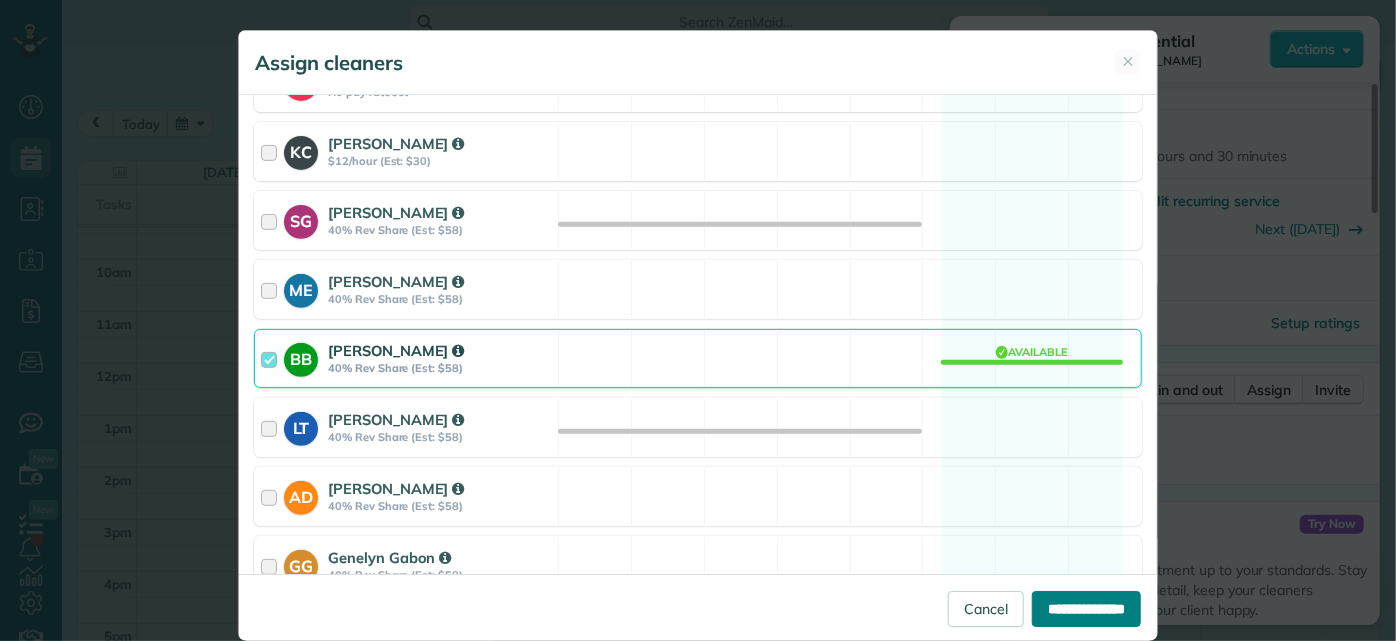 click on "**********" at bounding box center [1086, 609] 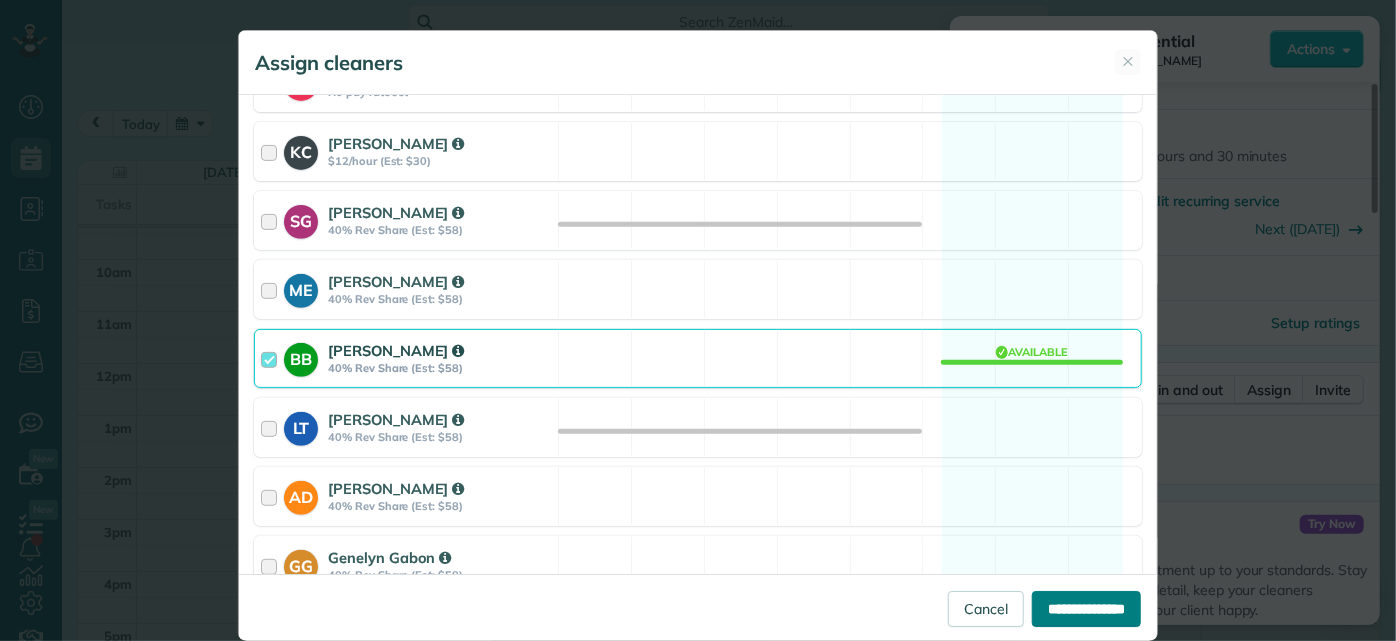 type on "**********" 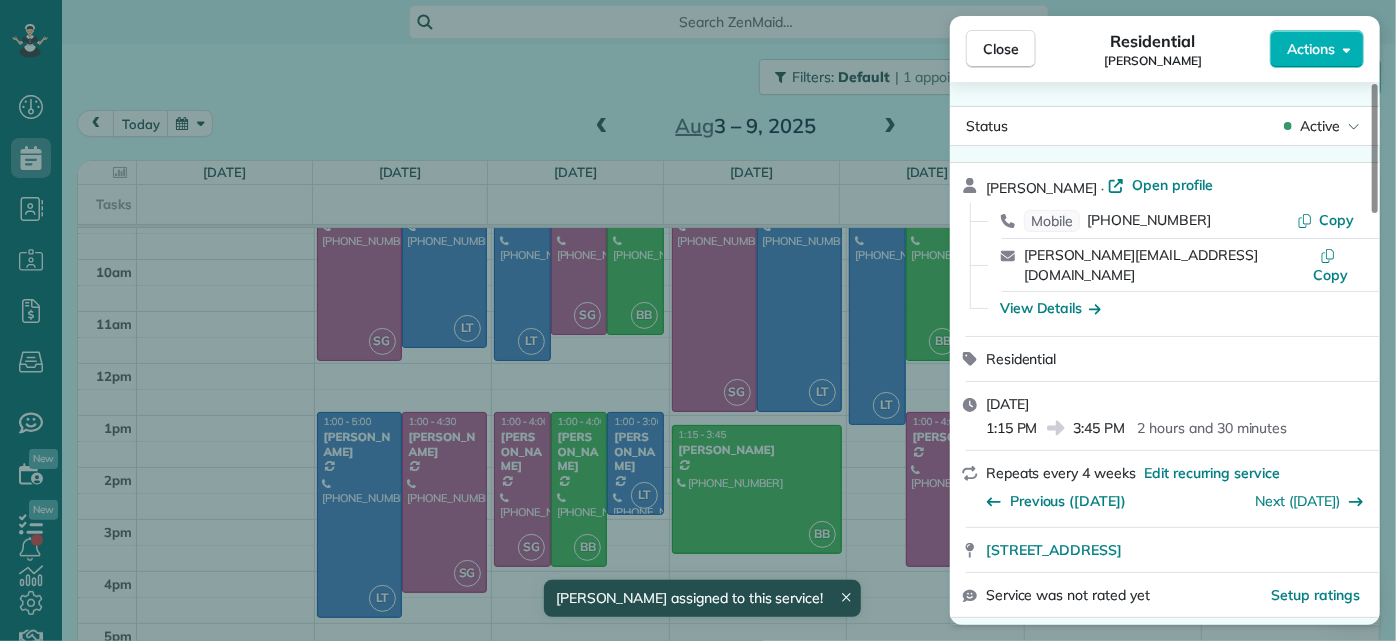 click on "Close Residential Genevieve Malandra Actions Status Active Genevieve Malandra · Open profile Mobile (267) 671-6705 Copy genevieve@basbleupr.com Copy View Details Residential Wednesday, August 06, 2025 1:15 PM 3:45 PM 2 hours and 30 minutes Repeats every 4 weeks Edit recurring service Previous (Jul 09) Next (Sep 03) 301 South 11th Street Apt 2201 Richmond VA 23219 Service was not rated yet Setup ratings Cleaners Time in and out Assign Invite Cleaners Brittany   Brown 1:15 PM 3:45 PM Checklist Try Now Keep this appointment up to your standards. Stay on top of every detail, keep your cleaners organised, and your client happy. Assign a checklist Watch a 5 min demo Billing Billing actions Price $145.00 Overcharge $0.00 Discount $0.00 Coupon discount - Primary tax - Secondary tax - Total appointment price $145.00 Tips collected New feature! $0.00 Unpaid Mark as paid Total including tip $145.00 Get paid online in no-time! Send an invoice and reward your cleaners with tips Charge customer credit card Man Hours 2.5 -" at bounding box center (698, 320) 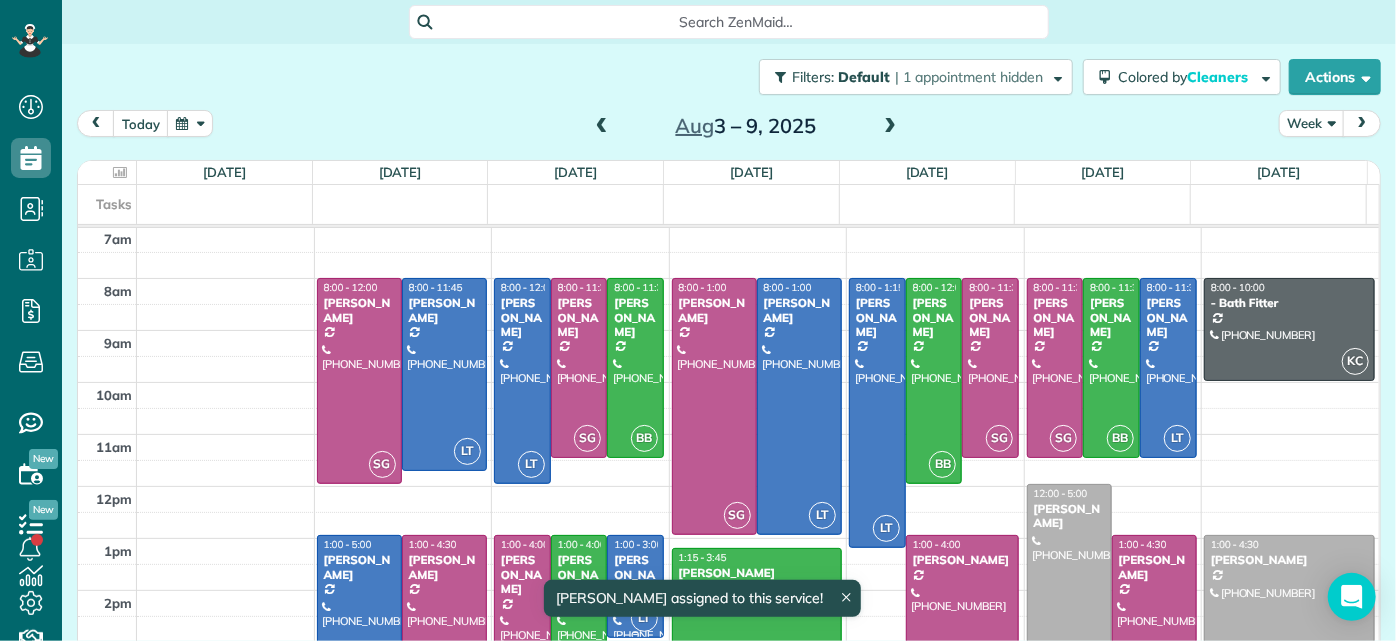 scroll, scrollTop: 0, scrollLeft: 0, axis: both 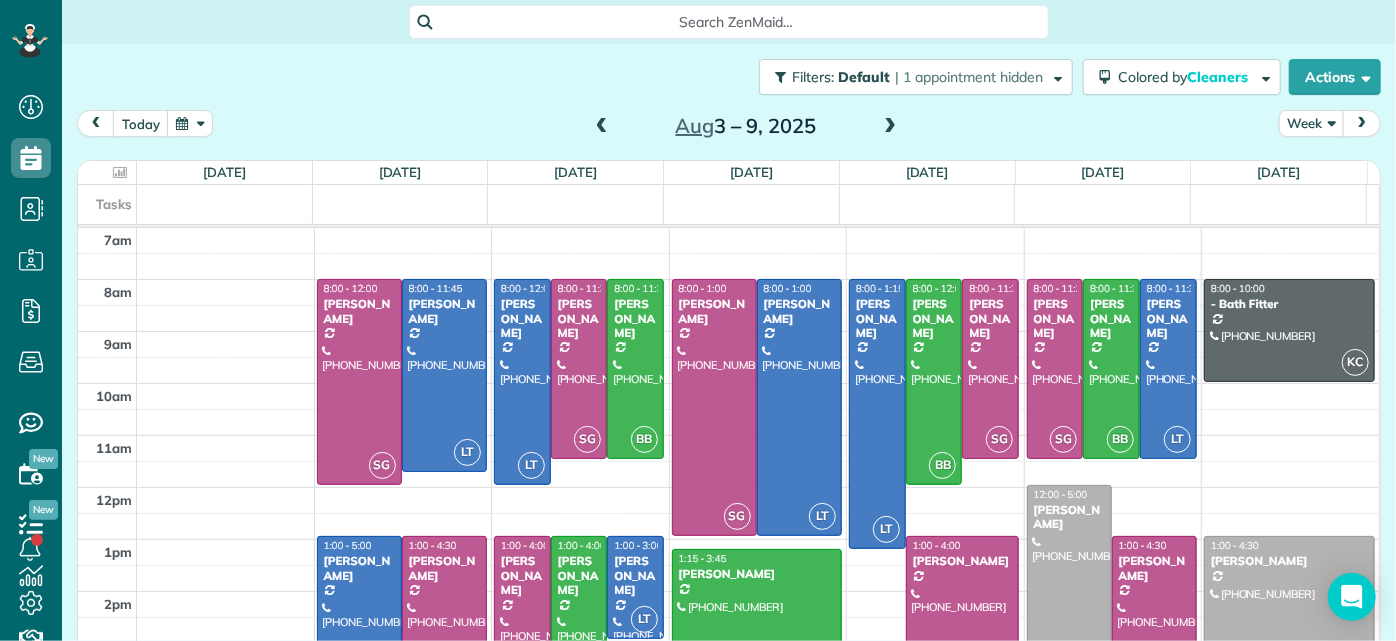 click at bounding box center [602, 127] 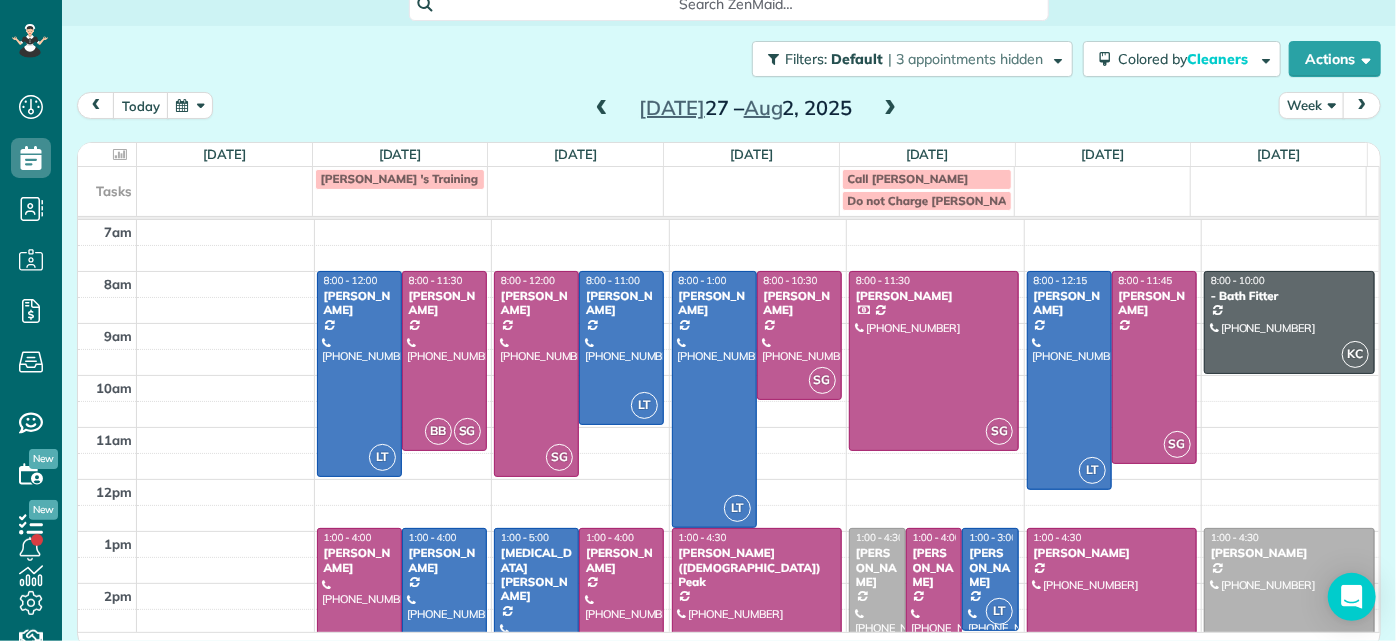 scroll, scrollTop: 25, scrollLeft: 0, axis: vertical 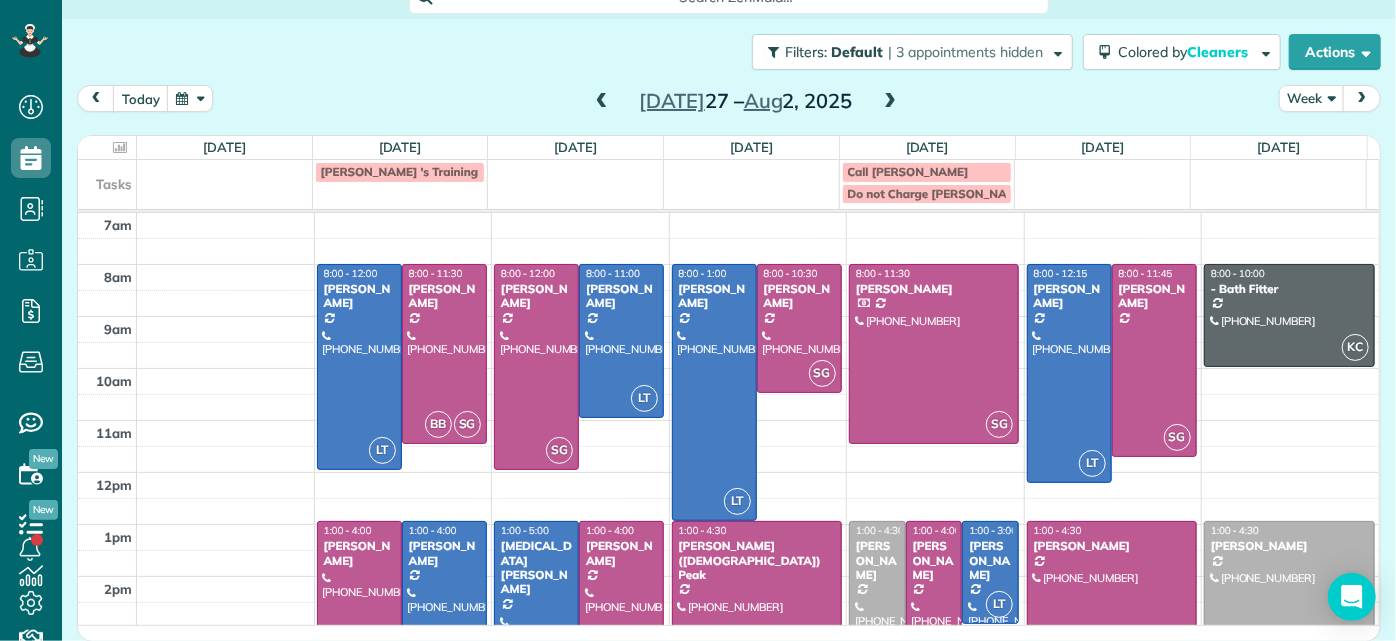 click at bounding box center (890, 102) 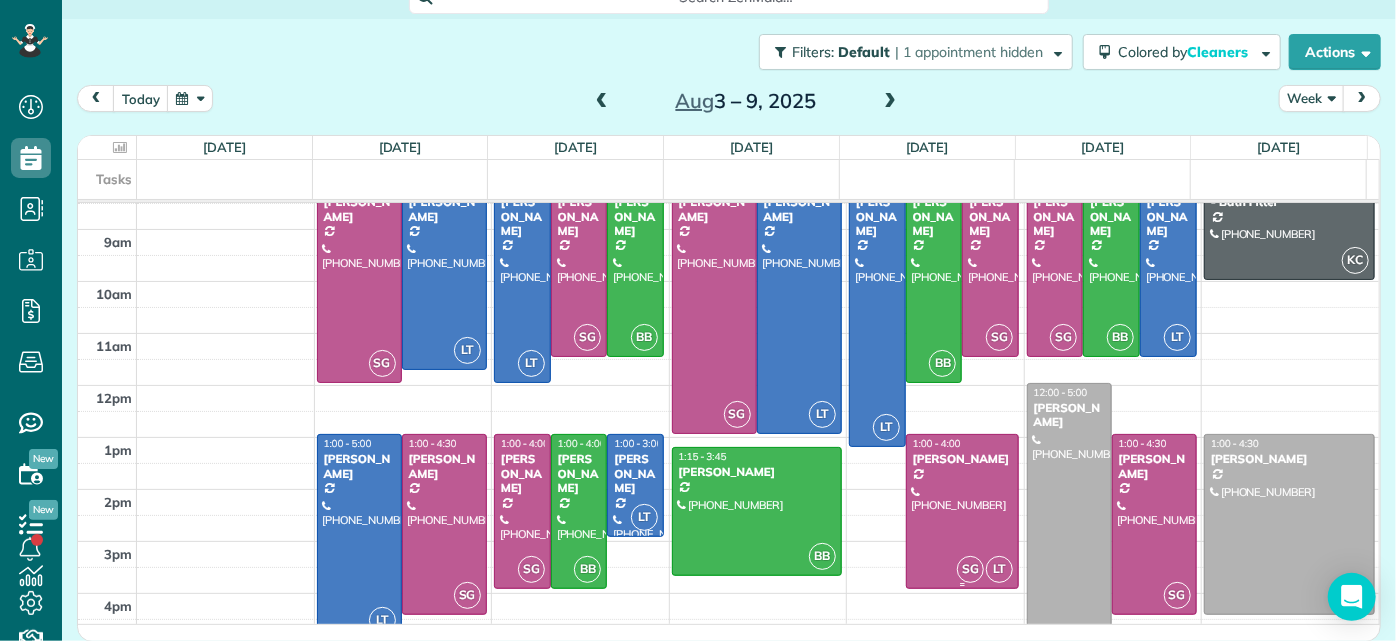 scroll, scrollTop: 0, scrollLeft: 0, axis: both 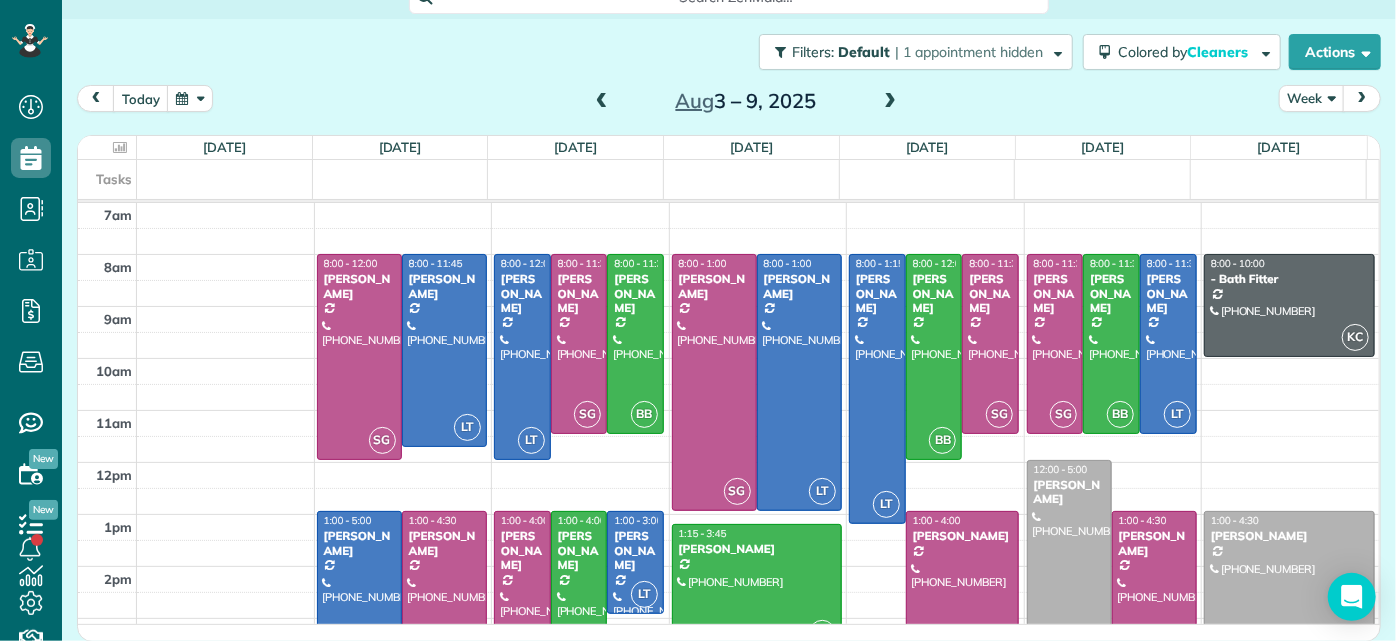 click at bounding box center [890, 102] 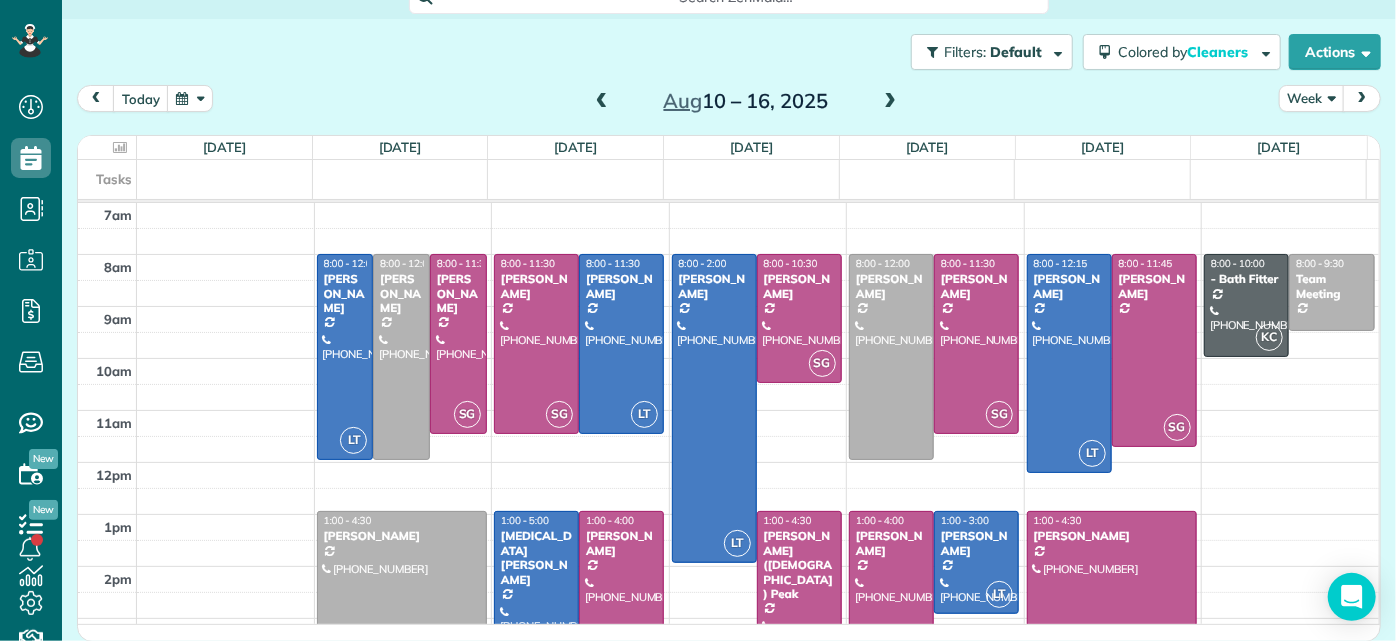 click at bounding box center [602, 102] 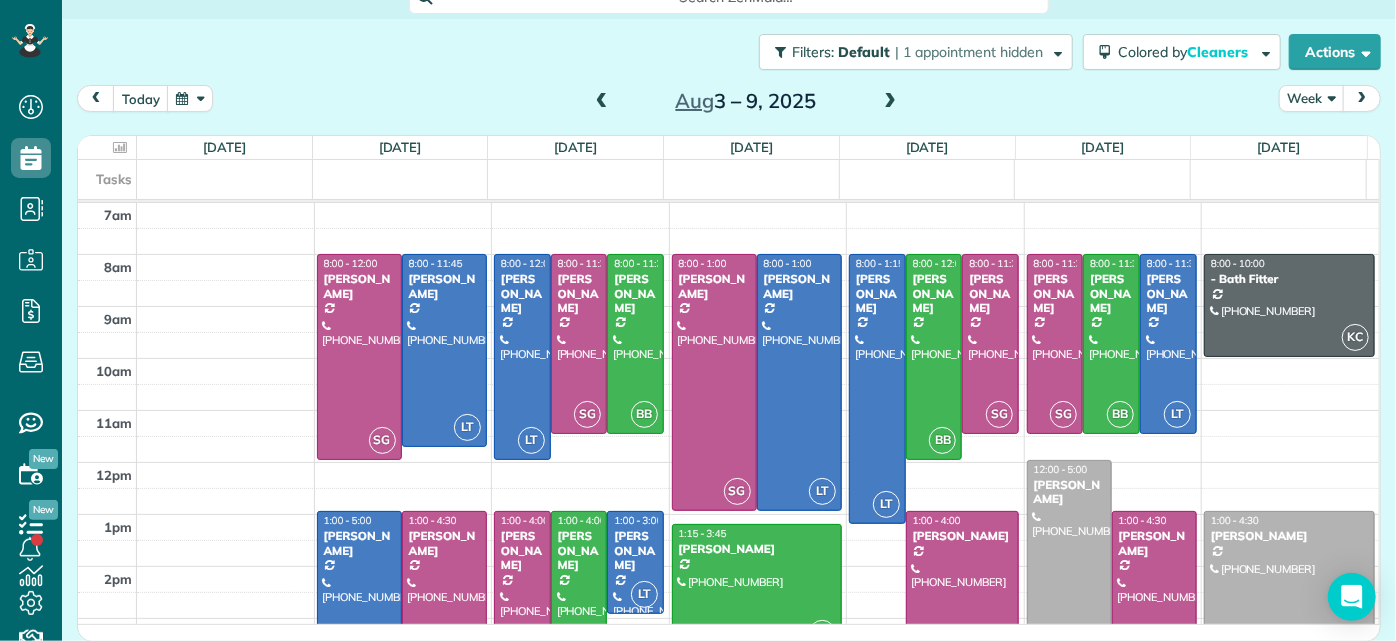 click at bounding box center [602, 102] 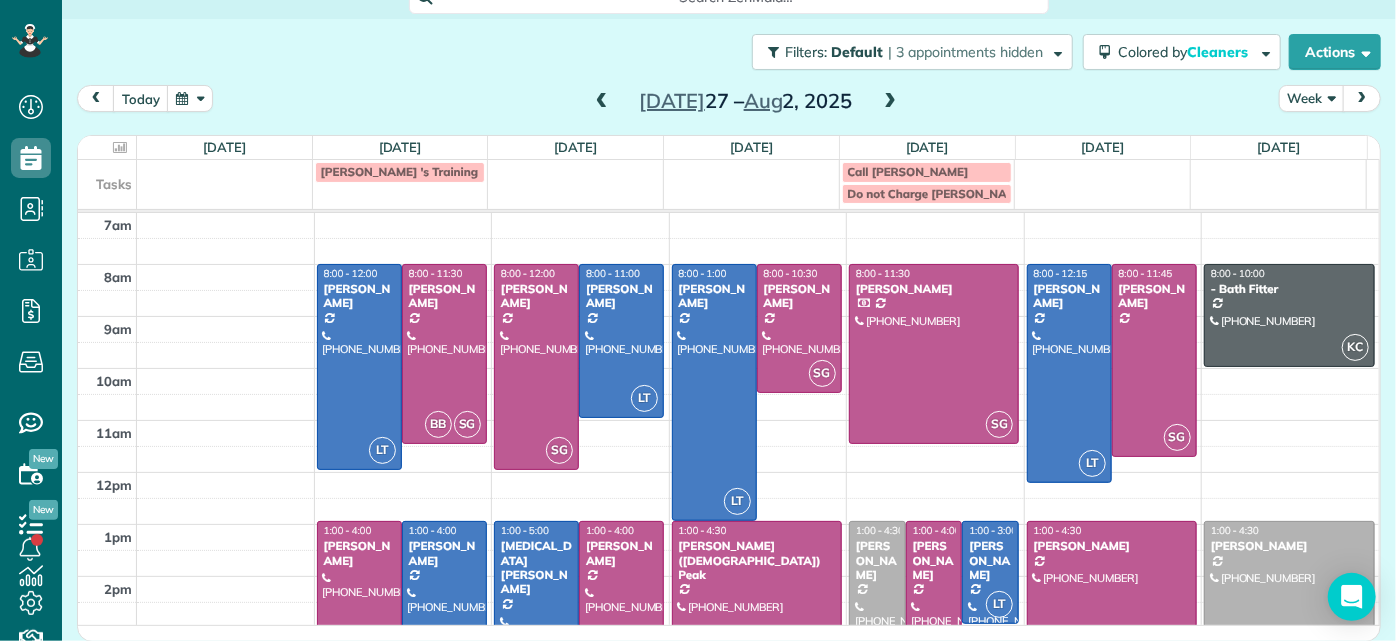 click on "Jul  27 –  Aug  2, 2025" at bounding box center [746, 101] 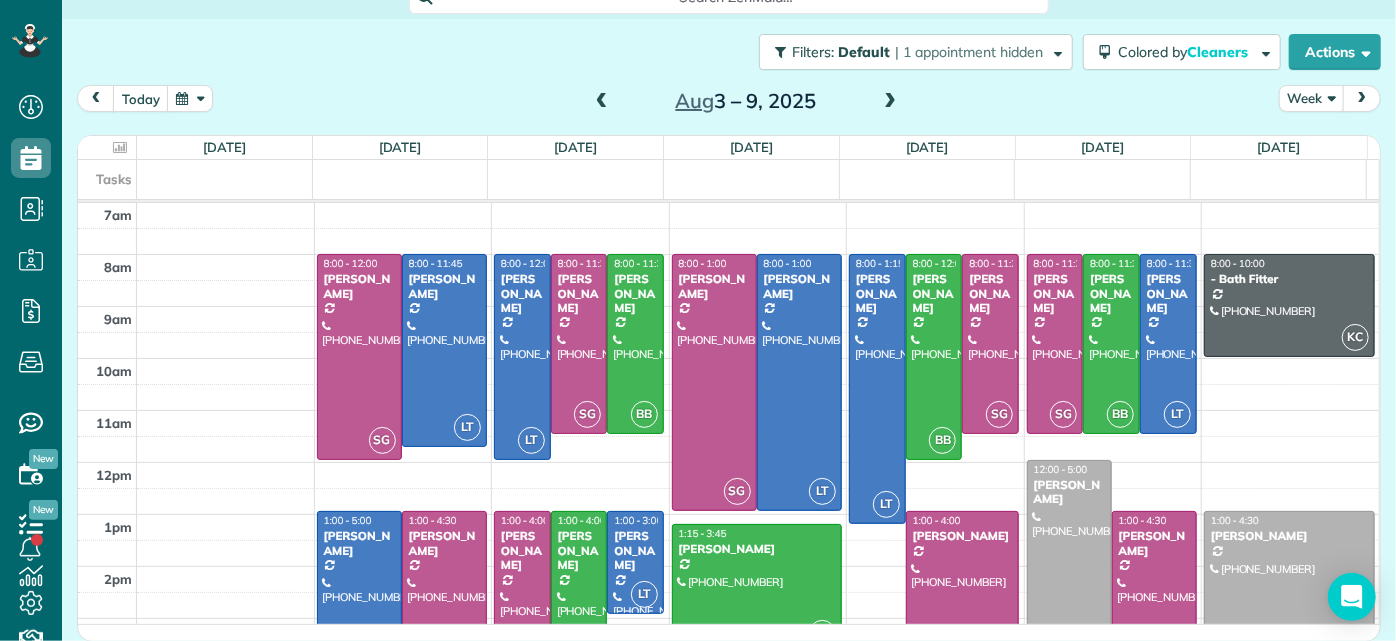 click at bounding box center [890, 102] 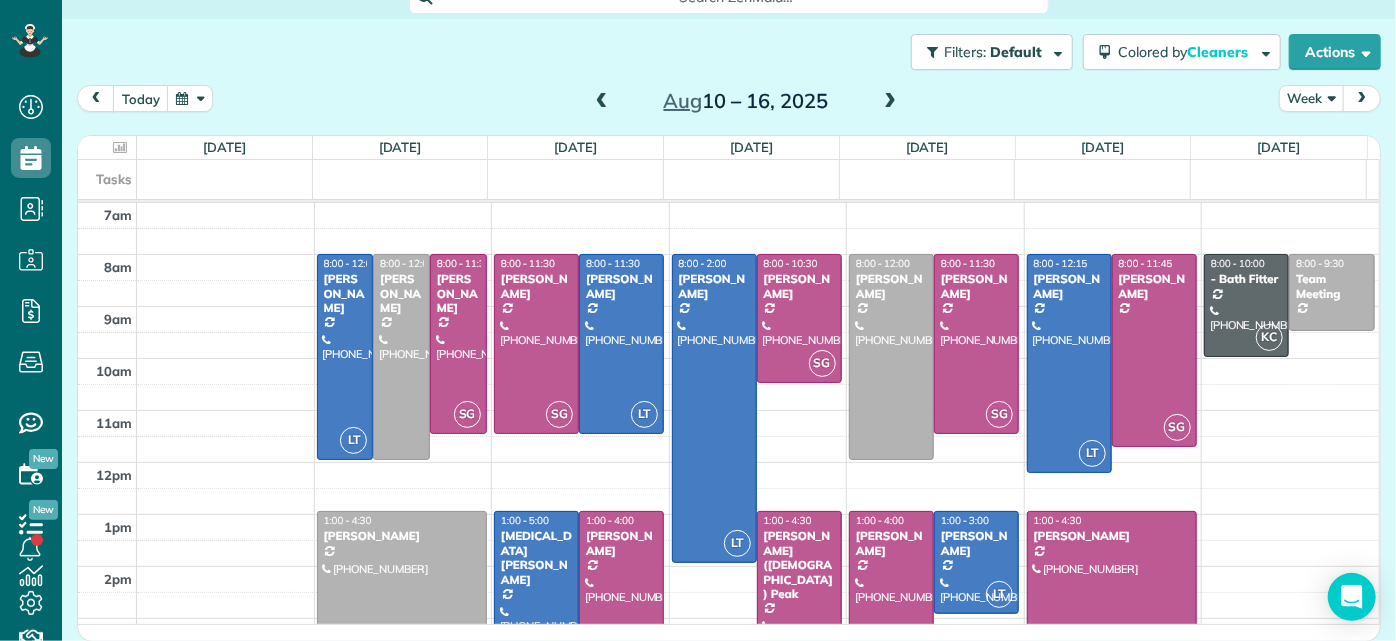click at bounding box center [602, 102] 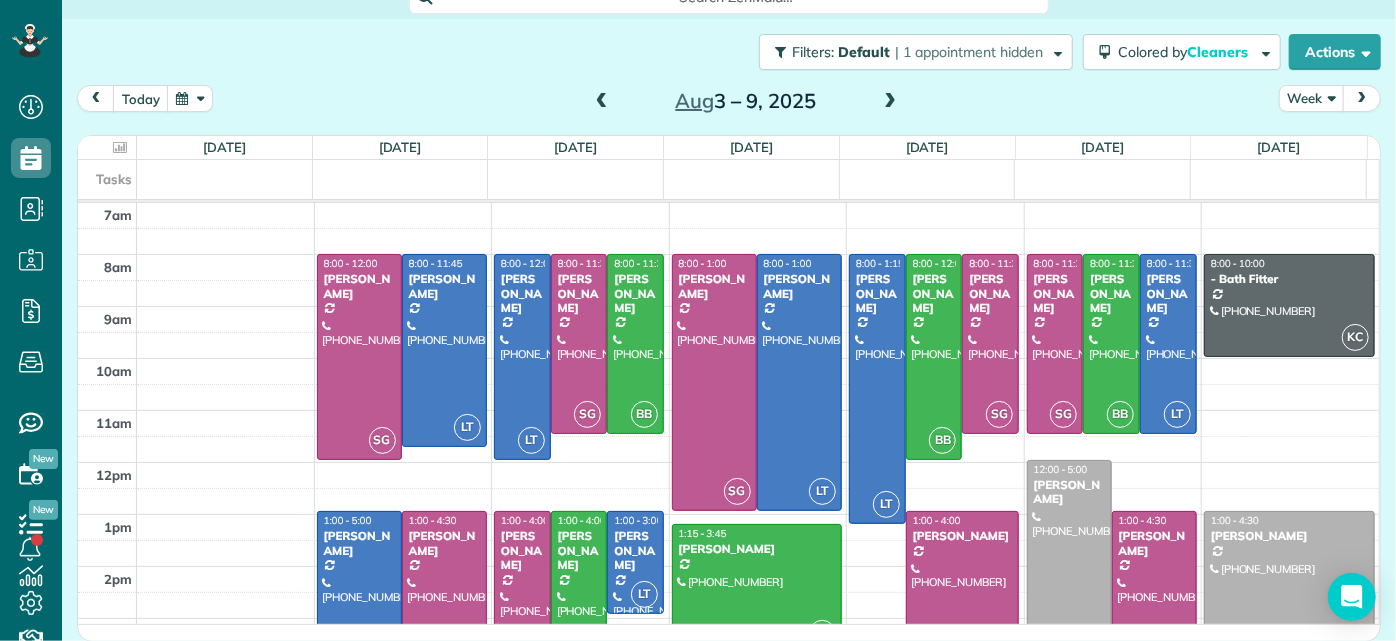 click at bounding box center [890, 102] 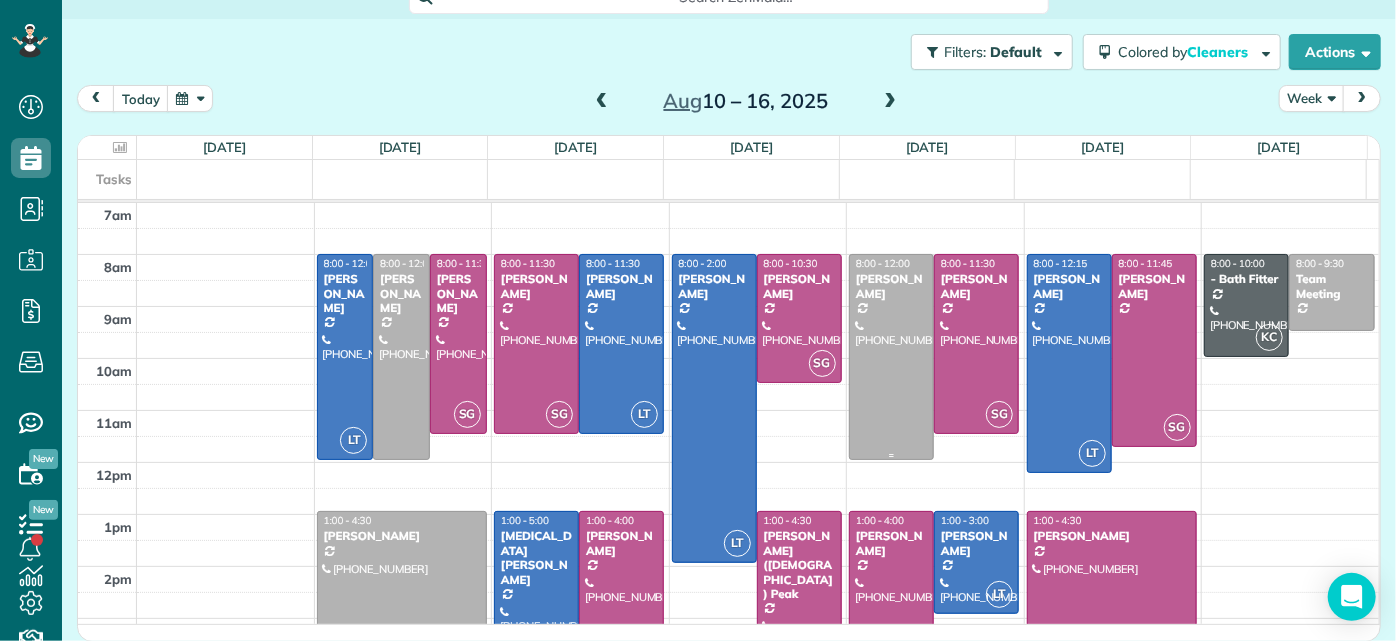 click at bounding box center (891, 357) 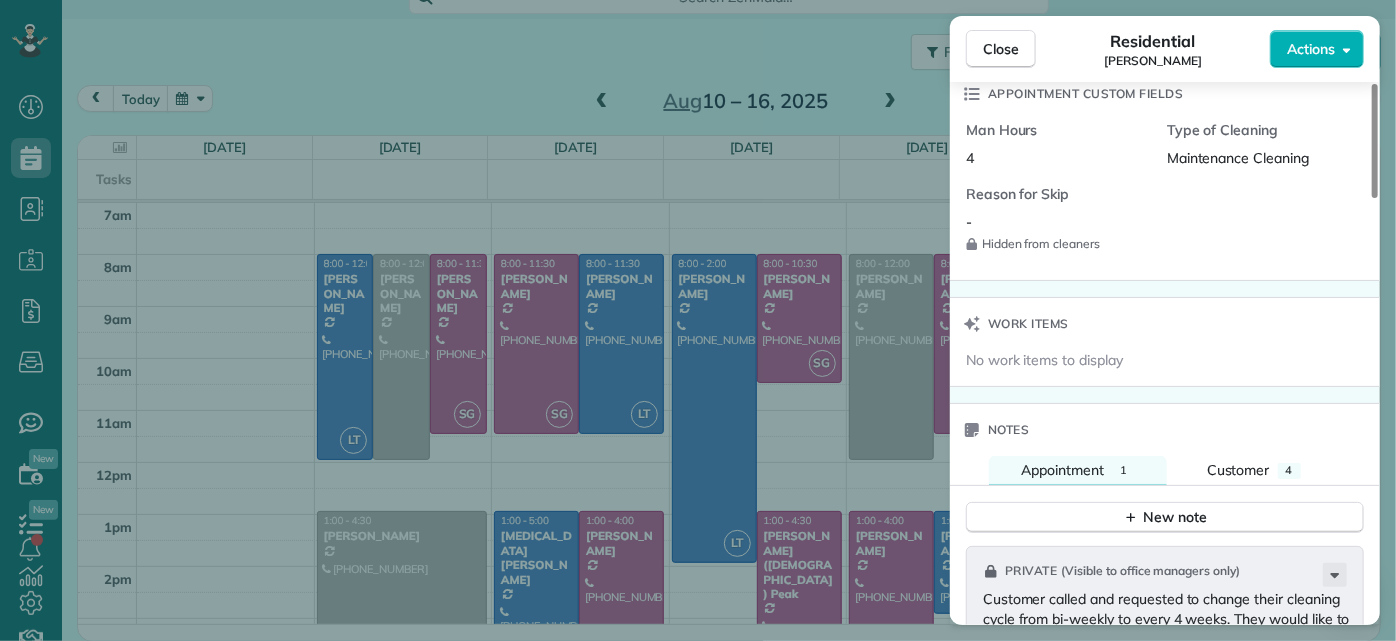 scroll, scrollTop: 1545, scrollLeft: 0, axis: vertical 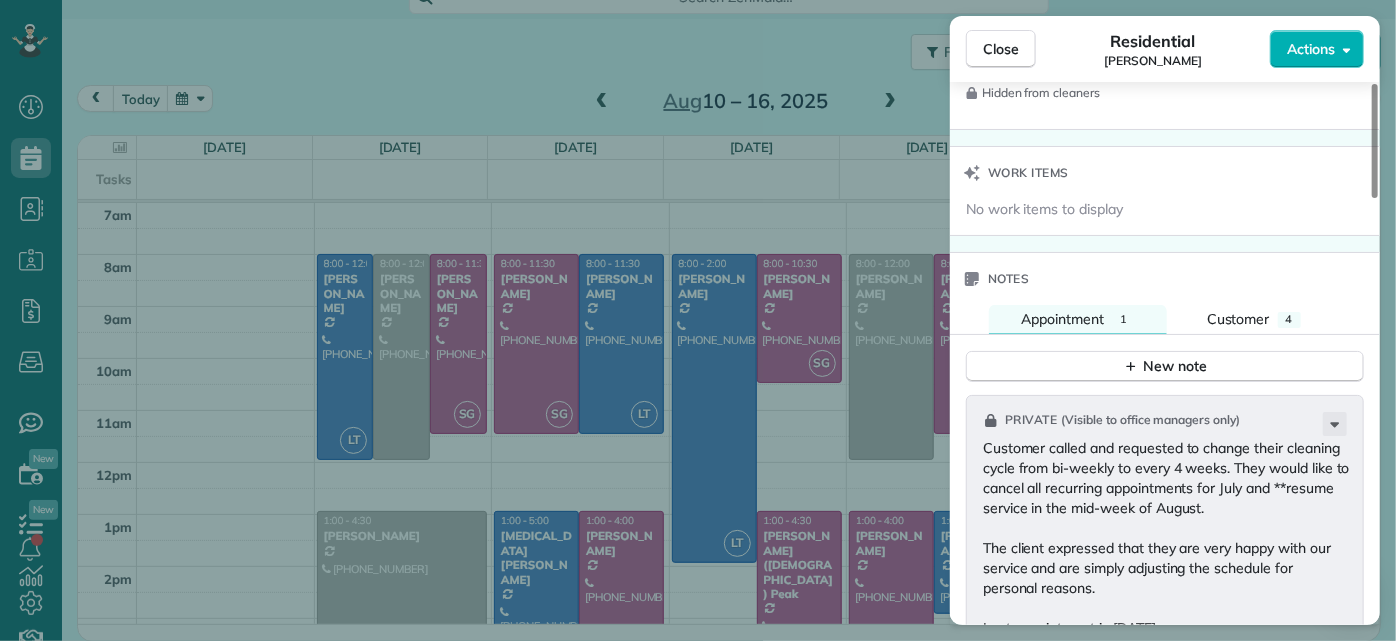 click on "Close Residential Ryan Lewandowski Actions Status Active Ryan Lewandowski · Open profile Mobile (434) 610-8508 Copy rblewandowski@gmail.com Copy View Details Residential Thursday, August 14, 2025 8:00 AM 12:00 PM 4 hours and 0 minutes Repeats every 4 weeks Edit recurring service Next (Sep 09) 9403 Lakeland Drive Richmond VA 23229 Service was not rated yet Setup ratings Cleaners Time in and out Assign Invite Cleaners No cleaners assigned yet Checklist Try Now Keep this appointment up to your standards. Stay on top of every detail, keep your cleaners organised, and your client happy. Assign a checklist Watch a 5 min demo Billing Billing actions Price $245.00 Overcharge $0.00 Discount $0.00 Coupon discount - Primary tax - Secondary tax - Total appointment price $245.00 Tips collected New feature! $0.00 Unpaid Mark as paid Total including tip $245.00 Get paid online in no-time! Send an invoice and reward your cleaners with tips Charge customer credit card Appointment custom fields Man Hours 4 Type of Cleaning  -" at bounding box center [698, 320] 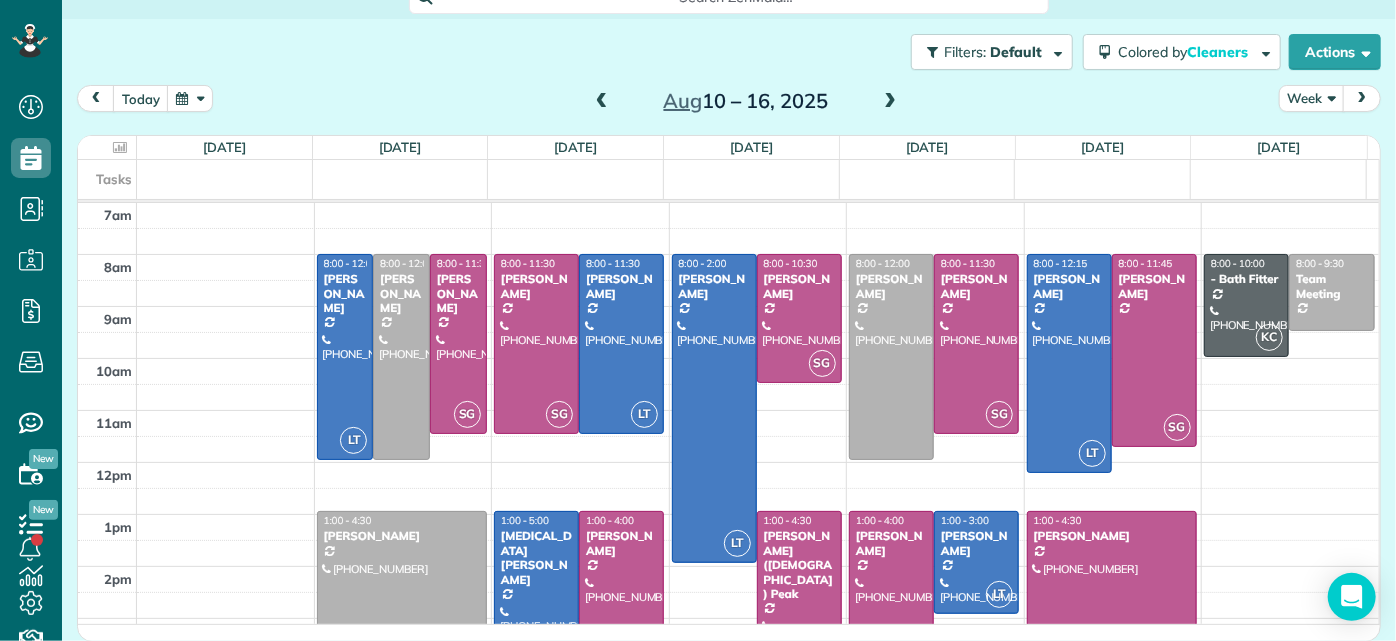 click at bounding box center (890, 102) 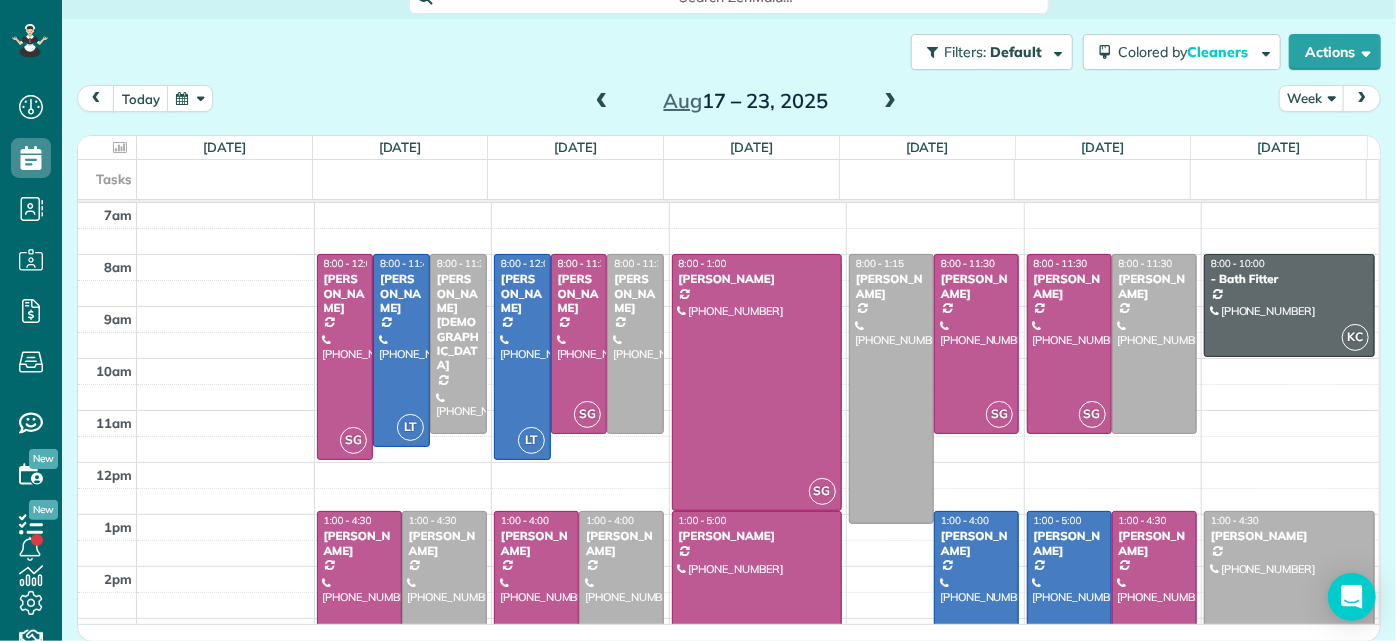 click at bounding box center (602, 102) 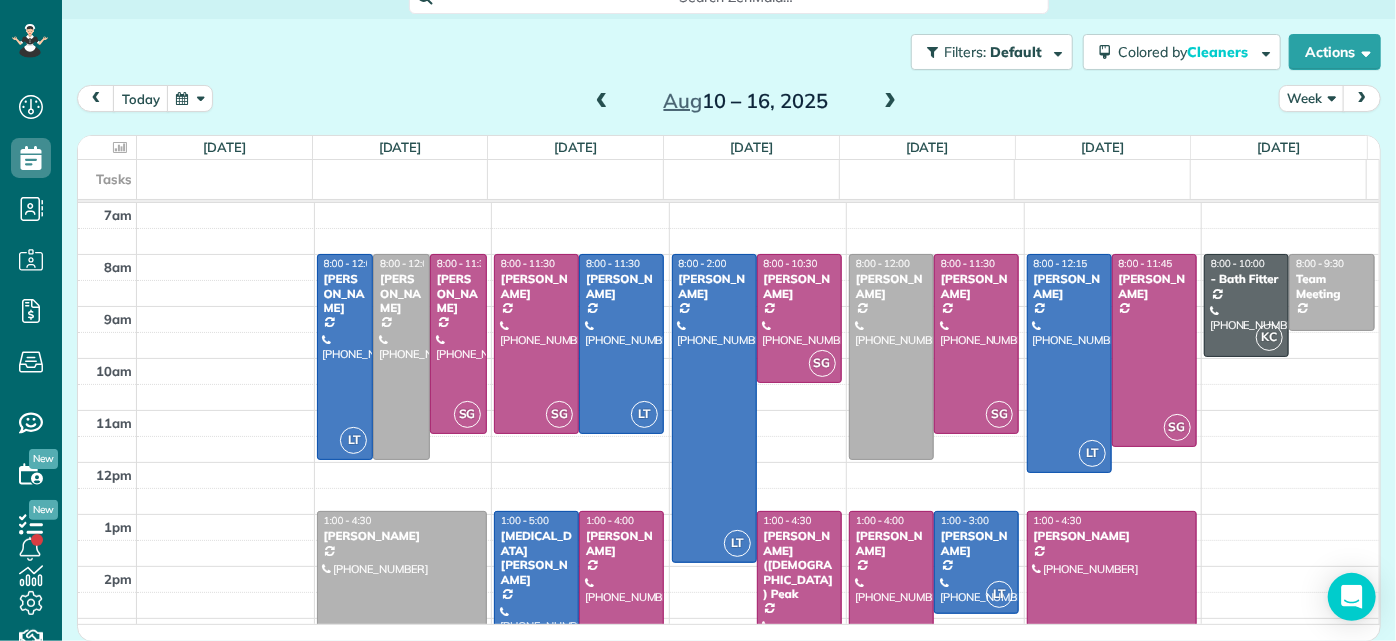 click at bounding box center (602, 102) 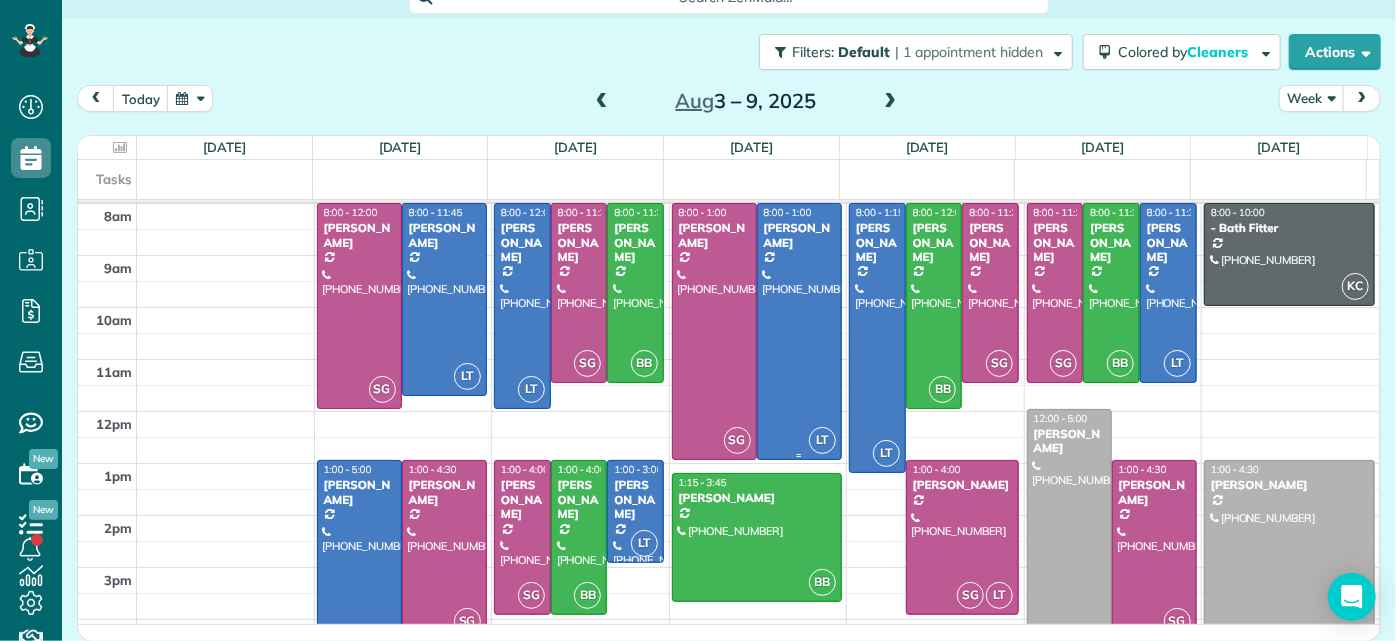 scroll, scrollTop: 0, scrollLeft: 0, axis: both 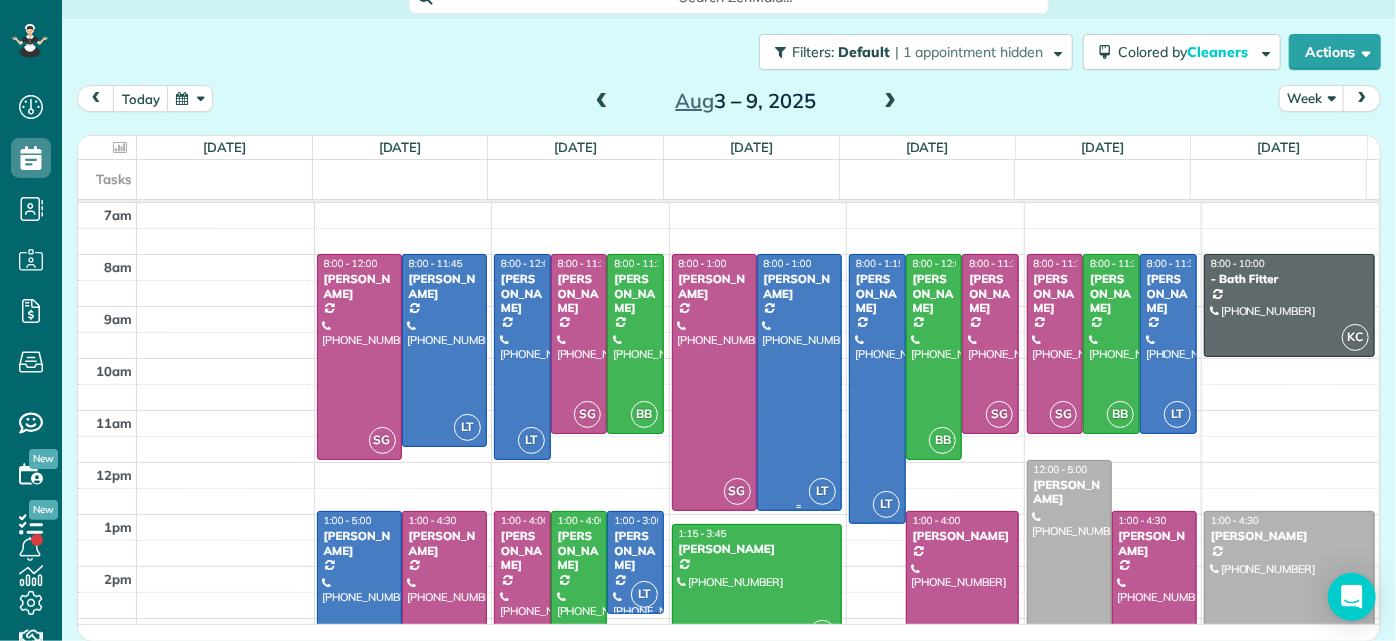 click at bounding box center [799, 382] 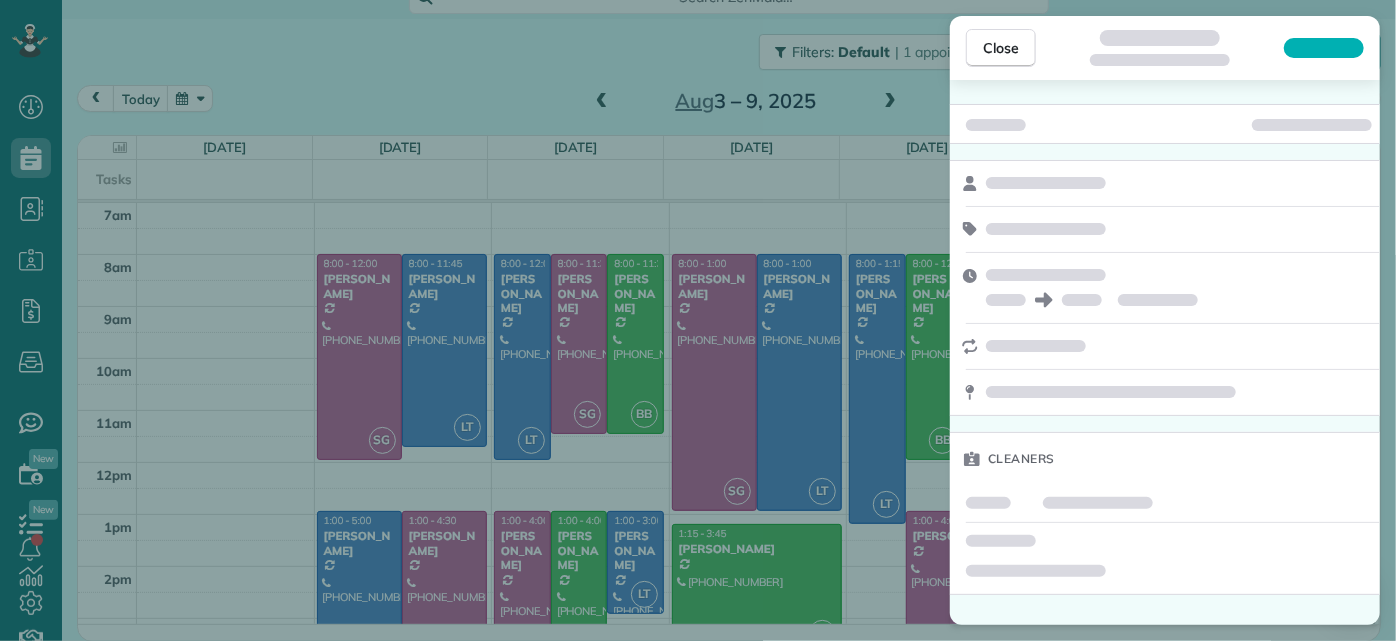 click on "Close   Cleaners" at bounding box center [698, 320] 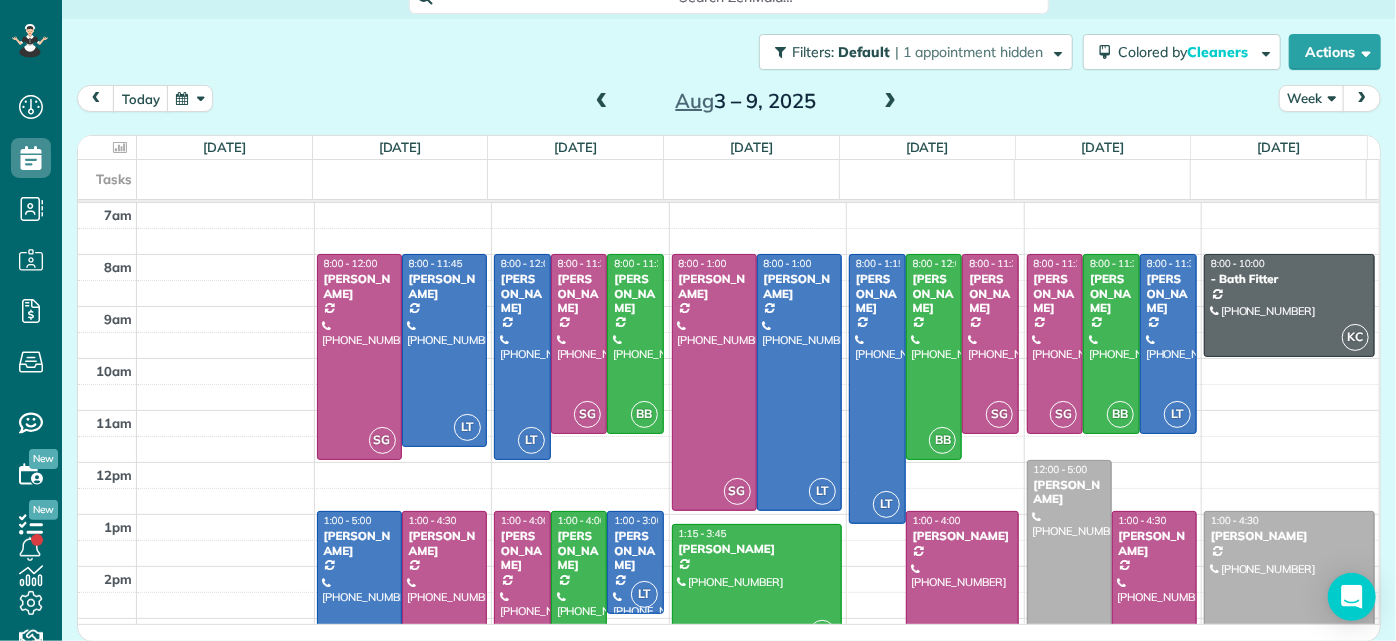 click at bounding box center [602, 102] 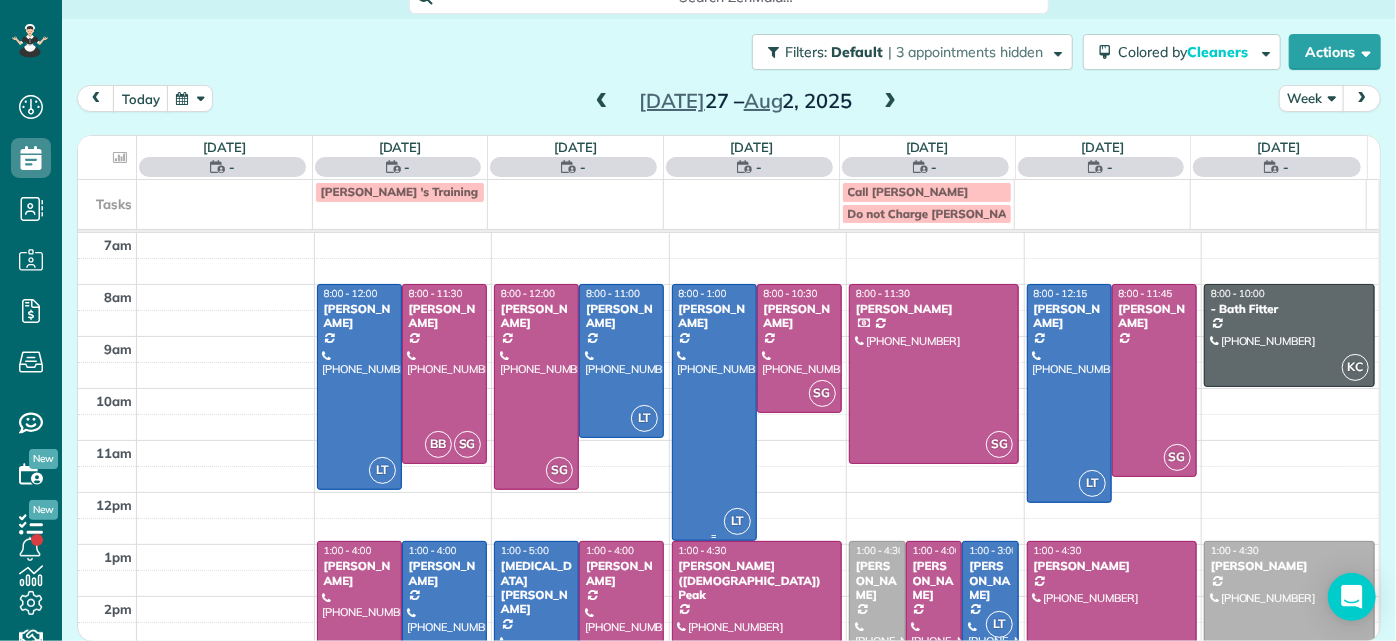 click at bounding box center (714, 412) 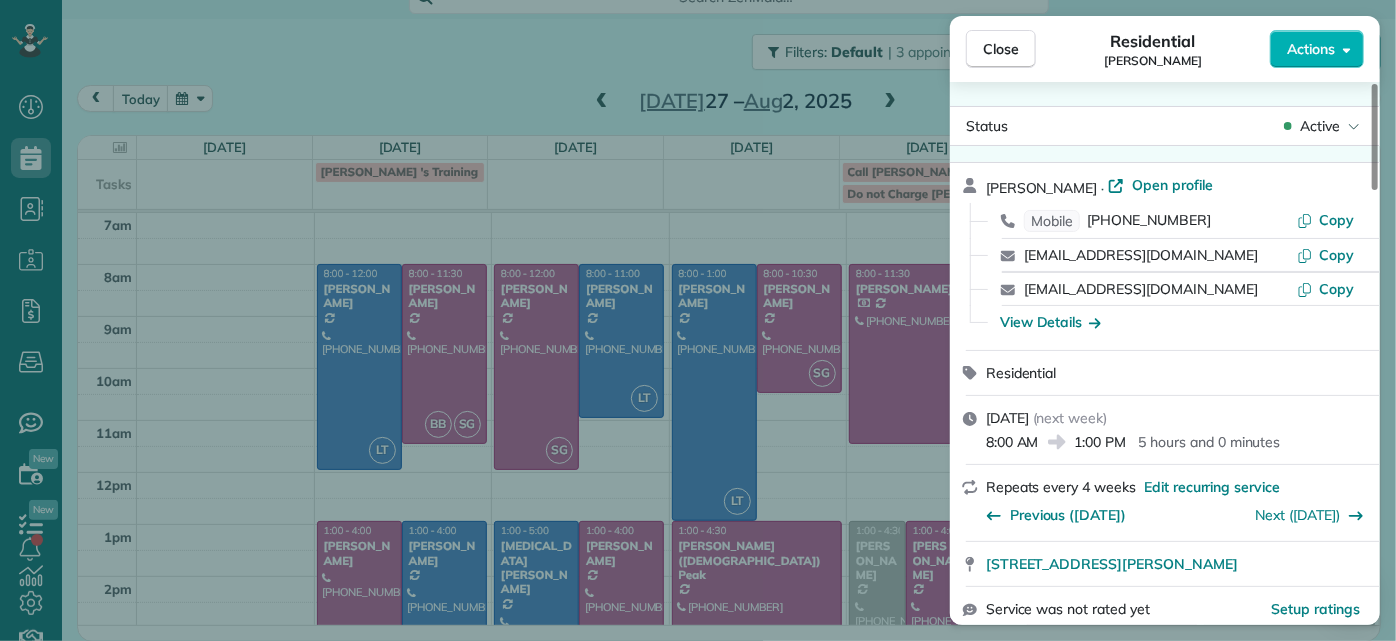 click on "Close Residential Elizabeth Outka Actions Status Active Elizabeth Outka · Open profile Mobile (804) 318-7494 Copy tripelizabeth@verizon.net Copy eoutka@richmond.edu Copy View Details Residential Wednesday, July 30, 2025 ( next week ) 8:00 AM 1:00 PM 5 hours and 0 minutes Repeats every 4 weeks Edit recurring service Previous (Jul 02) Next (Aug 27) 3800 Darby Drive Midlothian VA 23113 Service was not rated yet Setup ratings Cleaners Time in and out Assign Invite Cleaners Laura   Thaller 8:00 AM 1:00 PM Checklist Try Now Keep this appointment up to your standards. Stay on top of every detail, keep your cleaners organised, and your client happy. Assign a checklist Watch a 5 min demo Billing Billing actions Price $280.00 Overcharge $0.00 Discount $0.00 Coupon discount - Primary tax - Secondary tax - Total appointment price $280.00 Tips collected New feature! $0.00 Unpaid Mark as paid Total including tip $280.00 Get paid online in no-time! Send an invoice and reward your cleaners with tips Man Hours 4 Man hours  -" at bounding box center [698, 320] 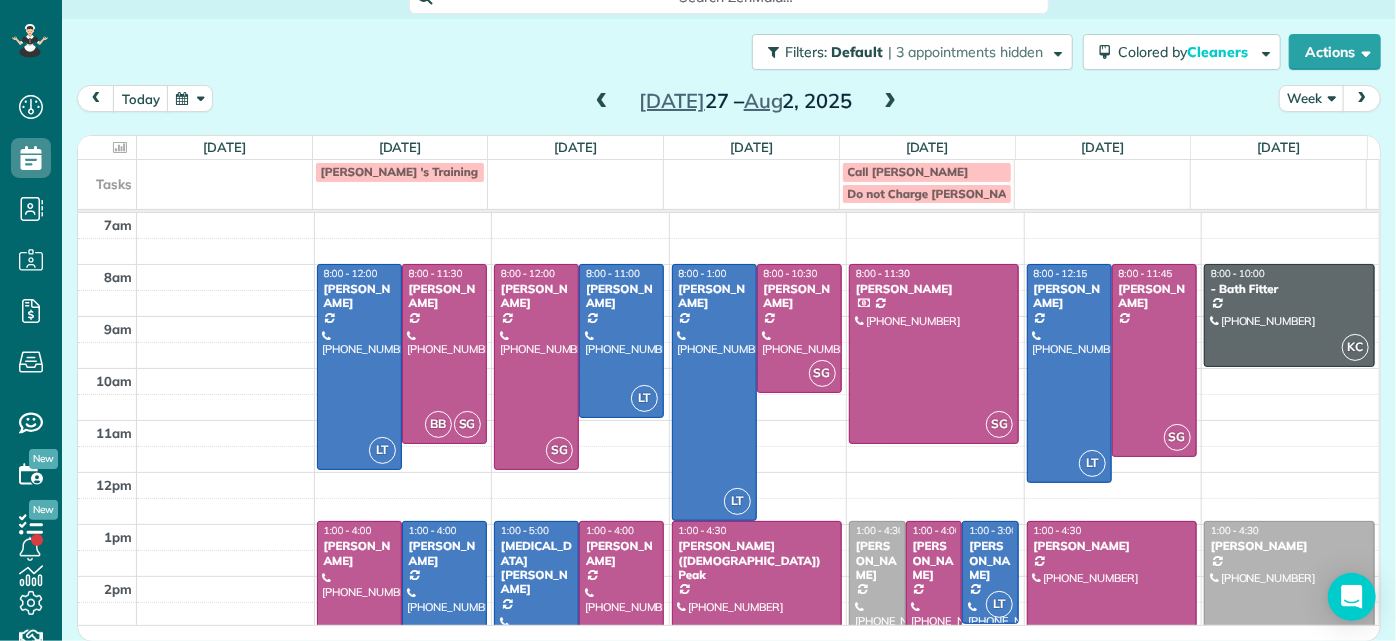 scroll, scrollTop: 0, scrollLeft: 0, axis: both 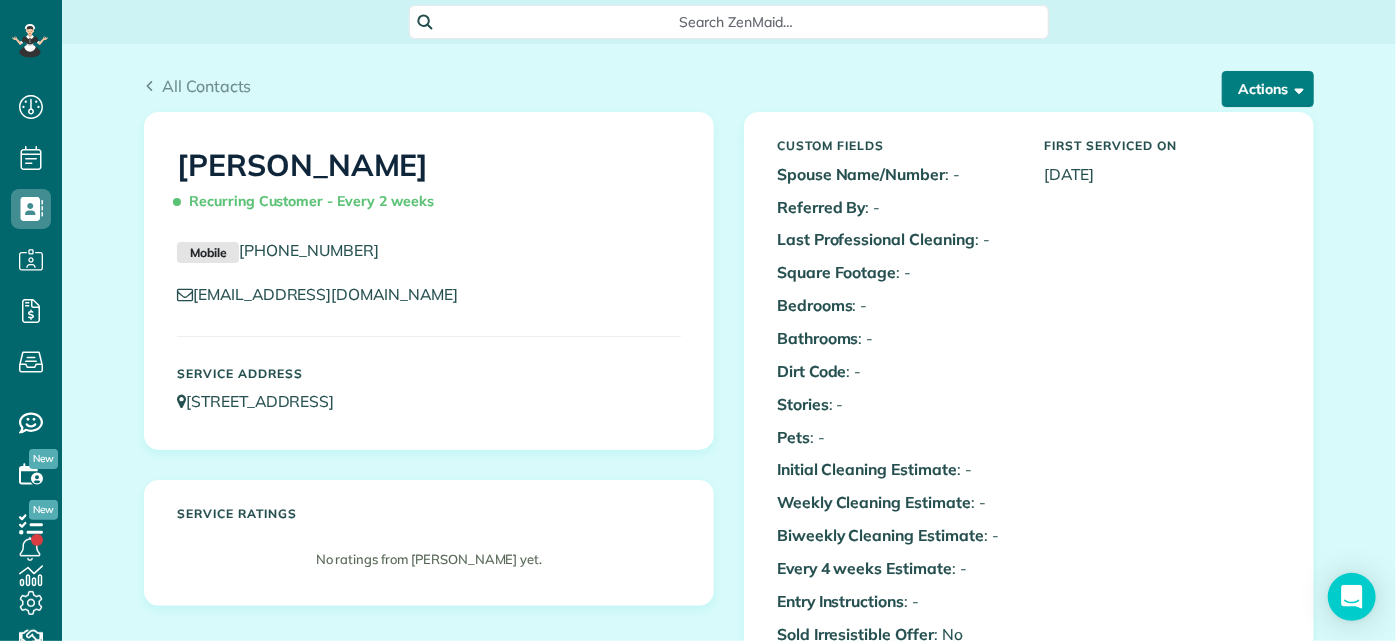 click on "Actions" at bounding box center (1268, 89) 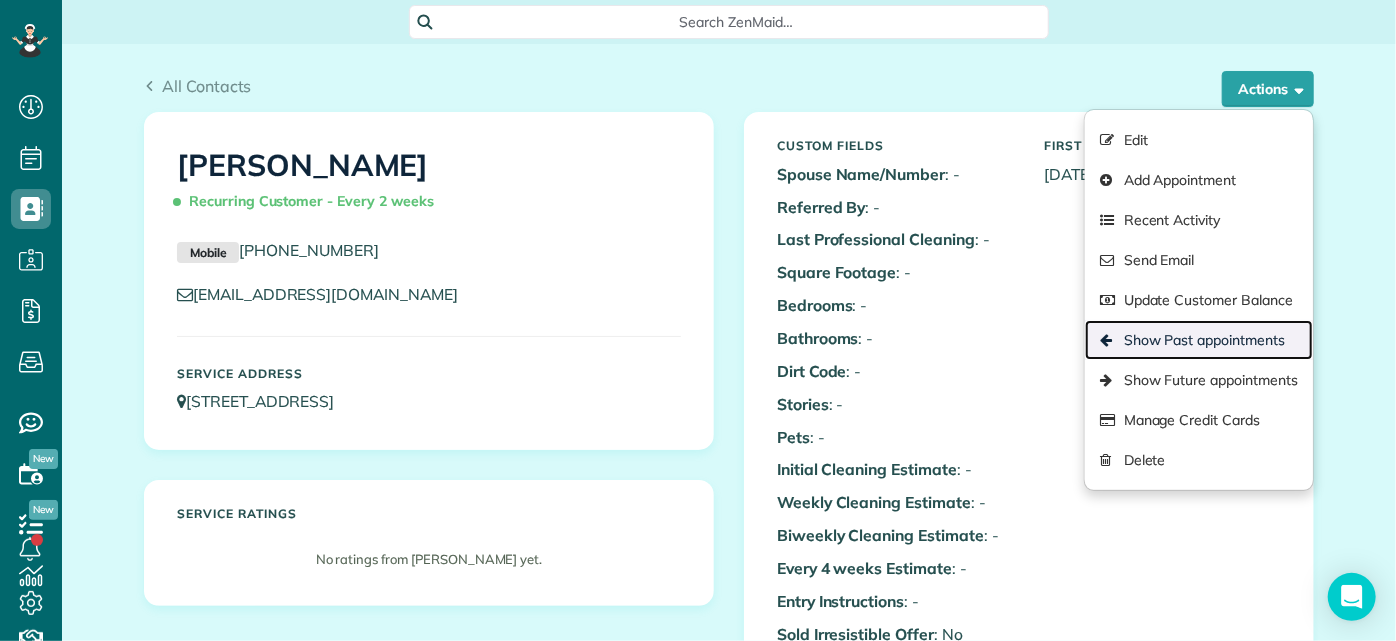 click on "Show Past appointments" at bounding box center (1199, 340) 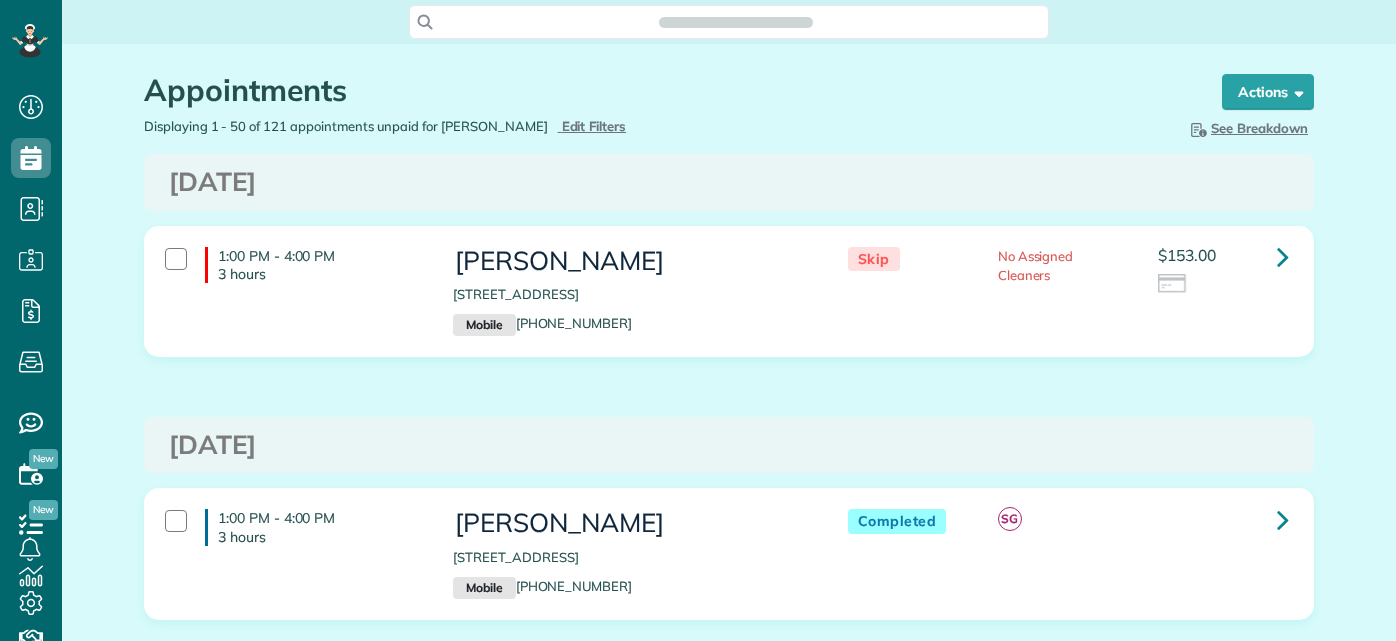 scroll, scrollTop: 0, scrollLeft: 0, axis: both 